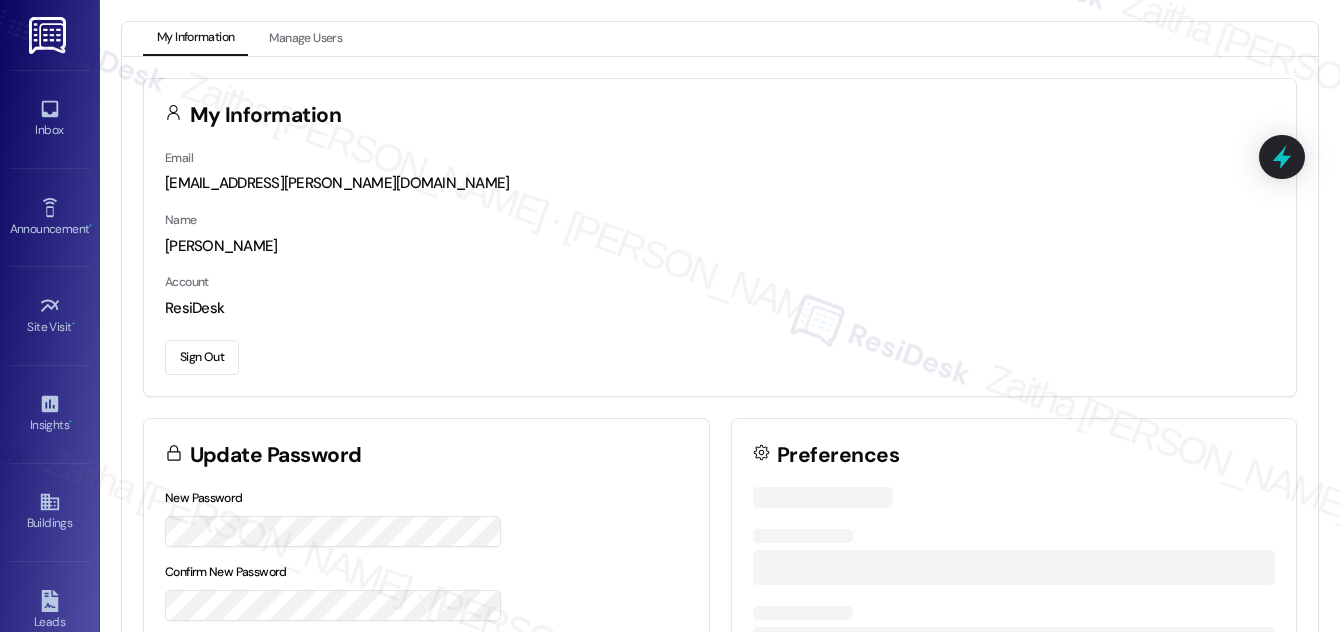 scroll, scrollTop: 0, scrollLeft: 0, axis: both 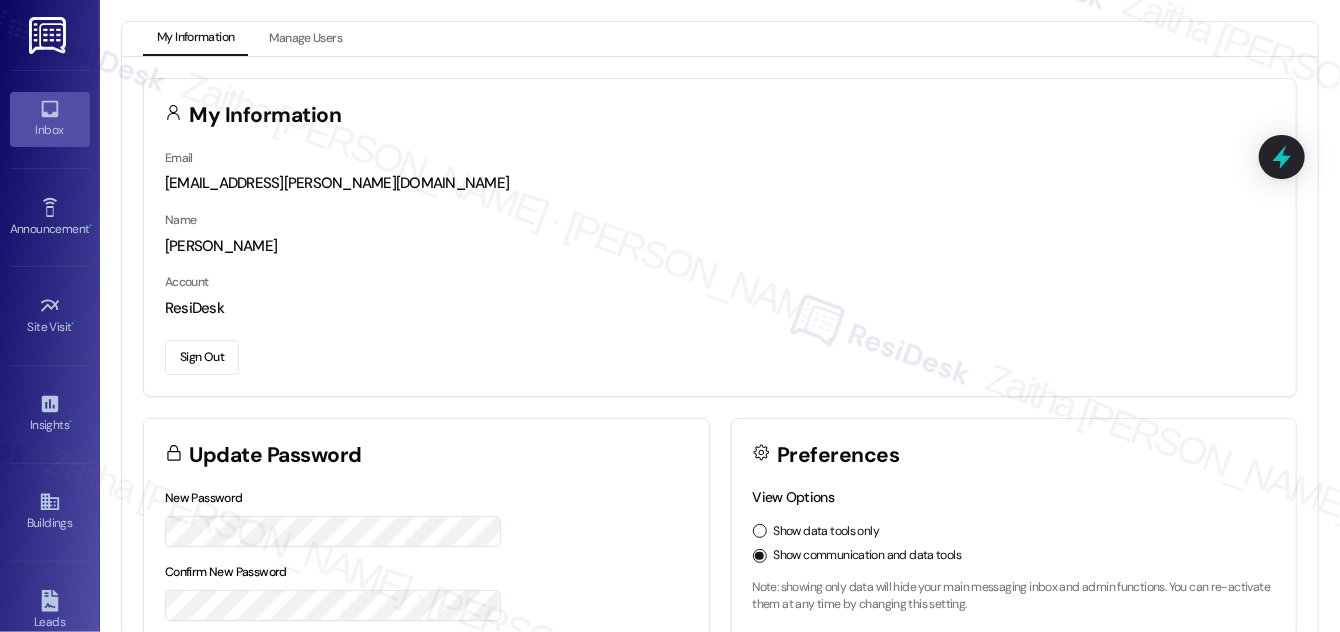 click on "Inbox" at bounding box center [50, 130] 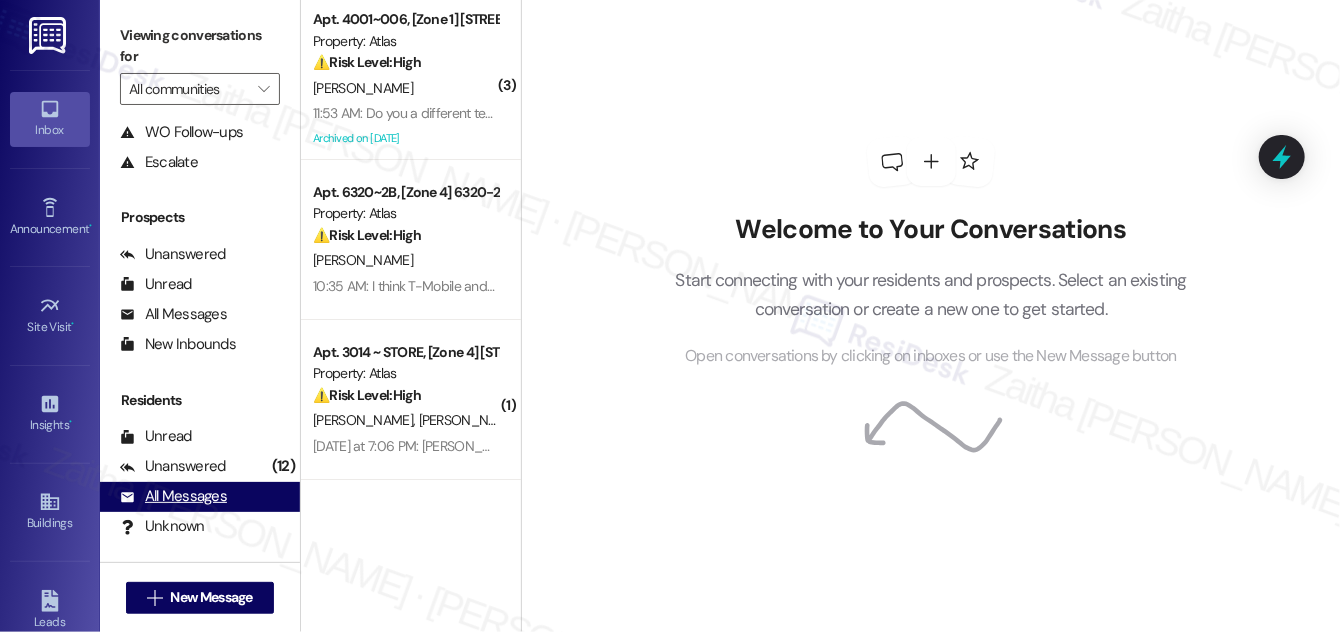 scroll, scrollTop: 264, scrollLeft: 0, axis: vertical 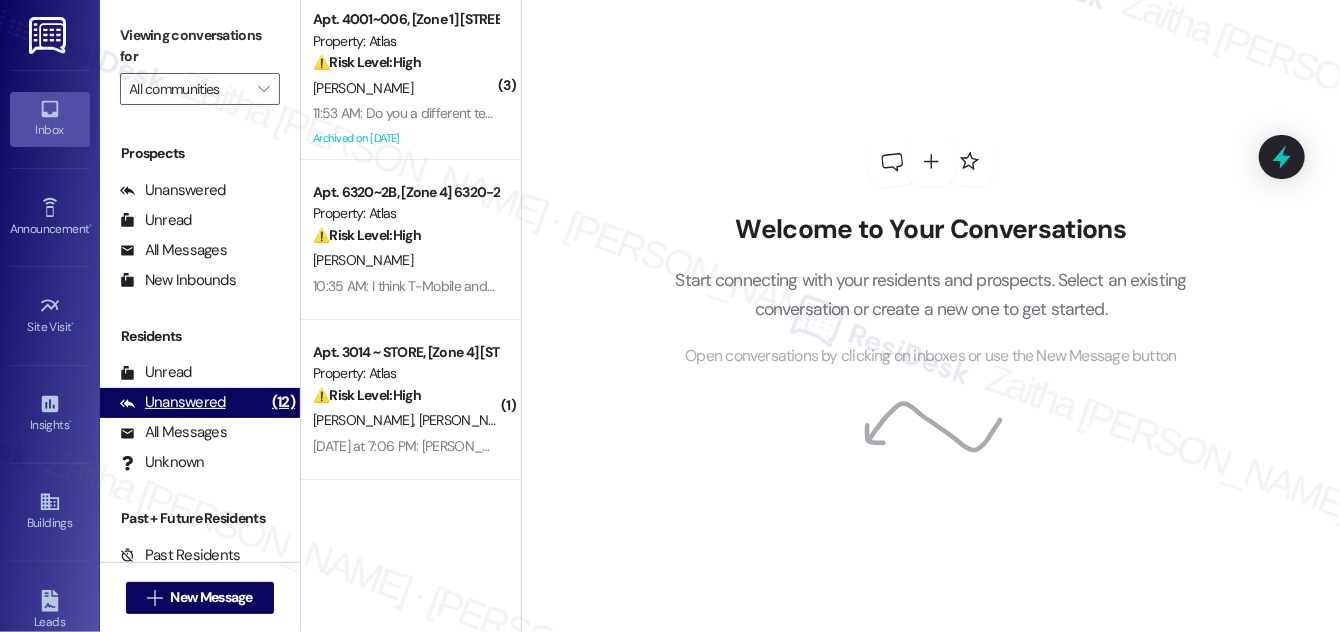 click on "Unanswered" at bounding box center [173, 402] 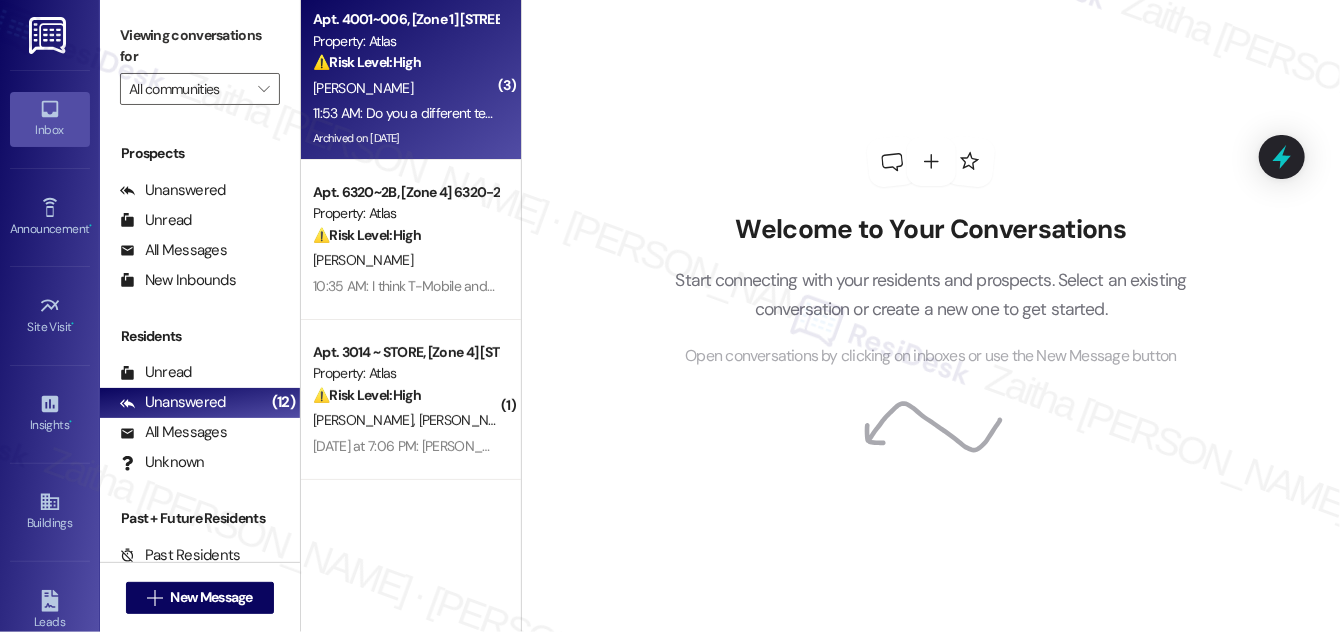 click on "[PERSON_NAME]" at bounding box center [405, 88] 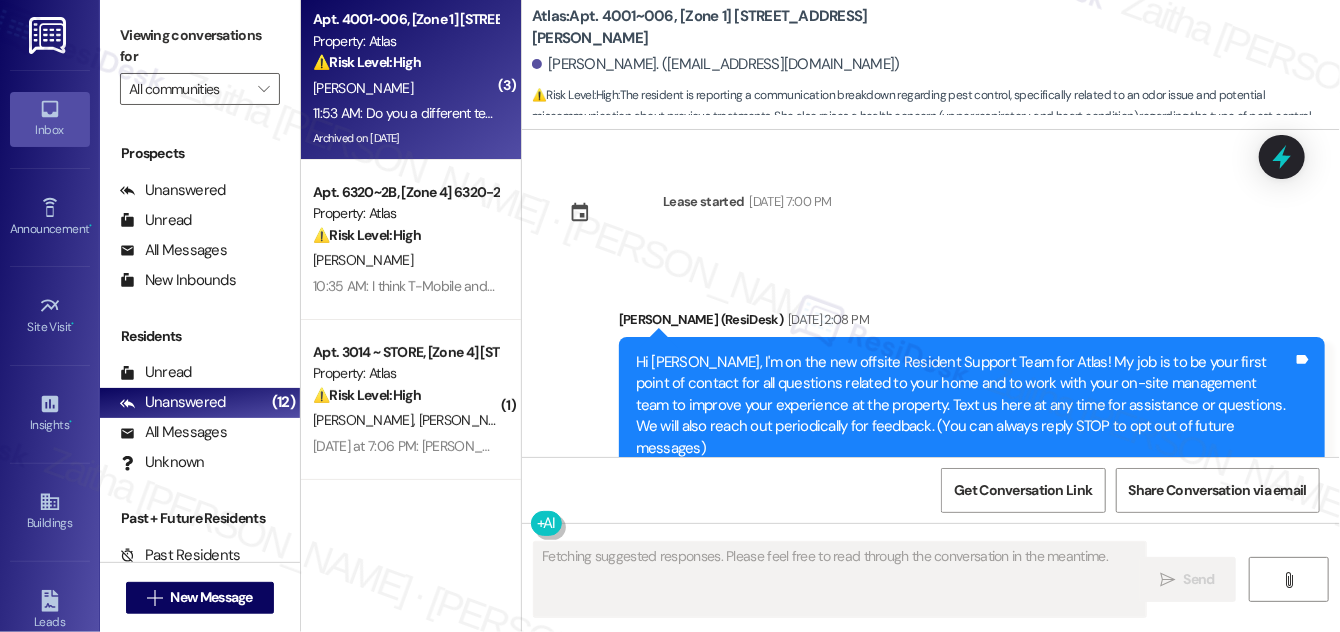 scroll, scrollTop: 131861, scrollLeft: 0, axis: vertical 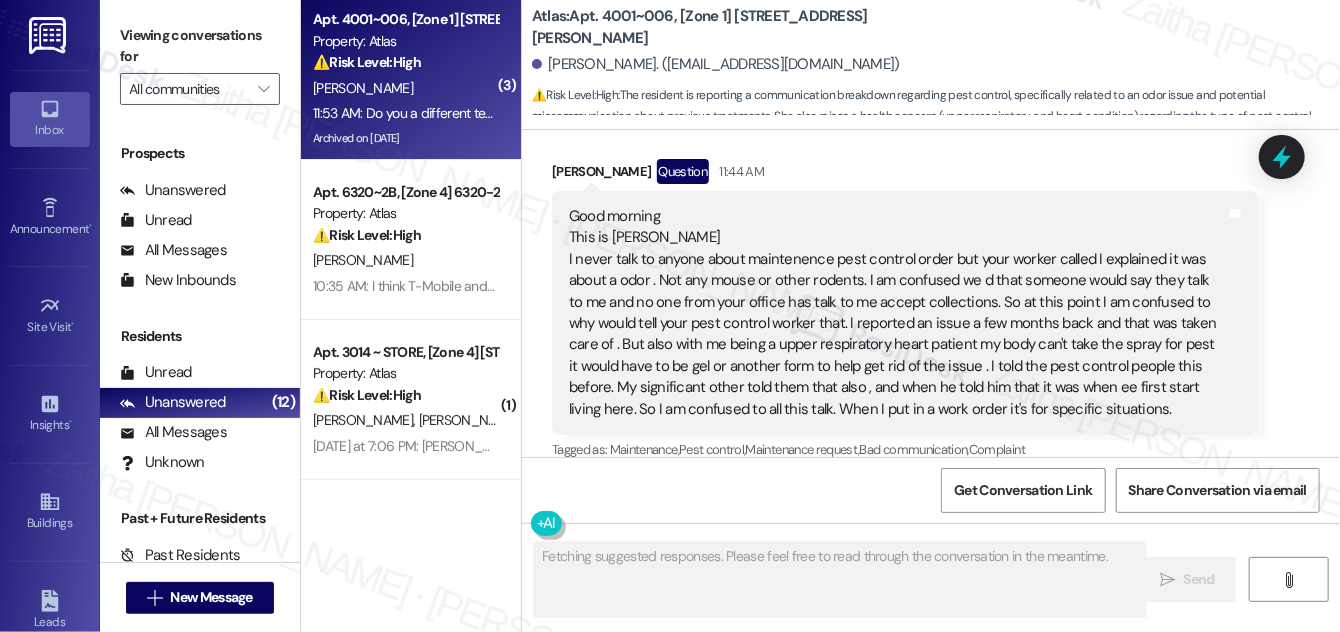 click on "Hide Suggestions" at bounding box center [945, 966] 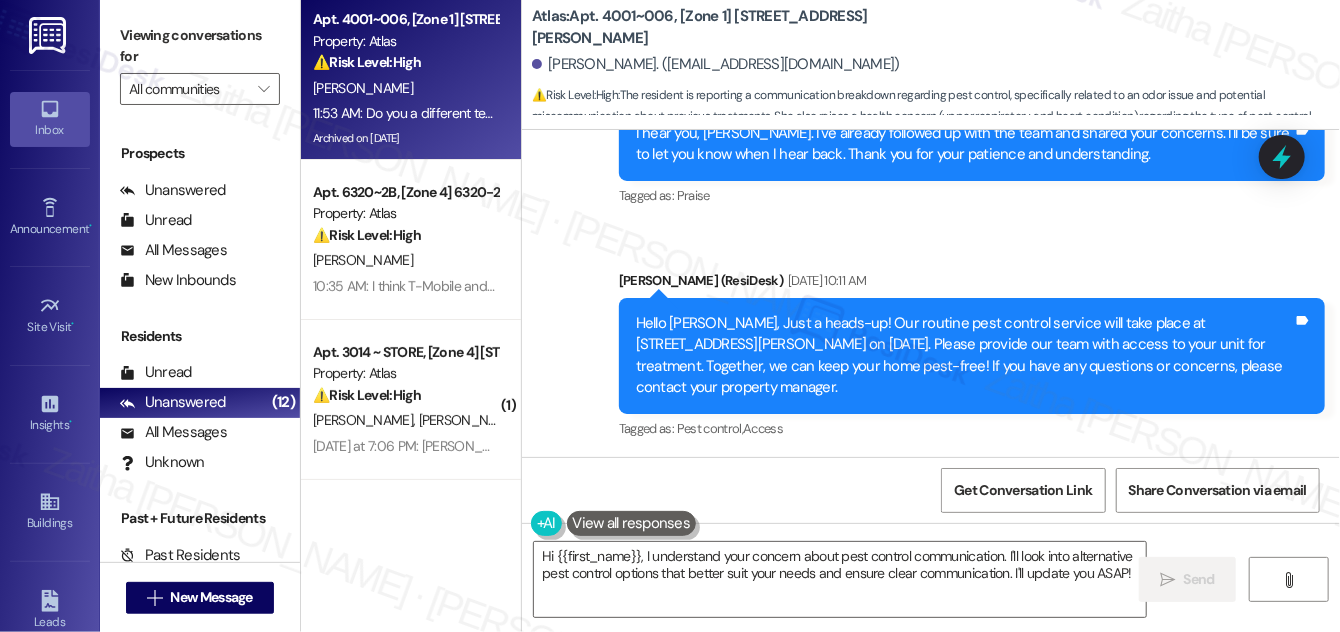 scroll, scrollTop: 131608, scrollLeft: 0, axis: vertical 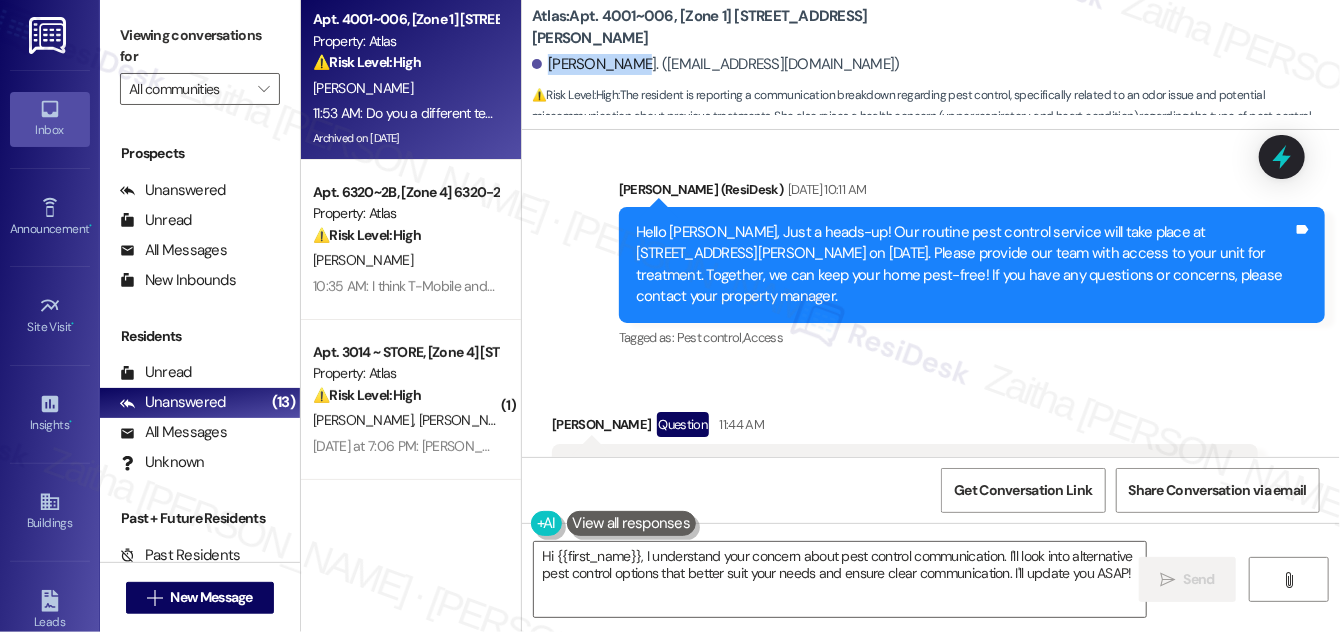 drag, startPoint x: 547, startPoint y: 63, endPoint x: 625, endPoint y: 57, distance: 78.23043 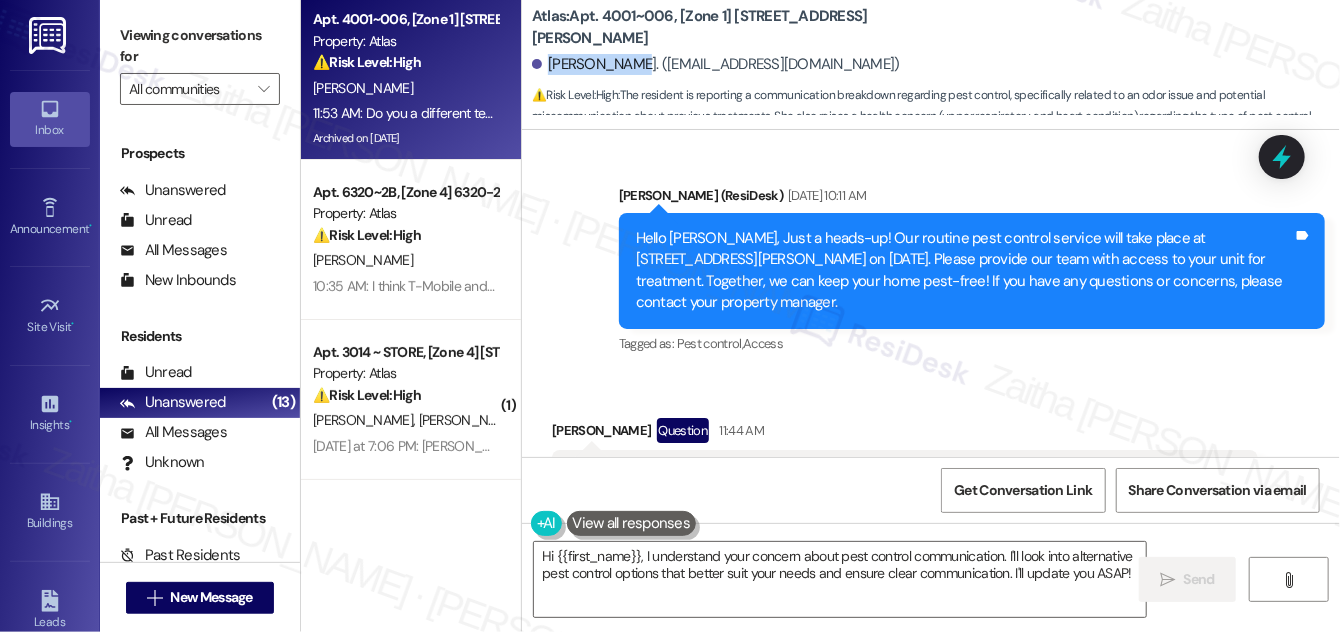 scroll, scrollTop: 131608, scrollLeft: 0, axis: vertical 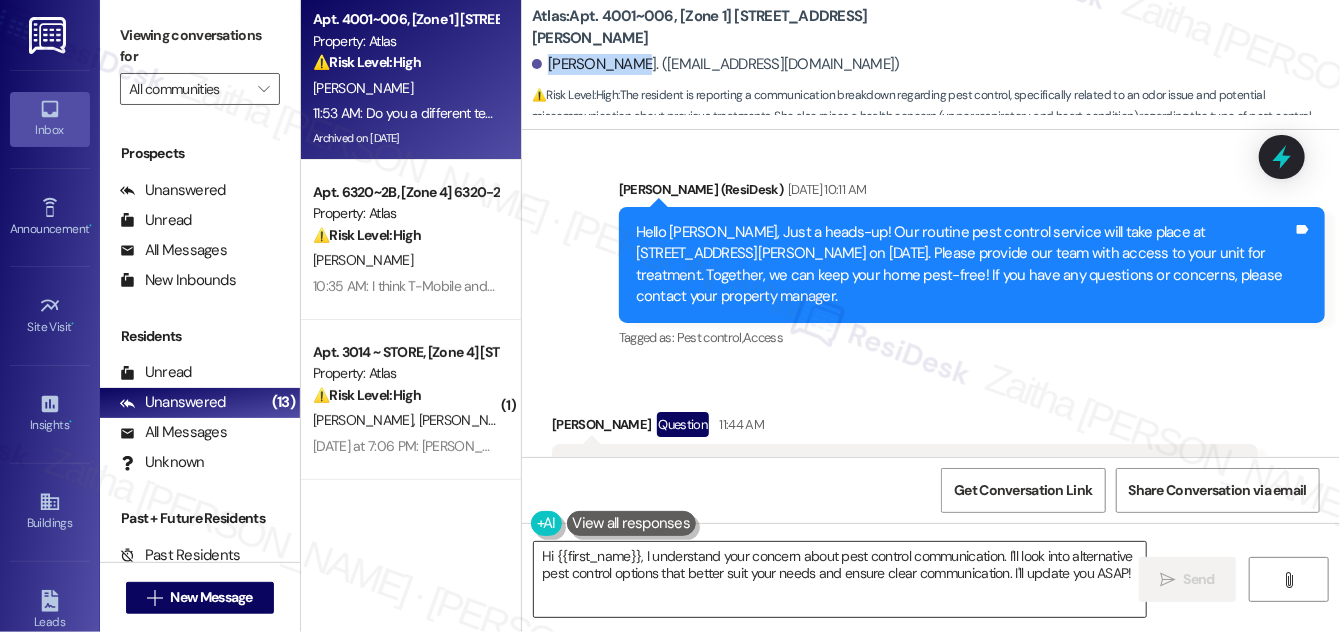 click on "Hi {{first_name}}, I understand your concern about pest control communication. I'll look into alternative pest control options that better suit your needs and ensure clear communication. I'll update you ASAP!" at bounding box center [840, 579] 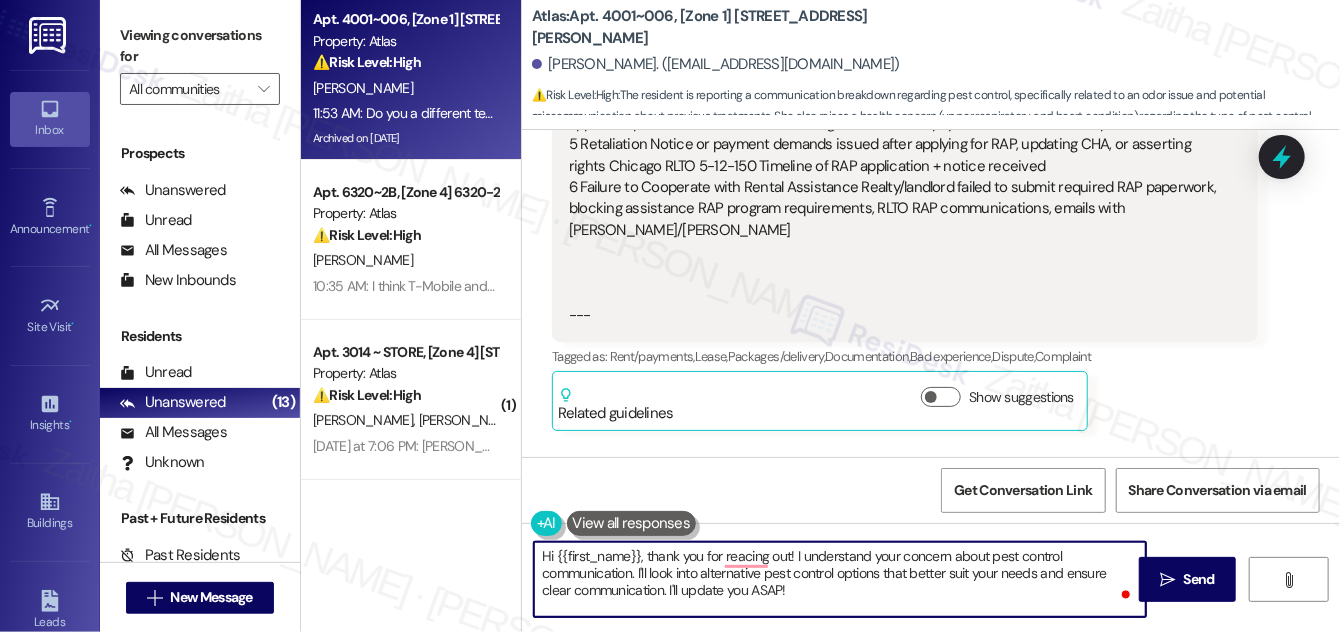 scroll, scrollTop: 131063, scrollLeft: 0, axis: vertical 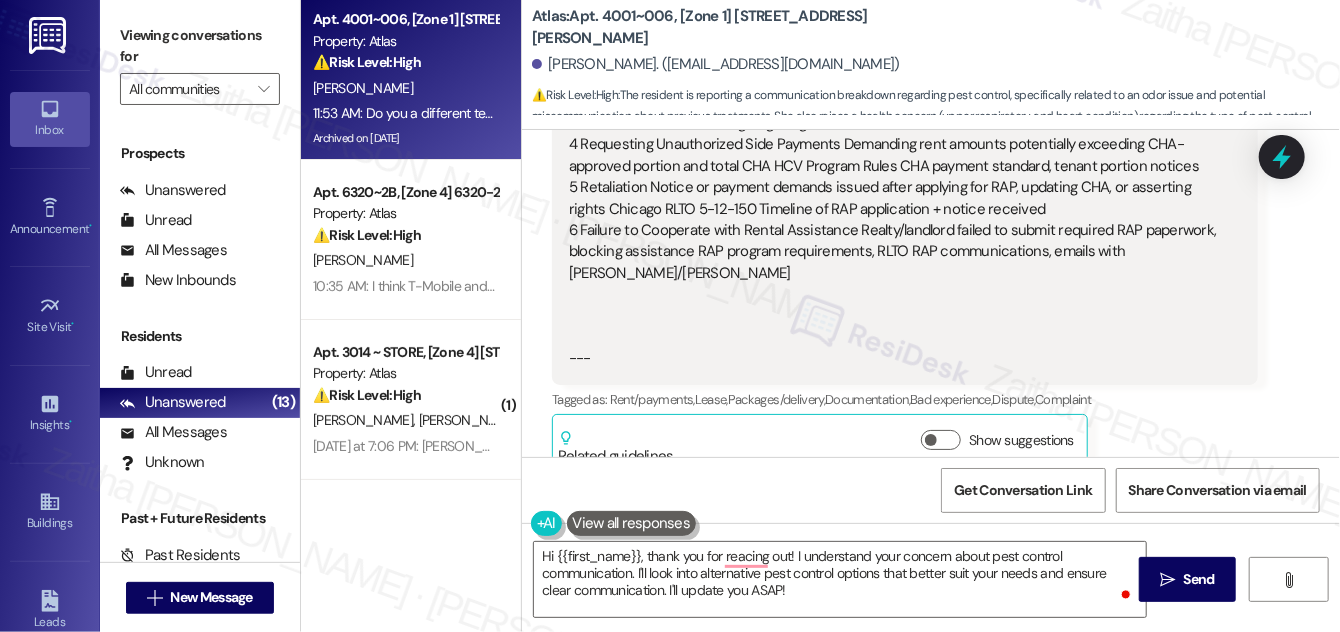 drag, startPoint x: 565, startPoint y: 215, endPoint x: 1149, endPoint y: 391, distance: 609.9443 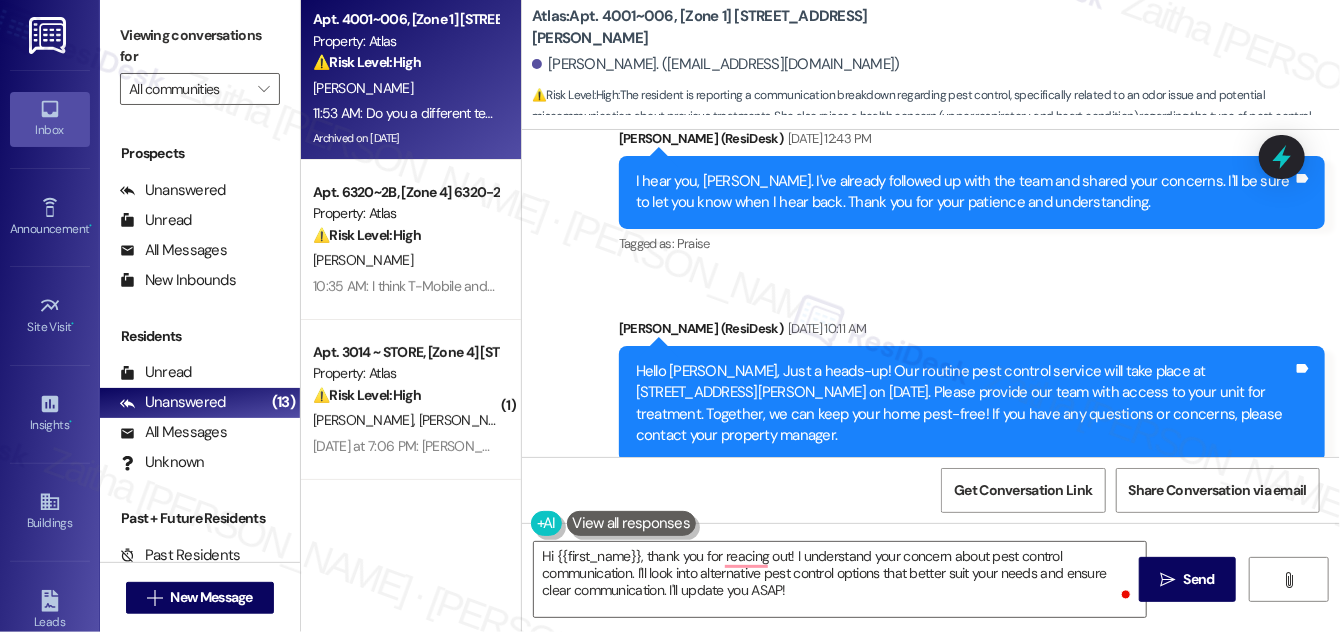 scroll, scrollTop: 131517, scrollLeft: 0, axis: vertical 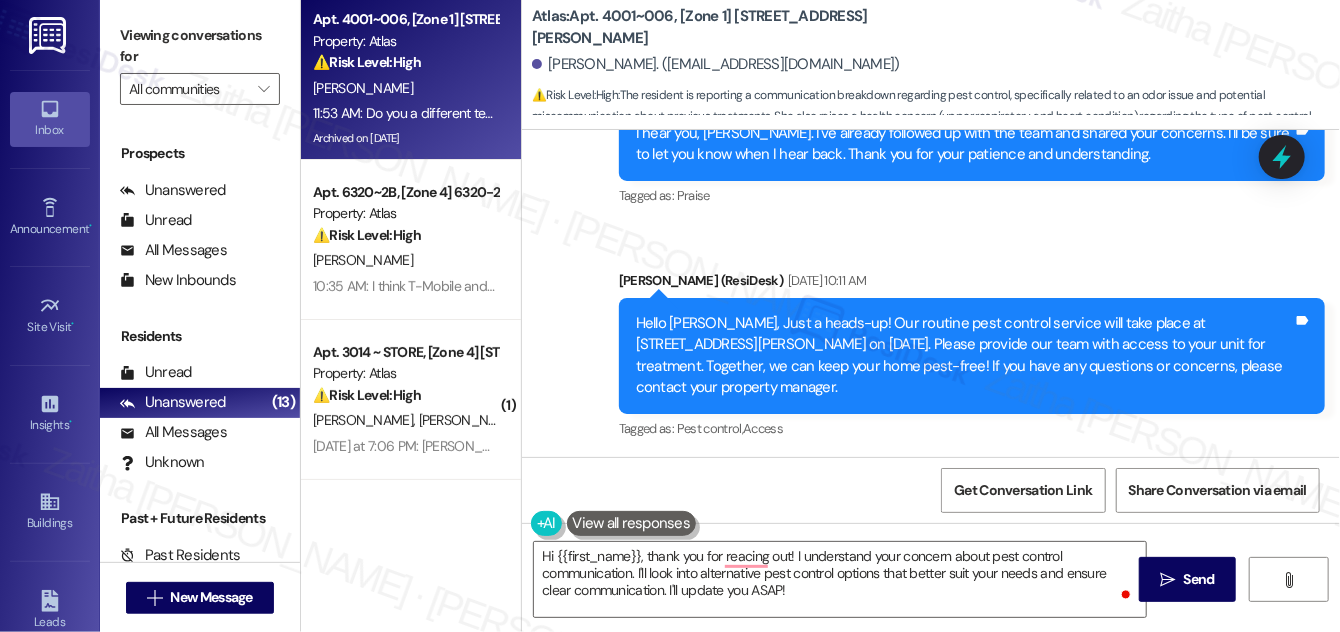 click on "Received via SMS 11:44 AM [PERSON_NAME] Question 11:44 AM If need to know something or unclear about my unit please let them know they need to contact me physically to get the truth. Never rely on man or others . To speak your truth at all Tags and notes Tagged as:   Bad experience Click to highlight conversations about Bad experience  Related guidelines Show suggestions" at bounding box center [905, 1009] 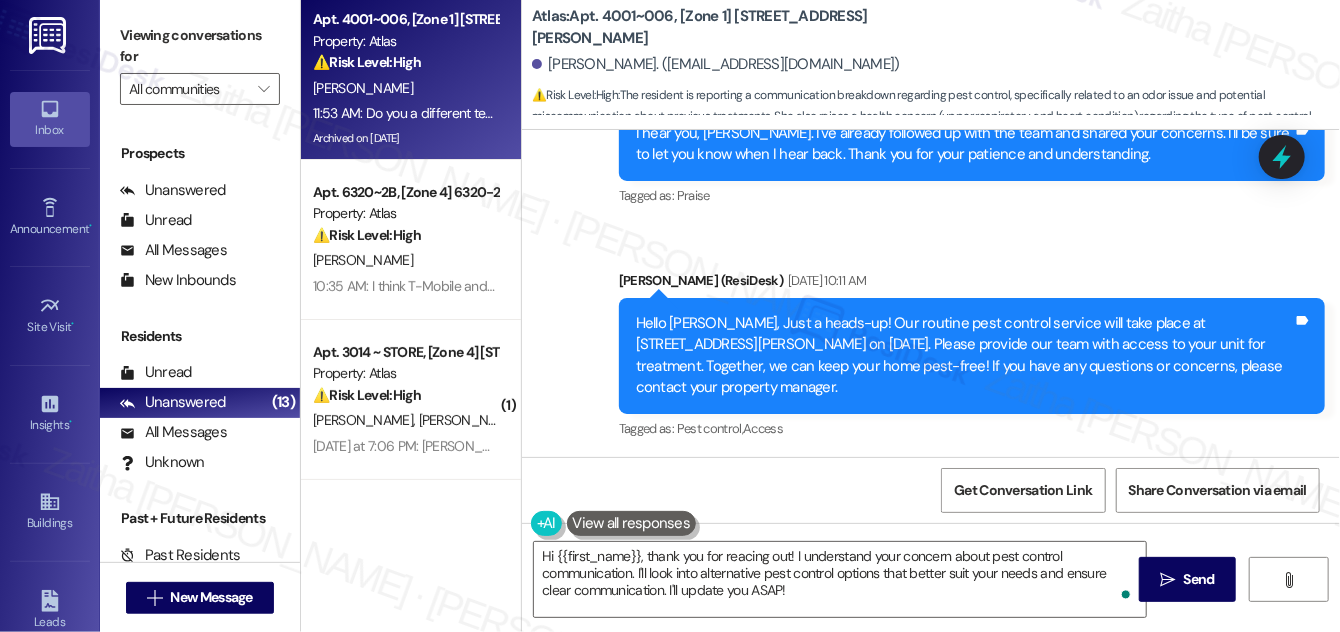 drag, startPoint x: 562, startPoint y: 143, endPoint x: 1098, endPoint y: 171, distance: 536.73083 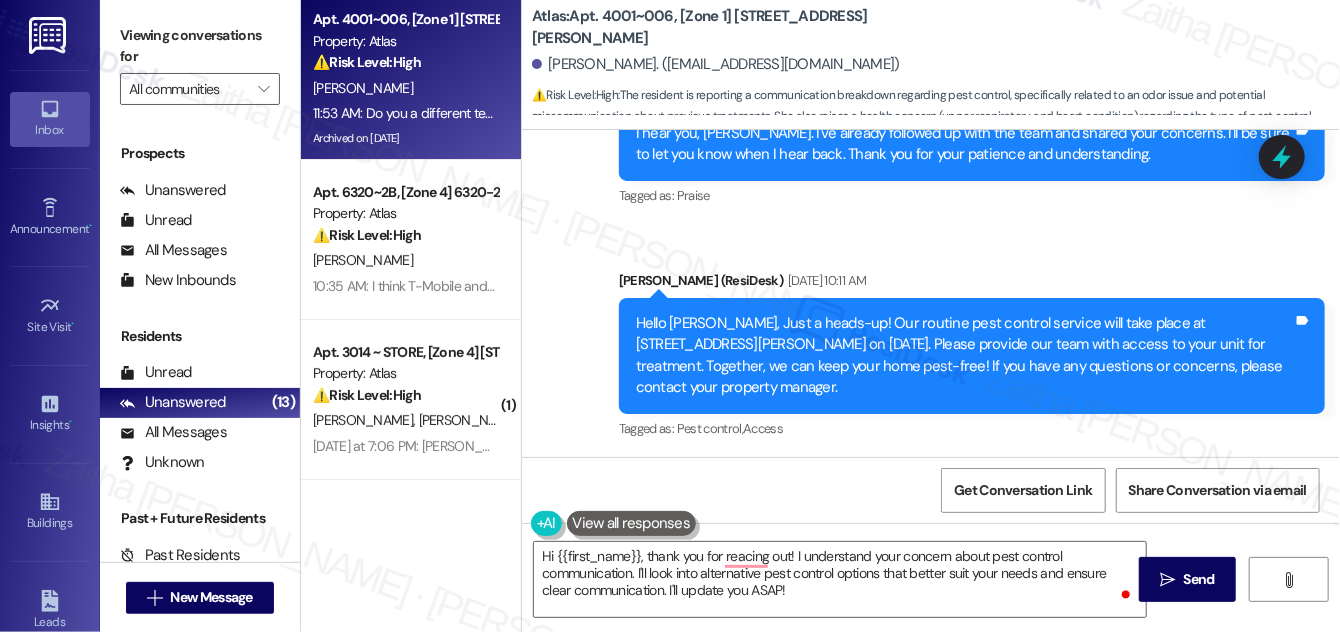 copy on "If need to know something or unclear about my unit please let them know they need to contact me physically to get the truth. Never rely on man or others . To speak your truth at all" 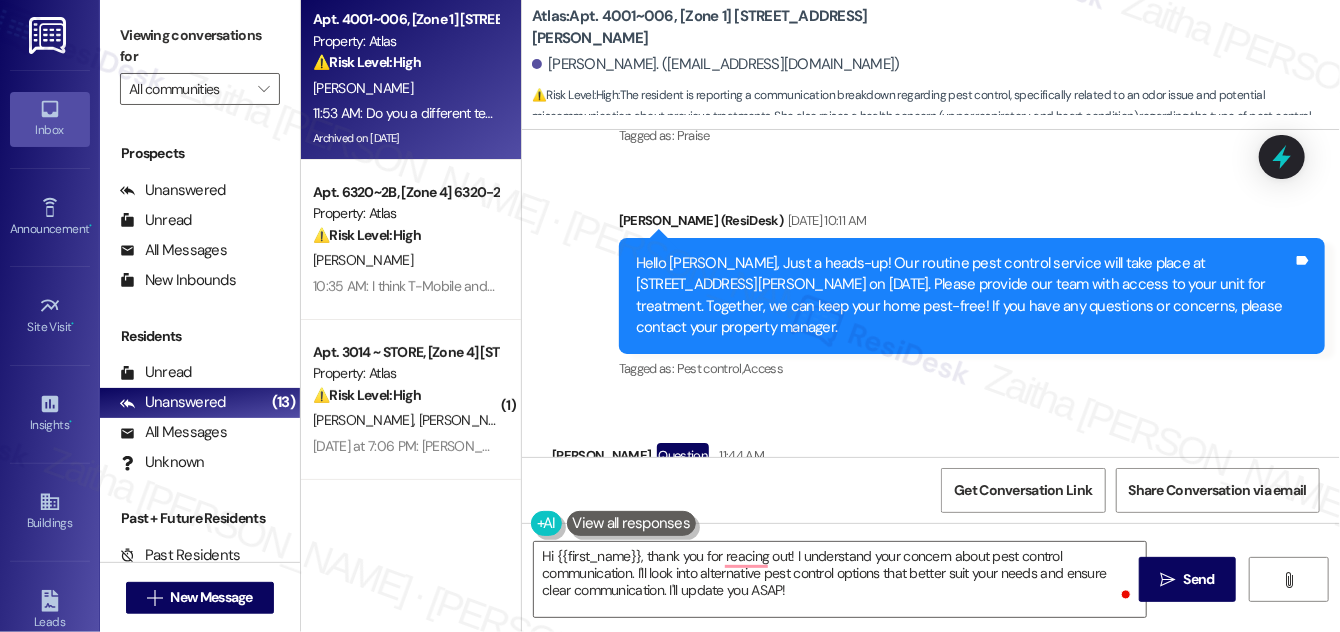 scroll, scrollTop: 131608, scrollLeft: 0, axis: vertical 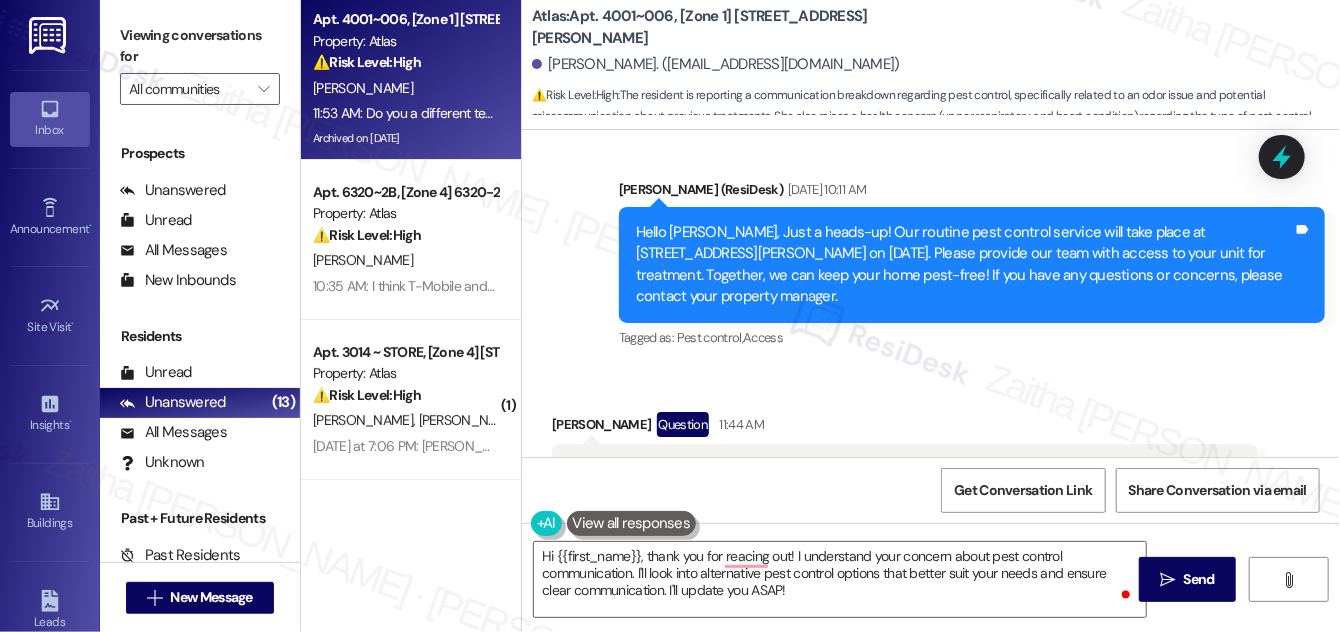 drag, startPoint x: 557, startPoint y: 303, endPoint x: 773, endPoint y: 340, distance: 219.14607 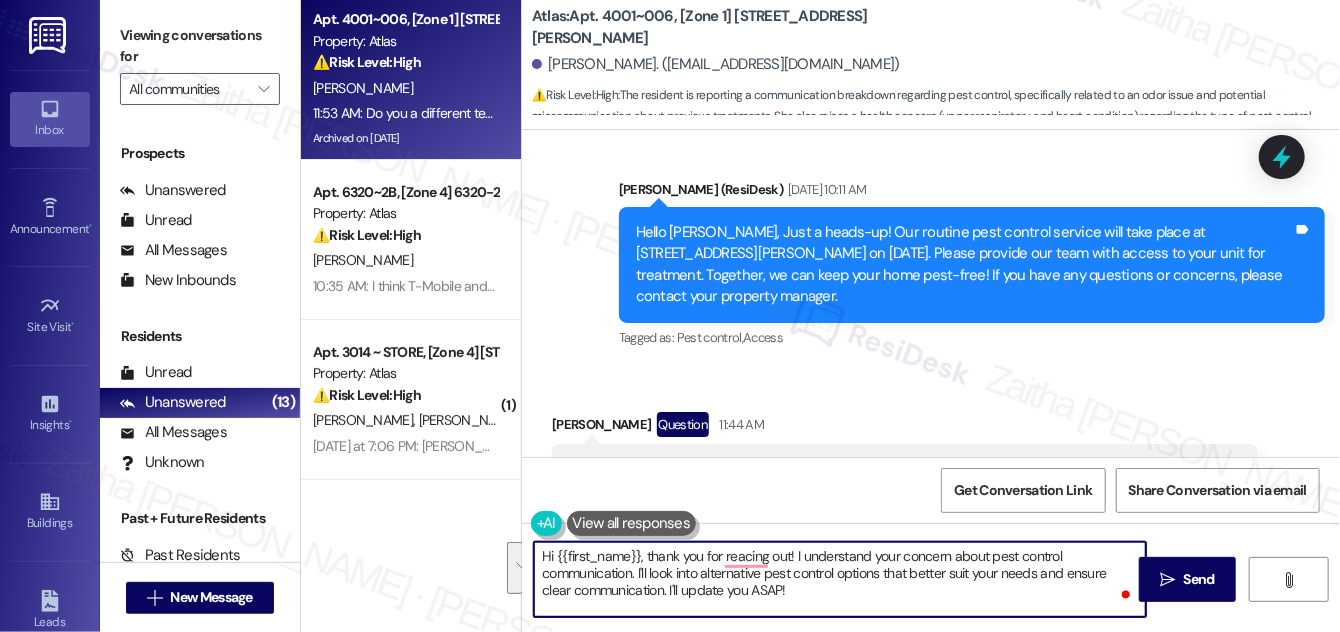 drag, startPoint x: 787, startPoint y: 551, endPoint x: 821, endPoint y: 590, distance: 51.739735 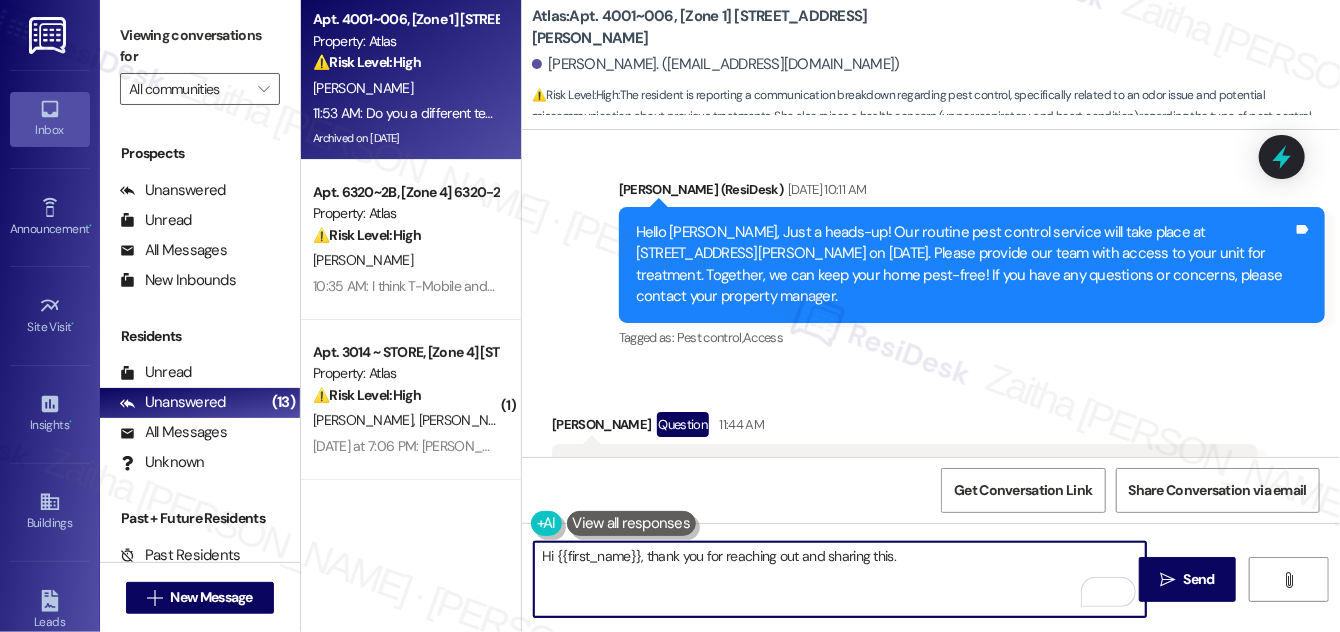 paste on "I’m really sorry for the confusion and completely understand your frustration, especially given your health concerns and past communication with pest control. I’ll ensure to relay everything you shared to the team, including your need for safer treatment options and the request for better communication moving forward." 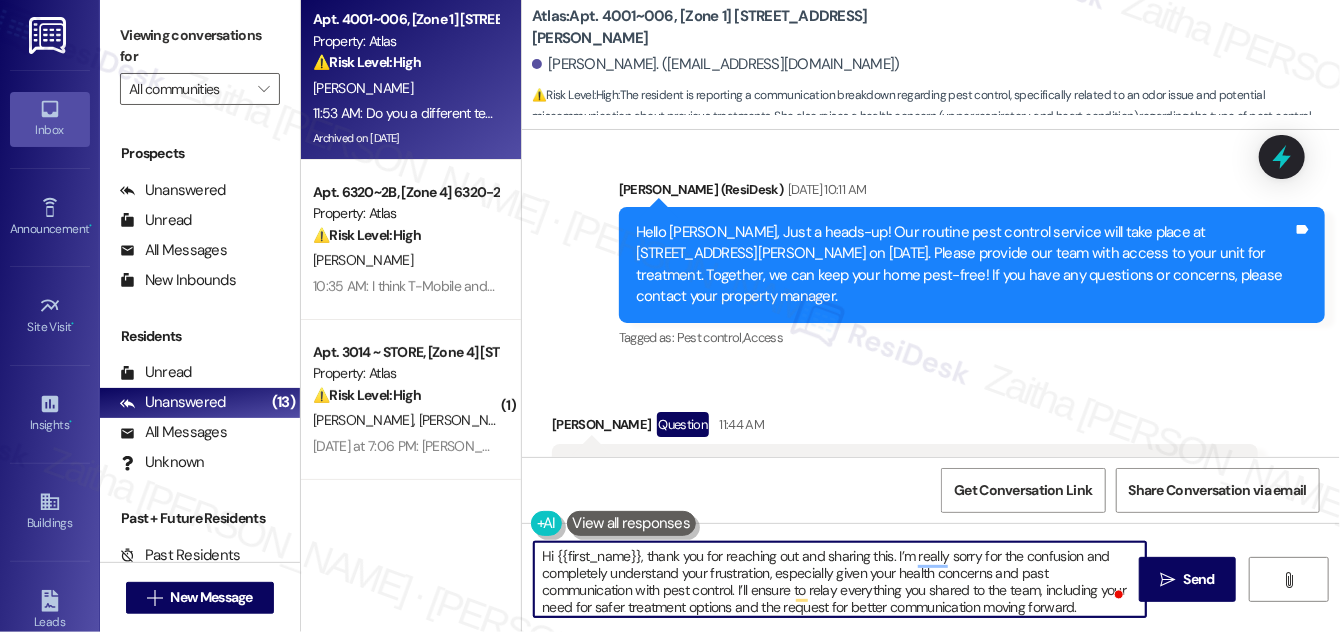 scroll, scrollTop: 5, scrollLeft: 0, axis: vertical 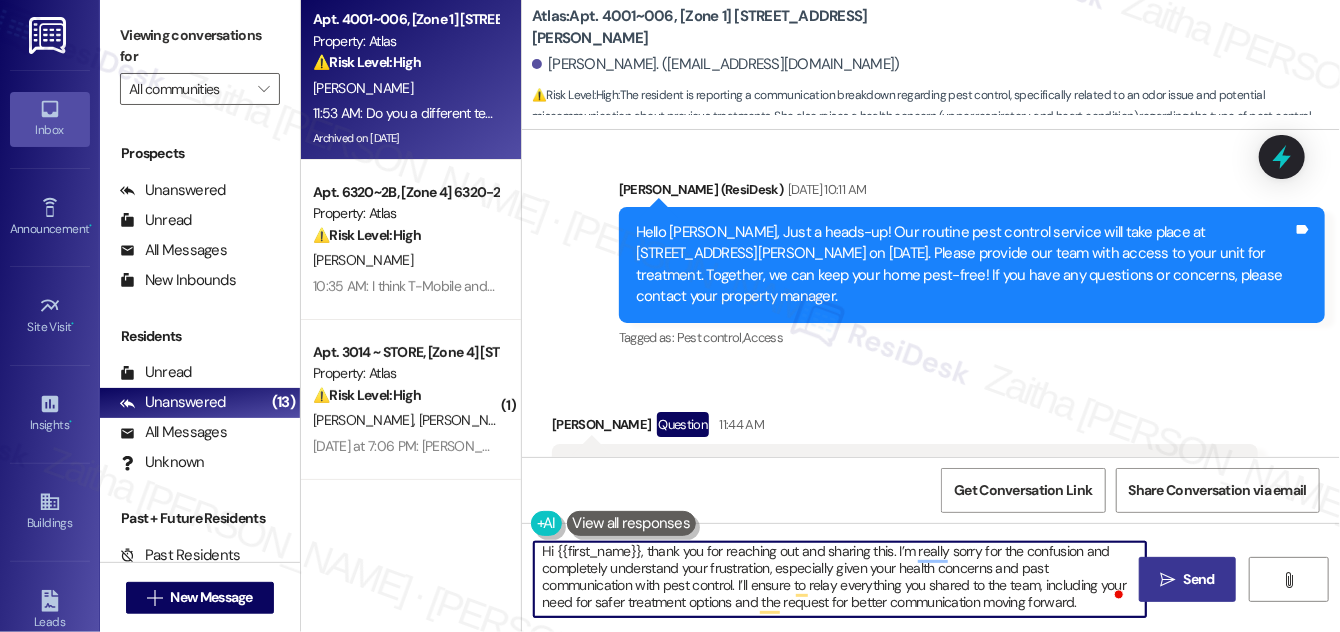type on "Hi {{first_name}}, thank you for reaching out and sharing this. I’m really sorry for the confusion and completely understand your frustration, especially given your health concerns and past communication with pest control. I’ll ensure to relay everything you shared to the team, including your need for safer treatment options and the request for better communication moving forward." 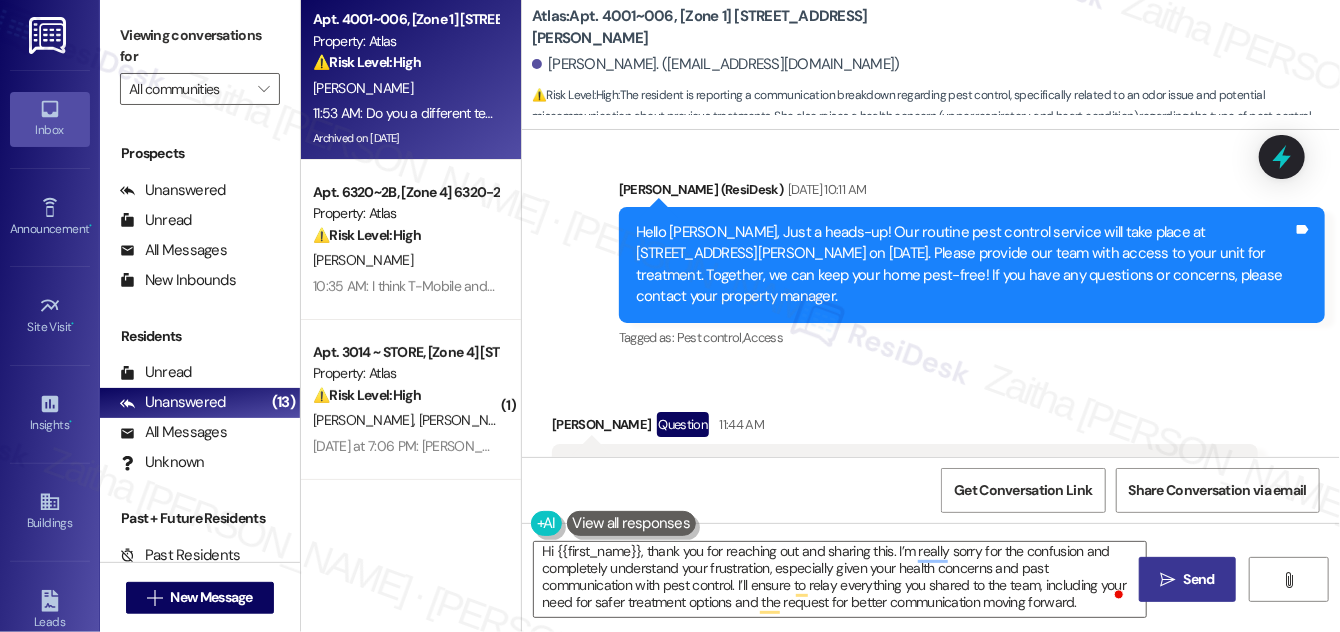 click on "Send" at bounding box center [1199, 579] 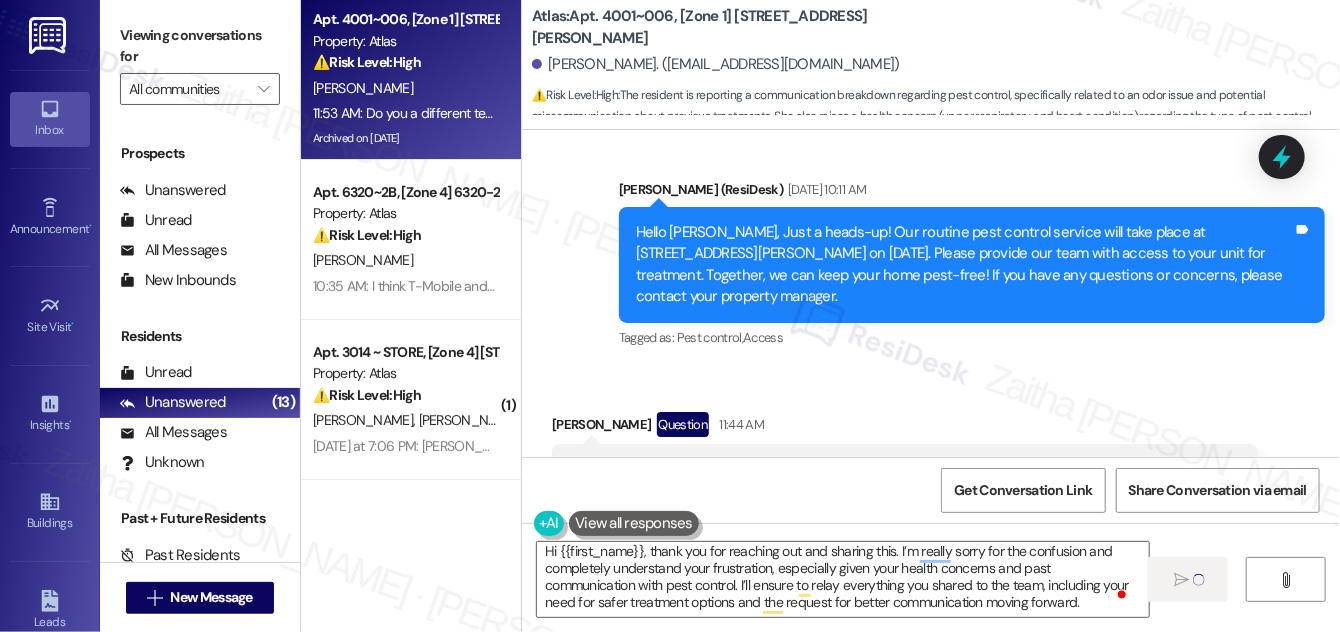 type 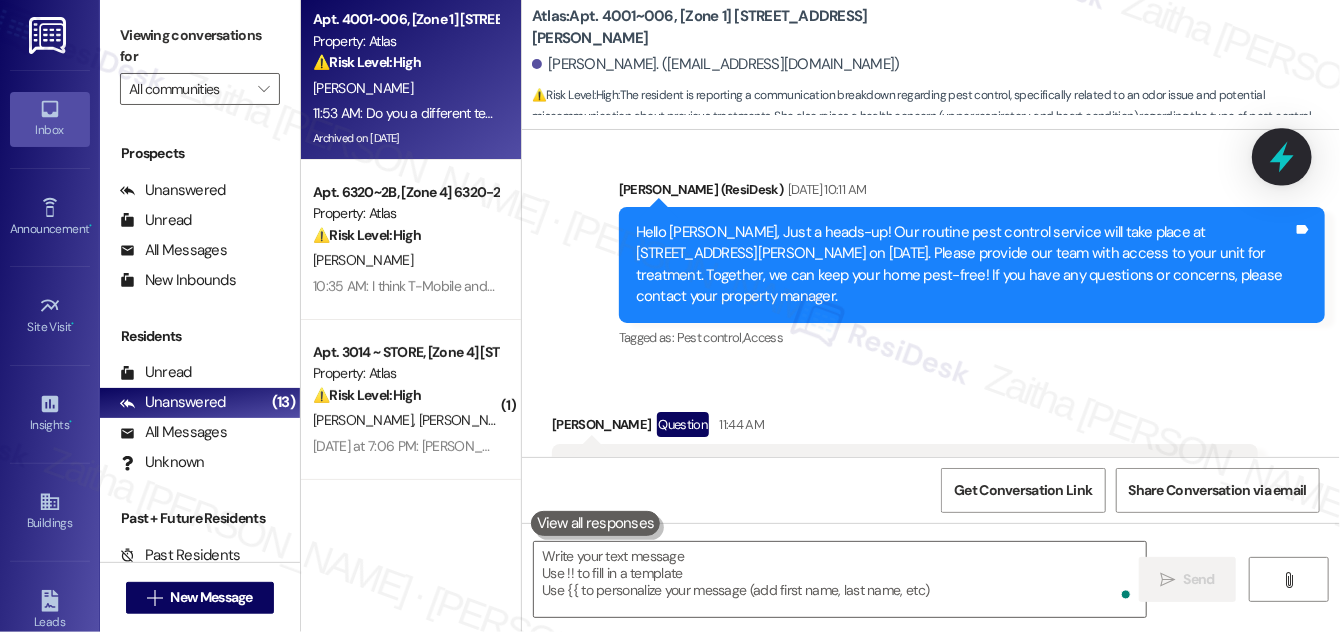 scroll, scrollTop: 0, scrollLeft: 0, axis: both 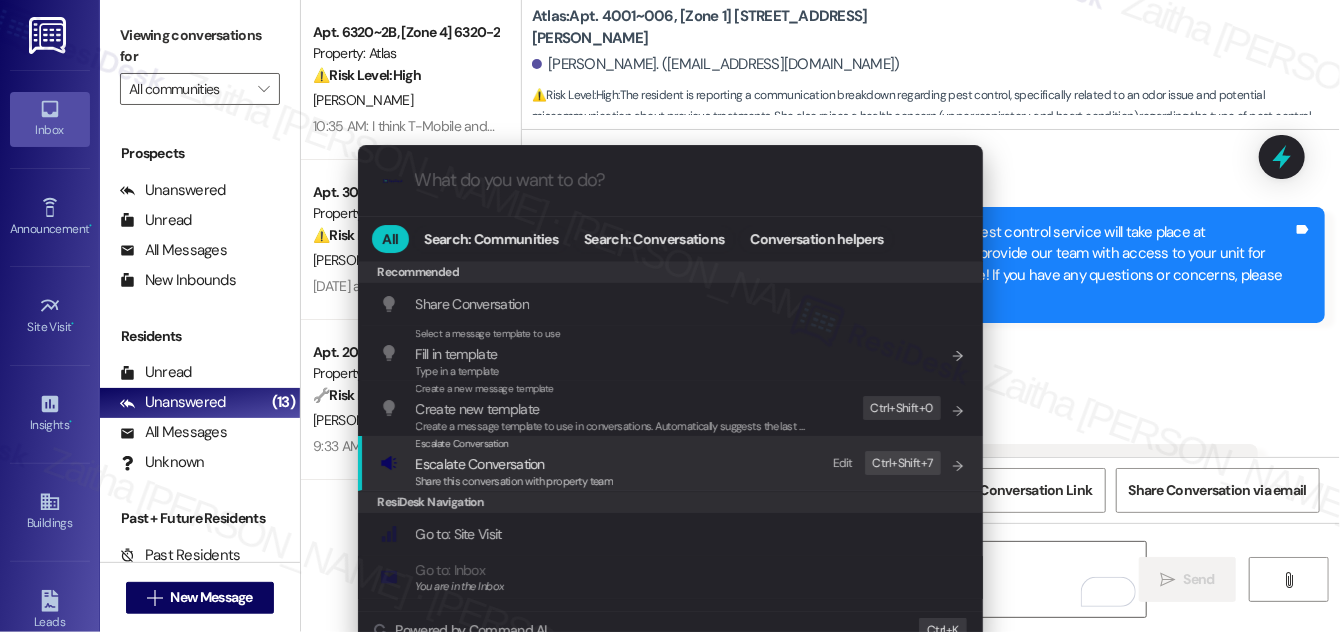 click on "Escalate Conversation" at bounding box center [480, 464] 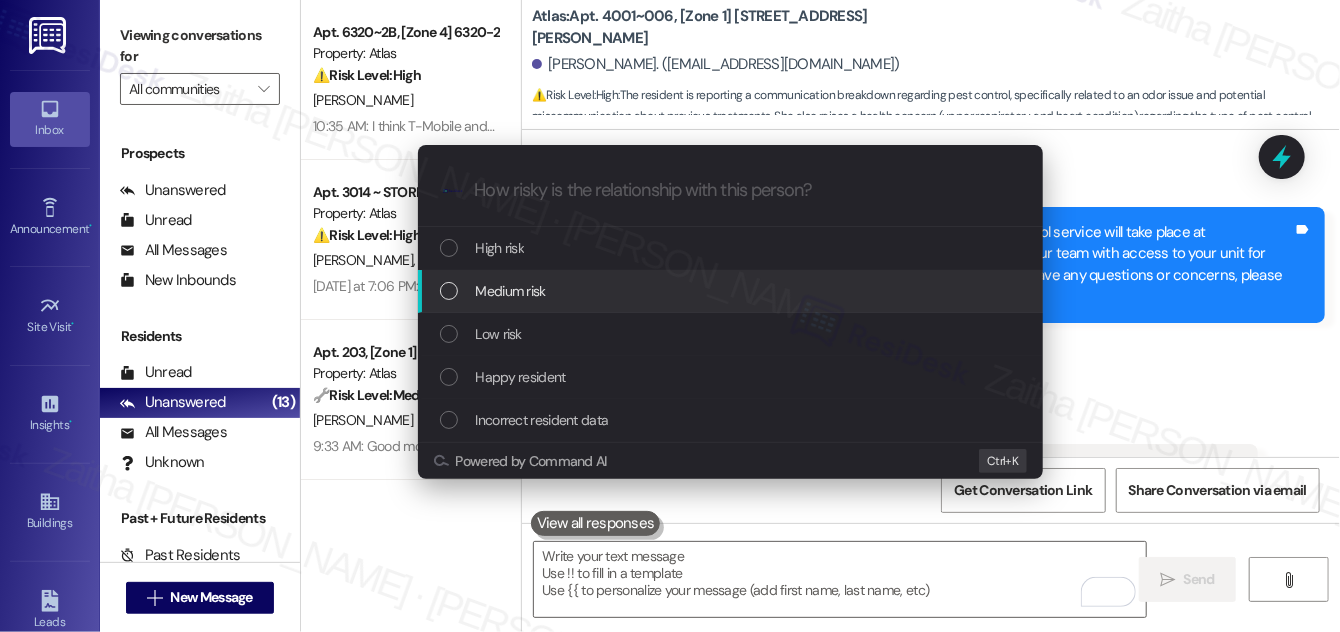 click on "Medium risk" at bounding box center [730, 291] 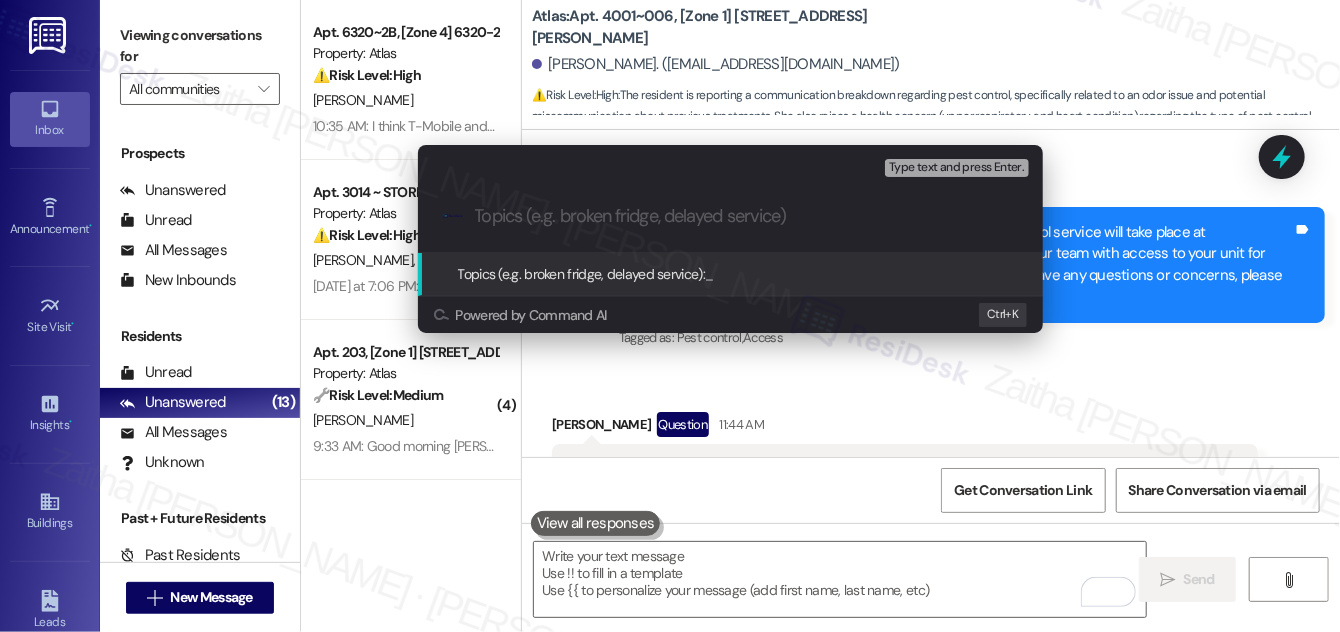 paste on "Pest Control & Health Considerations" 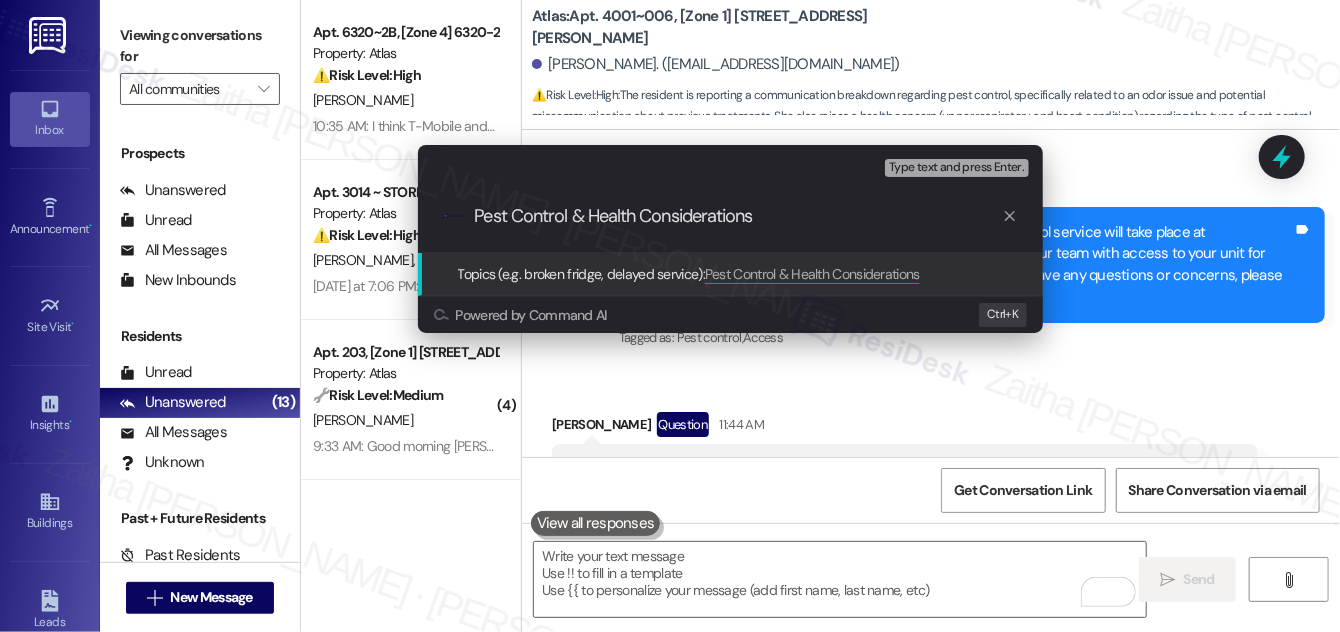 click on "Pest Control & Health Considerations" at bounding box center [738, 216] 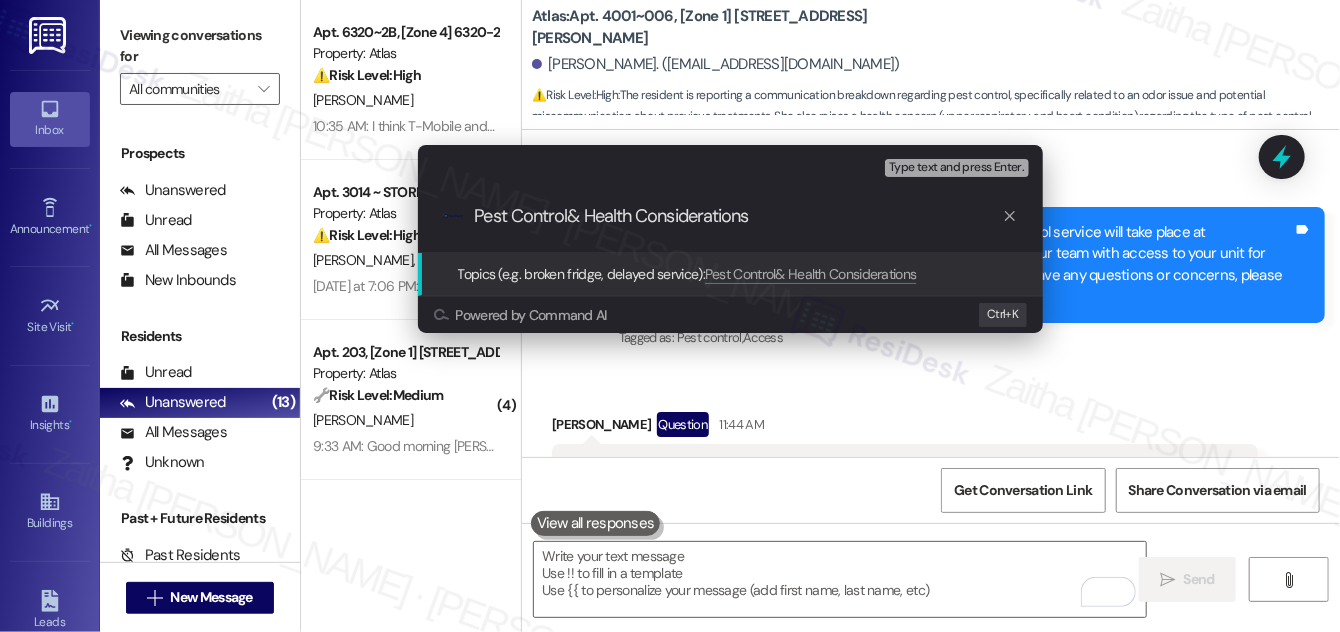 type on "Pest Control & Health Considerations" 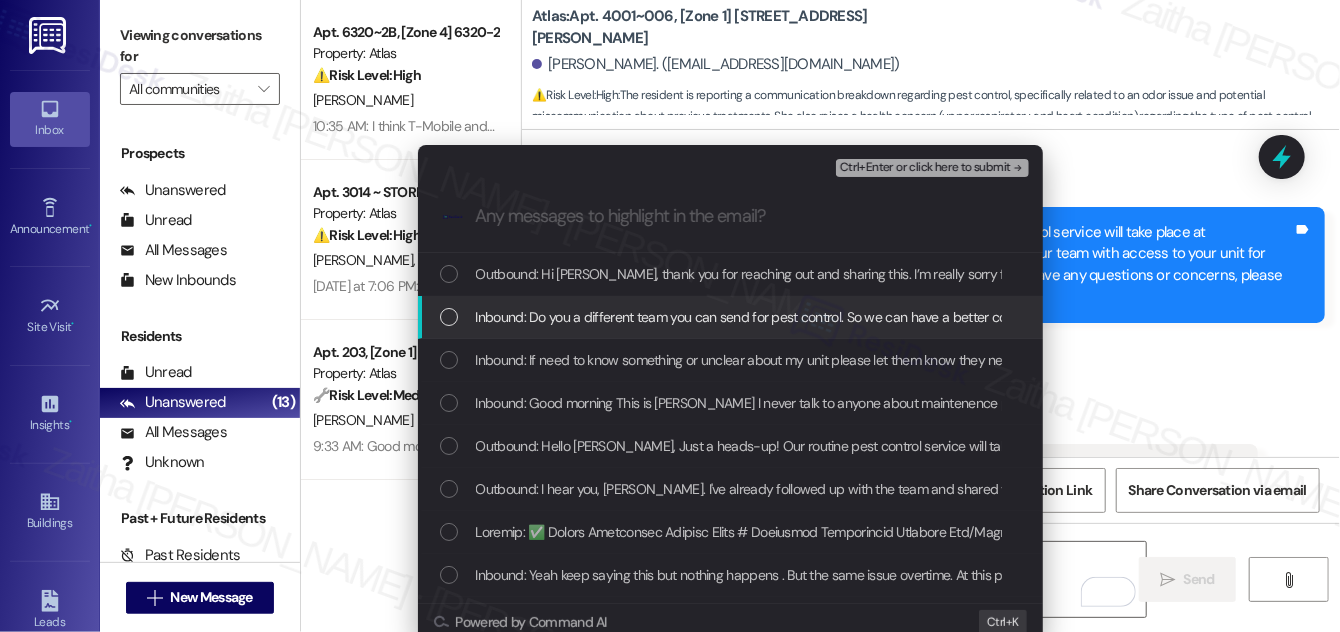 click at bounding box center [449, 317] 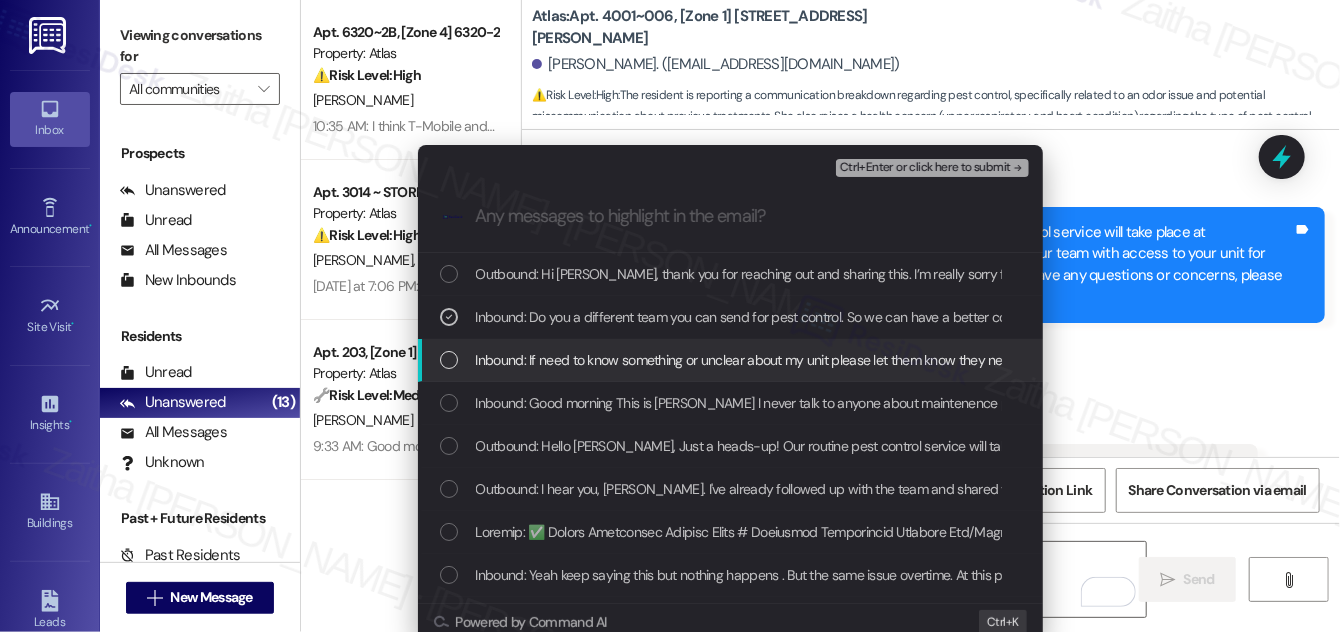 click at bounding box center [449, 360] 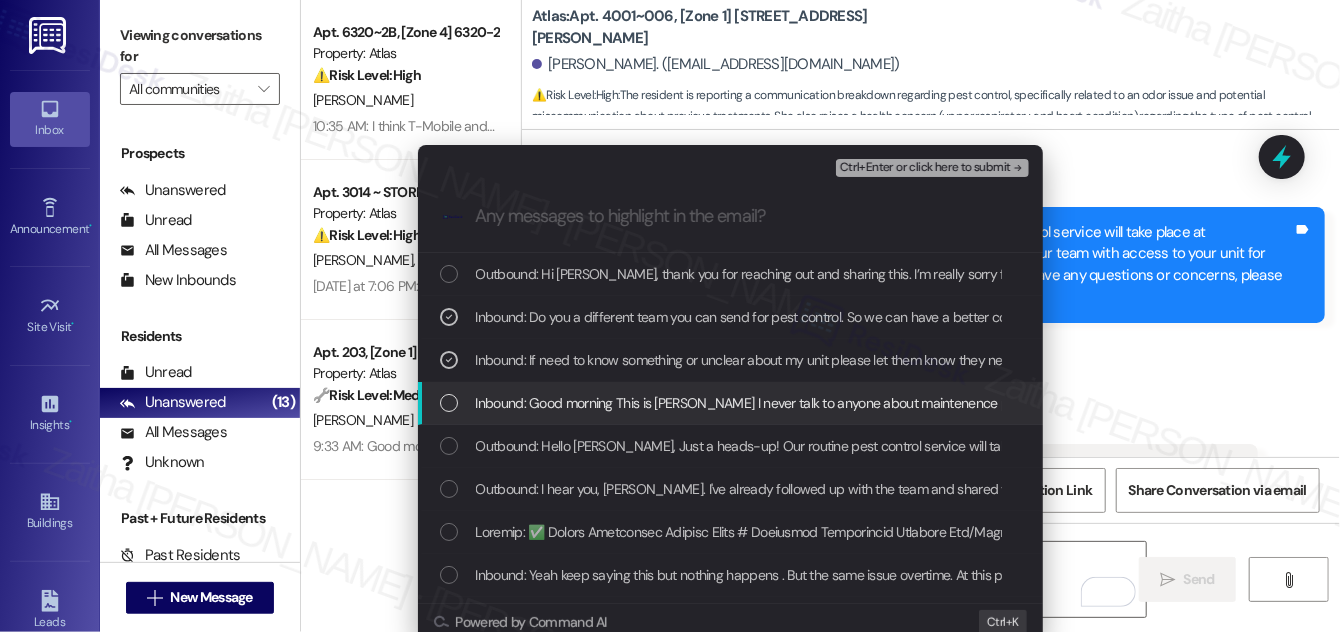 click at bounding box center [449, 403] 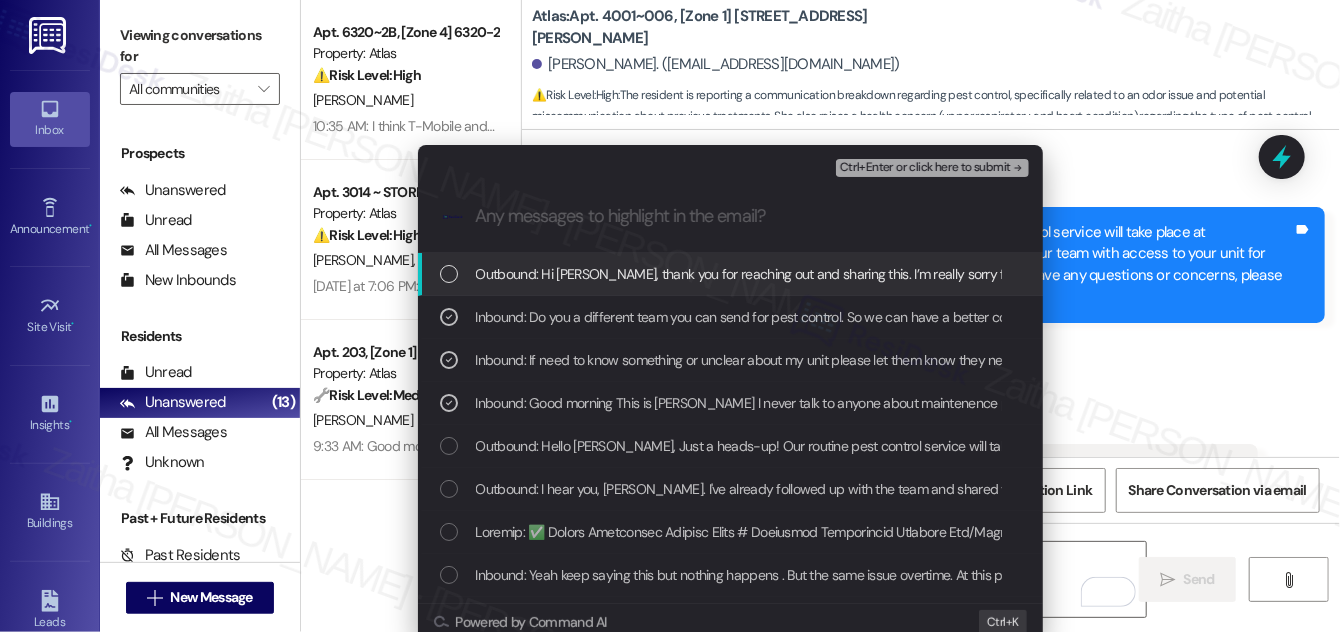 click on "Ctrl+Enter or click here to submit" at bounding box center [925, 168] 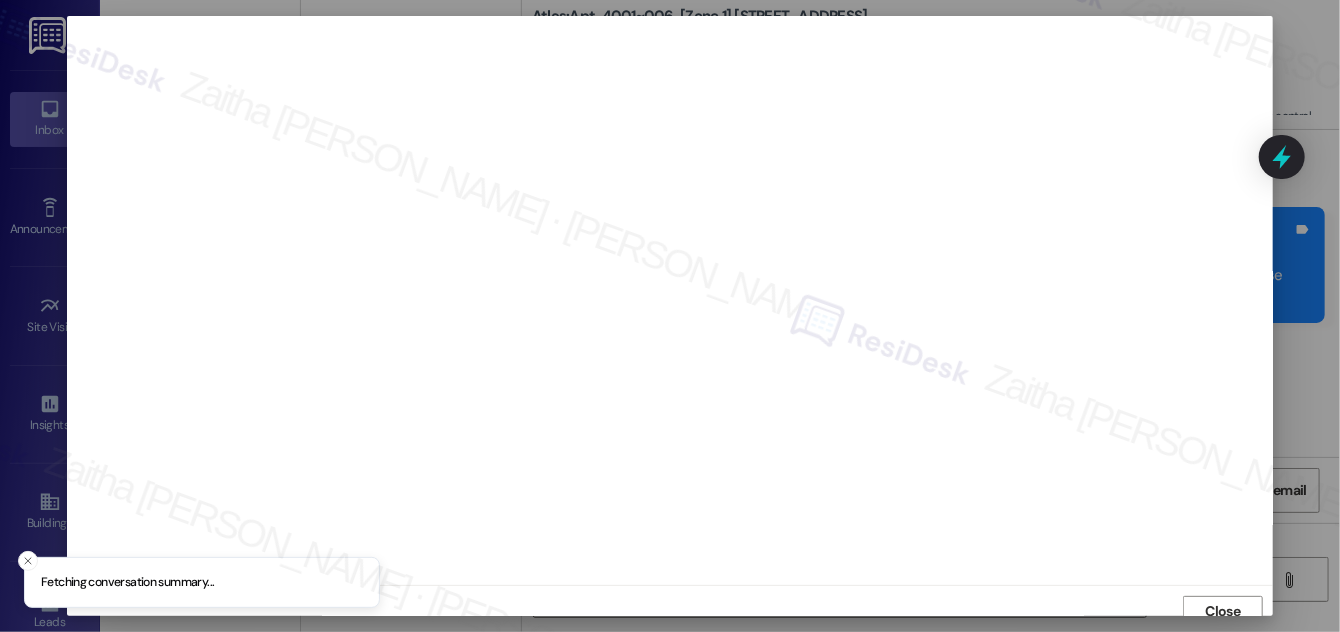 scroll, scrollTop: 11, scrollLeft: 0, axis: vertical 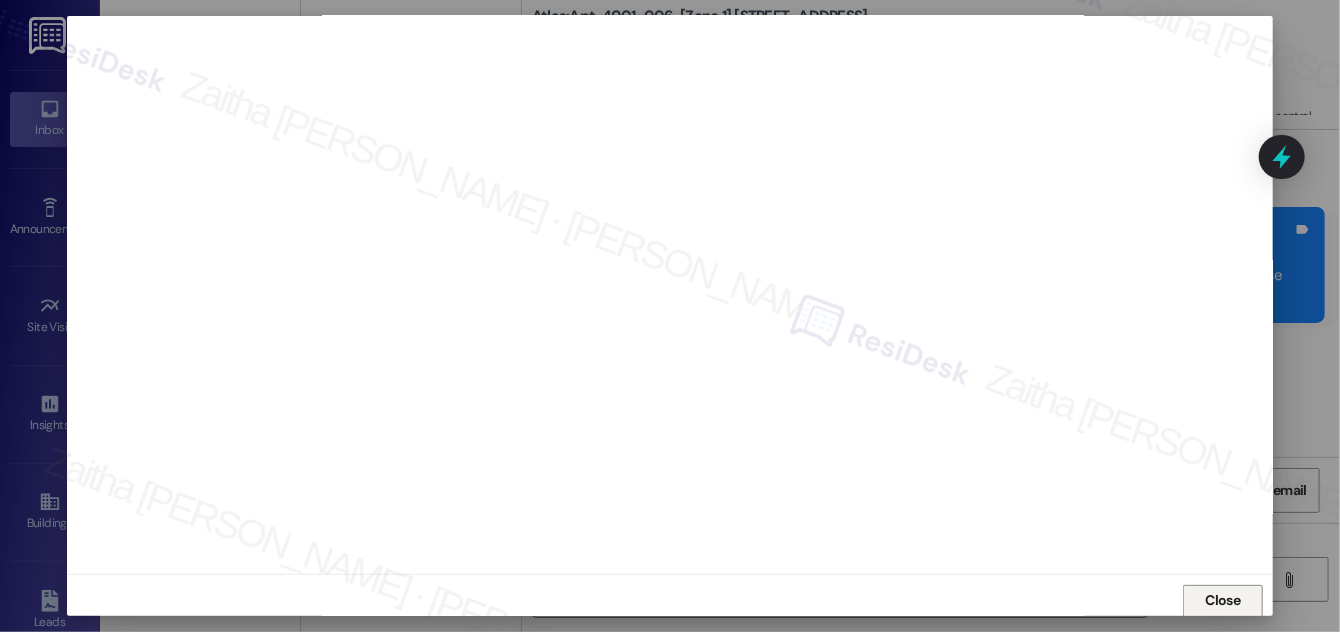 click on "Close" at bounding box center (1223, 601) 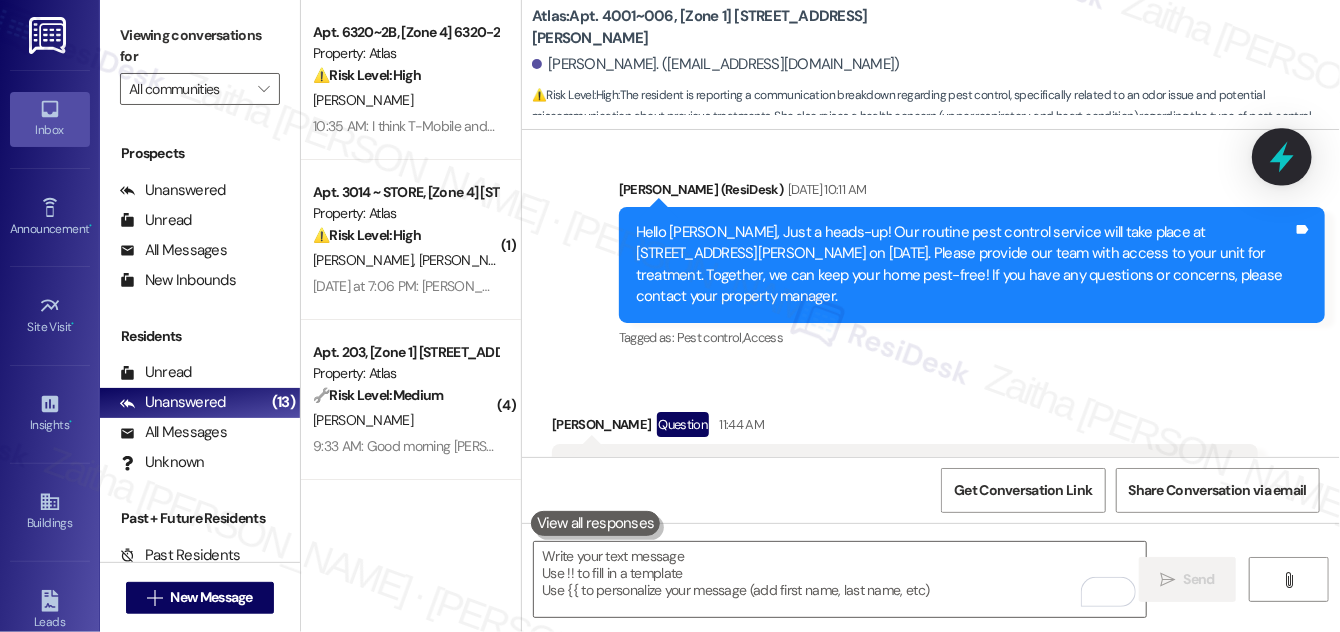 click 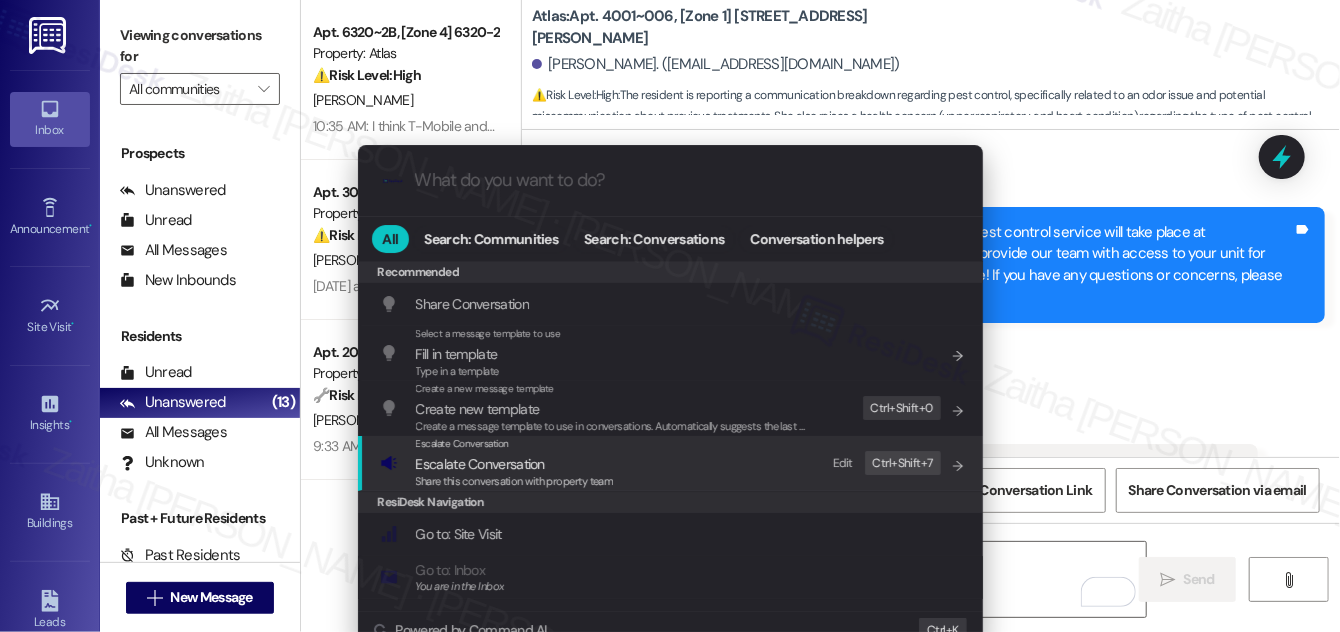 click on "Escalate Conversation" at bounding box center (480, 464) 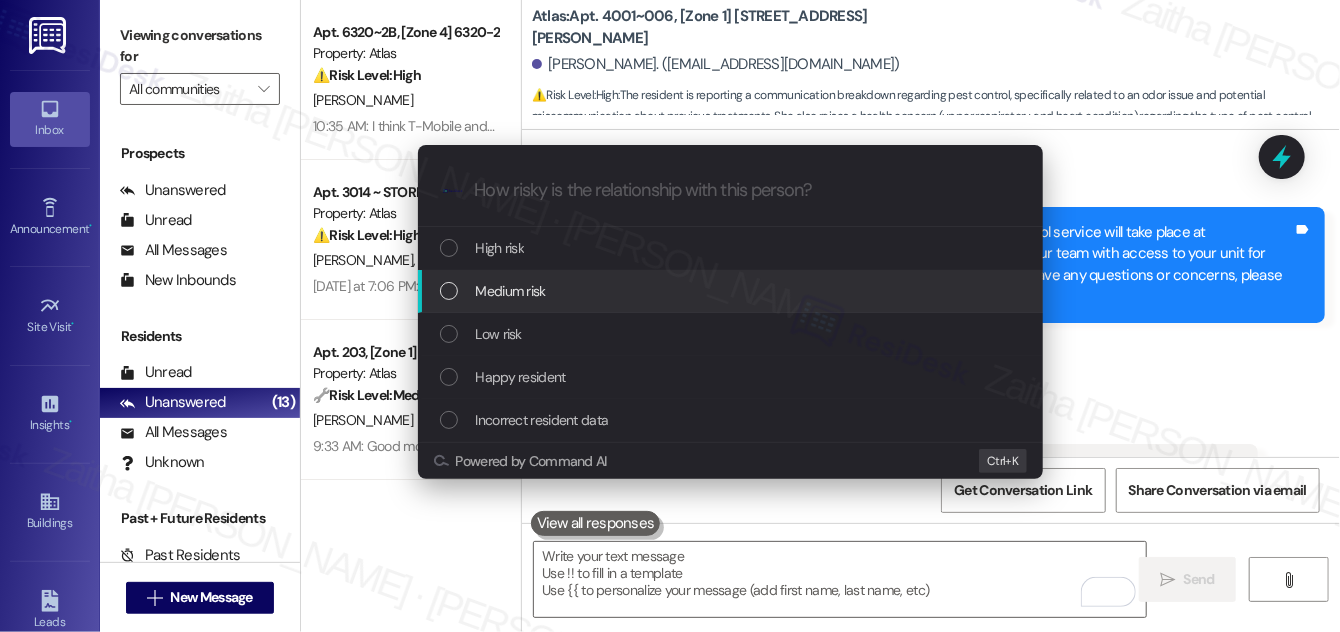 click on "Medium risk" at bounding box center [511, 291] 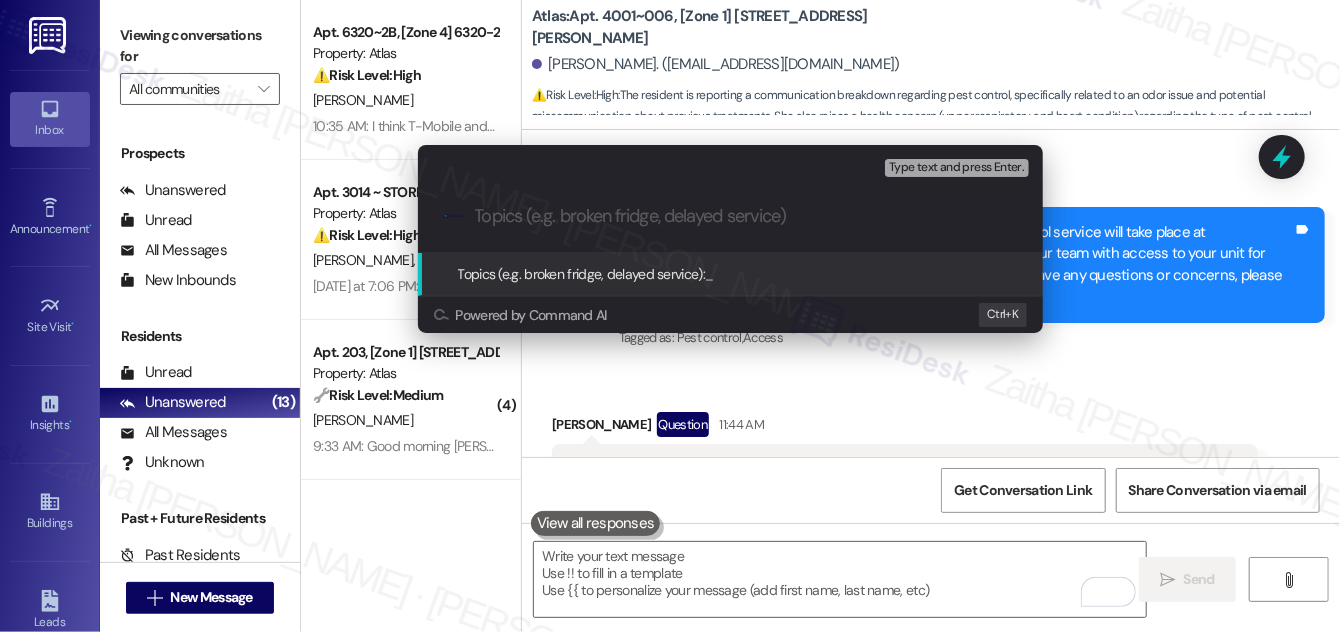 paste on "Pest Control & Health Considerations" 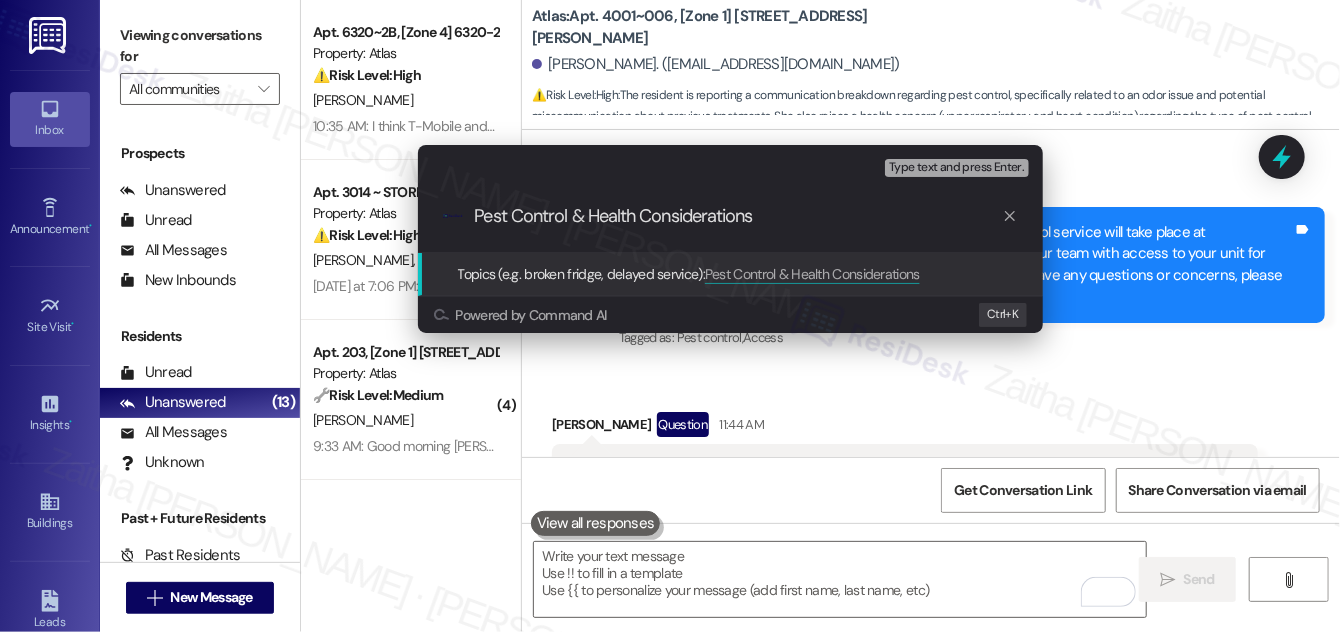 type 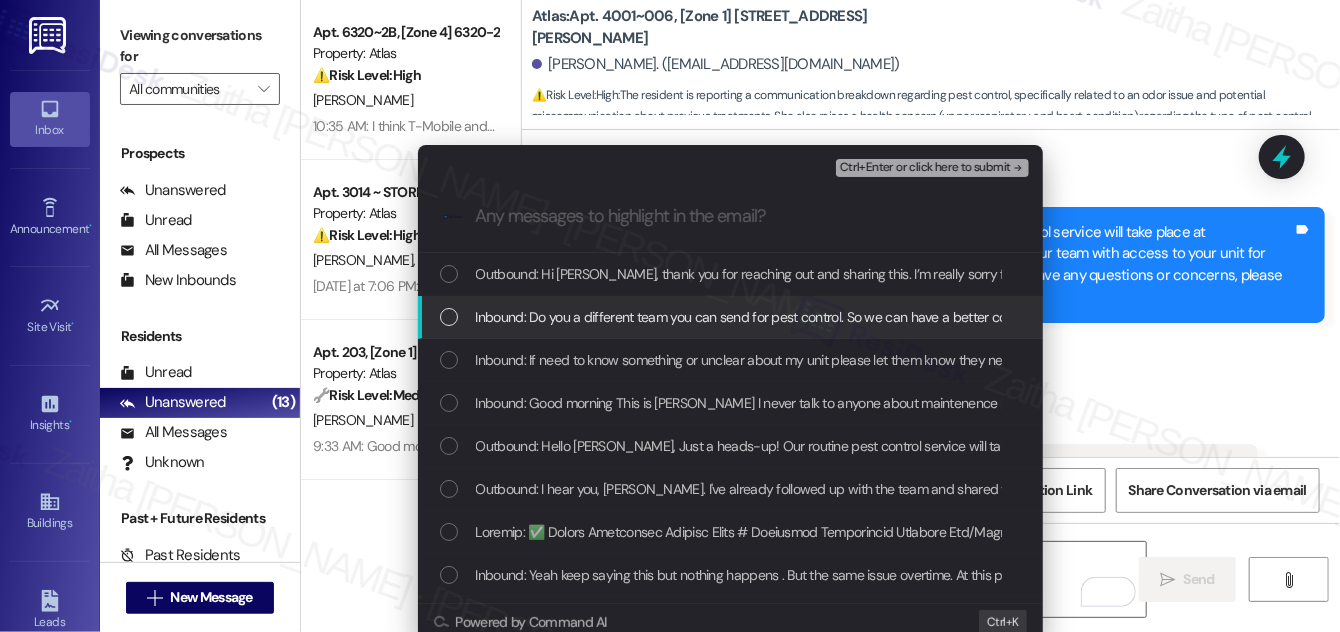 drag, startPoint x: 442, startPoint y: 312, endPoint x: 458, endPoint y: 346, distance: 37.576588 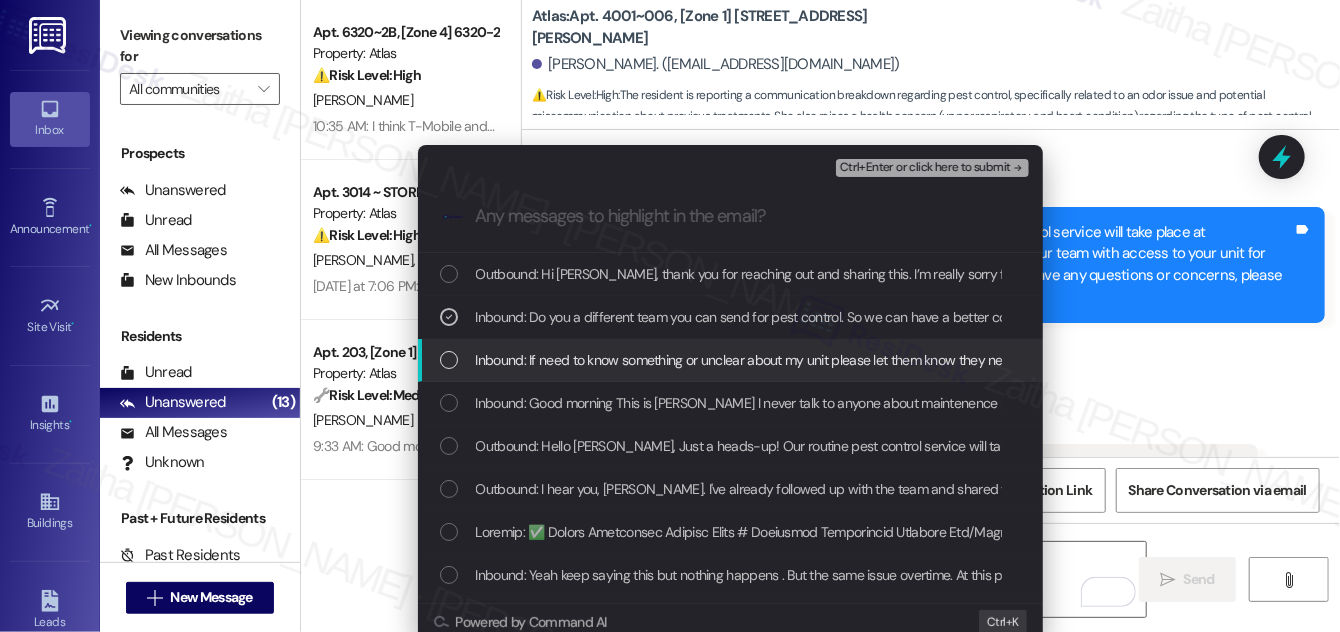 click on "Inbound: If need to know something or unclear about my unit please let them know they need to contact me physically to get the truth. Never rely on man or others . To speak your truth at all" at bounding box center (732, 360) 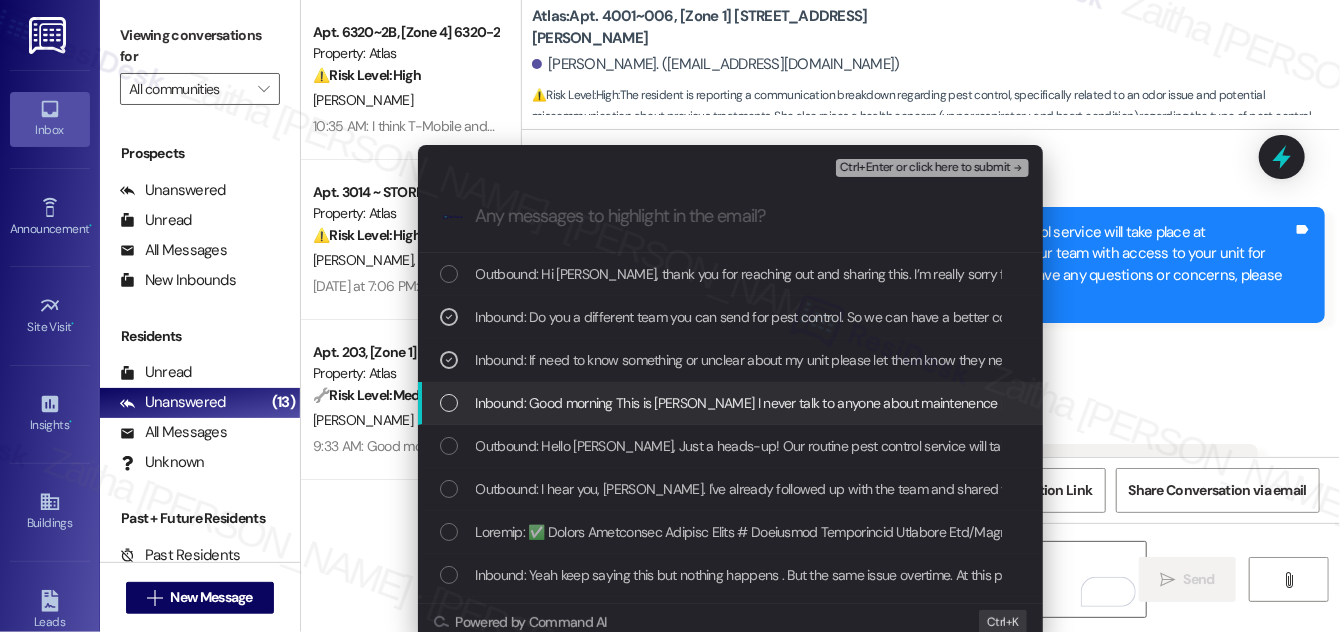click at bounding box center [449, 403] 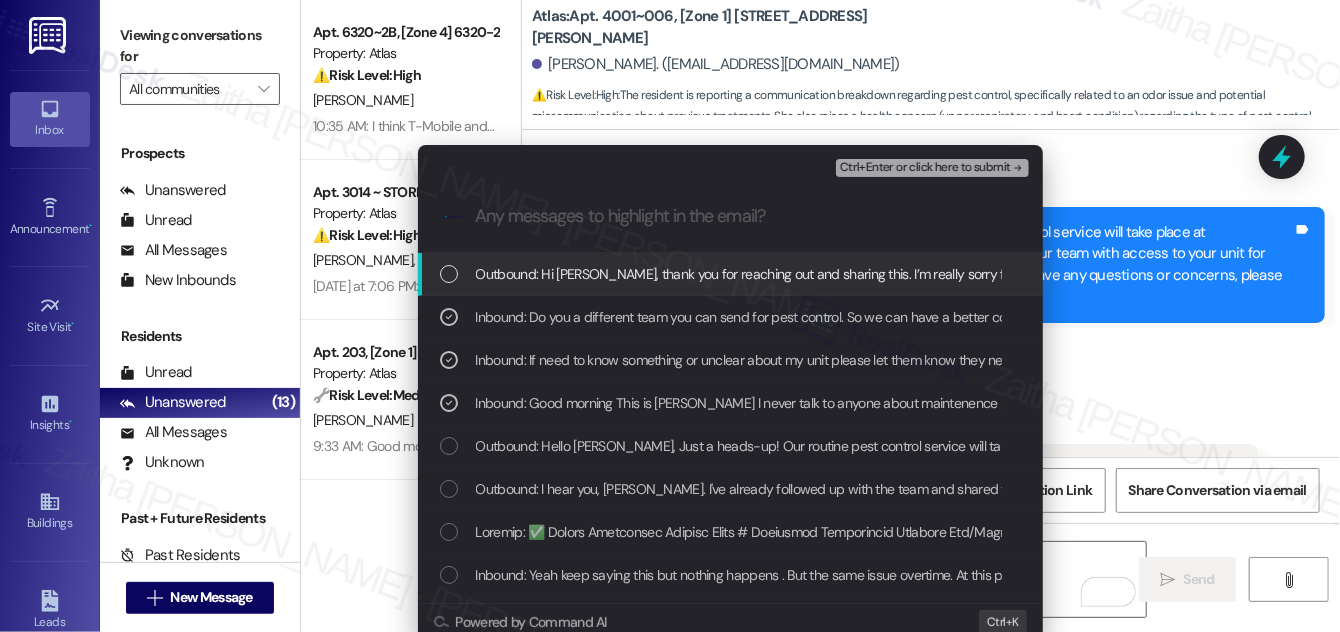 click on "Ctrl+Enter or click here to submit" at bounding box center [932, 168] 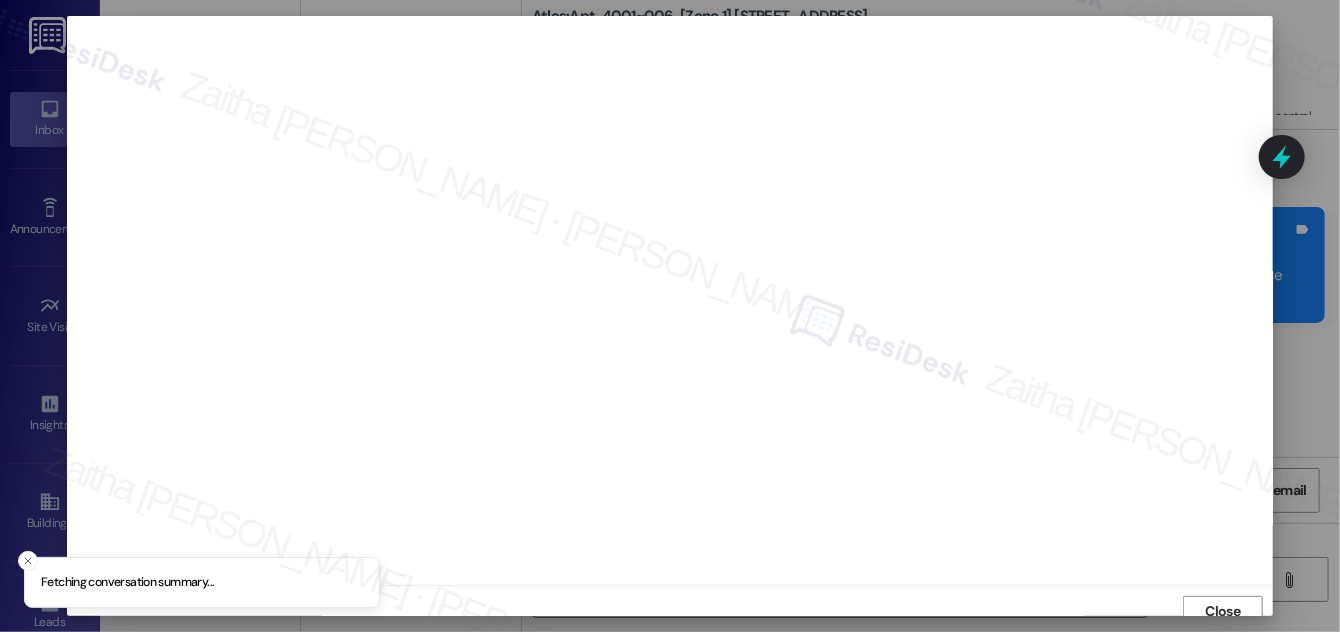 scroll, scrollTop: 11, scrollLeft: 0, axis: vertical 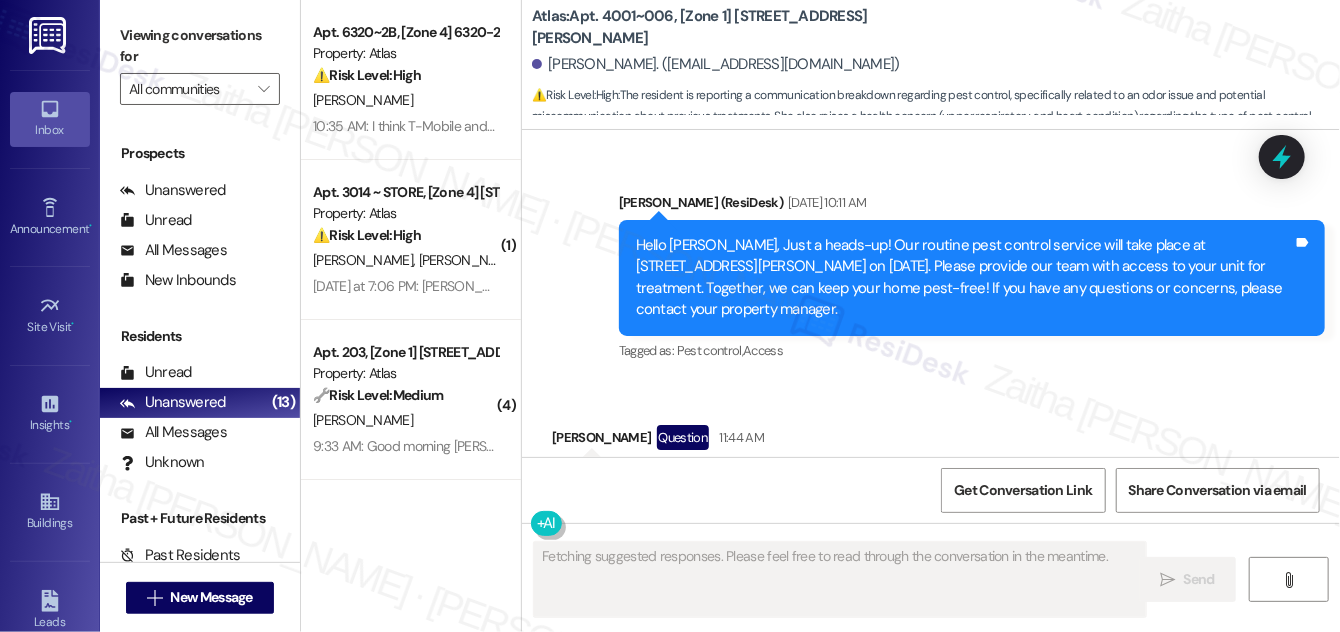 click on "Hide Suggestions" at bounding box center [945, 1232] 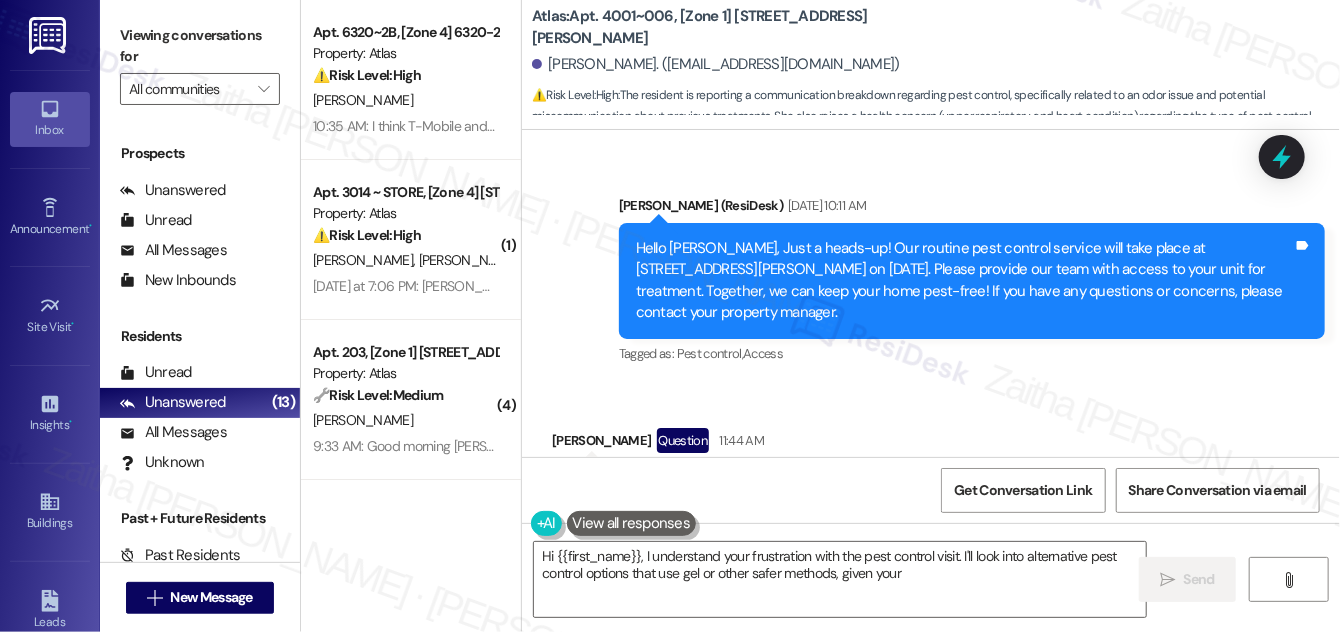 scroll, scrollTop: 131569, scrollLeft: 0, axis: vertical 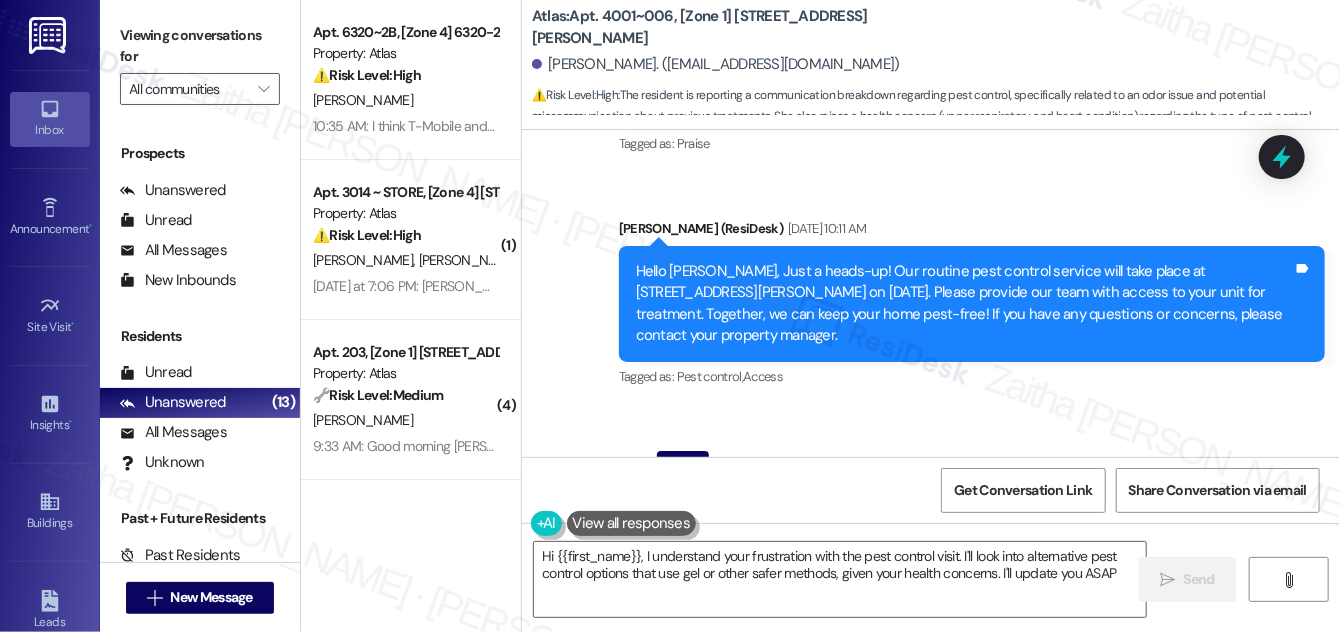 type on "Hi {{first_name}}, I understand your frustration with the pest control visit. I'll look into alternative pest control options that use gel or other safer methods, given your health concerns. I'll update you ASAP!" 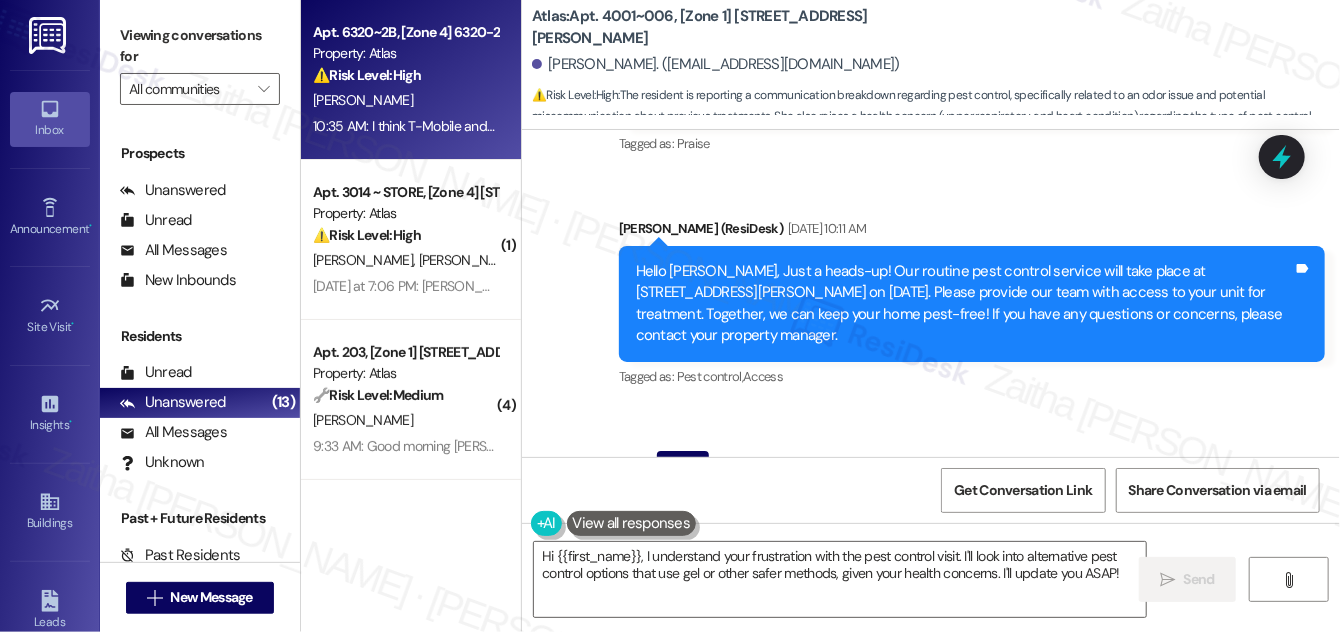 click on "[PERSON_NAME]" at bounding box center [405, 100] 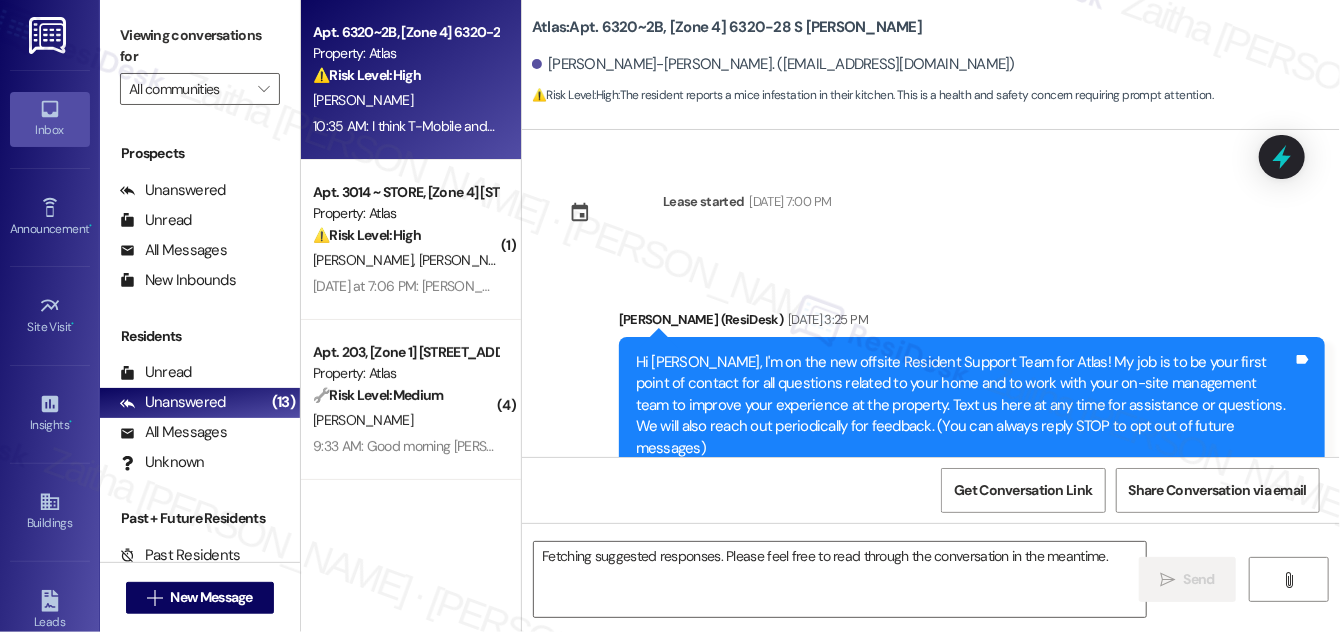 scroll, scrollTop: 45728, scrollLeft: 0, axis: vertical 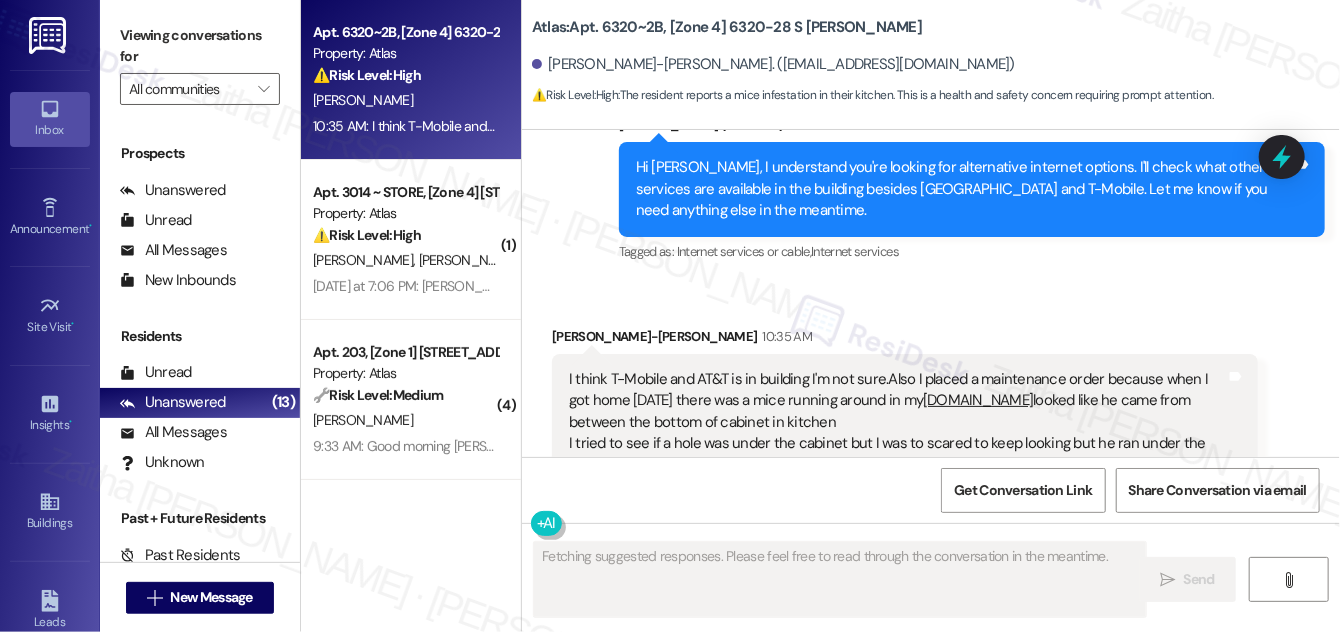 click on "Hide Suggestions" at bounding box center (945, 546) 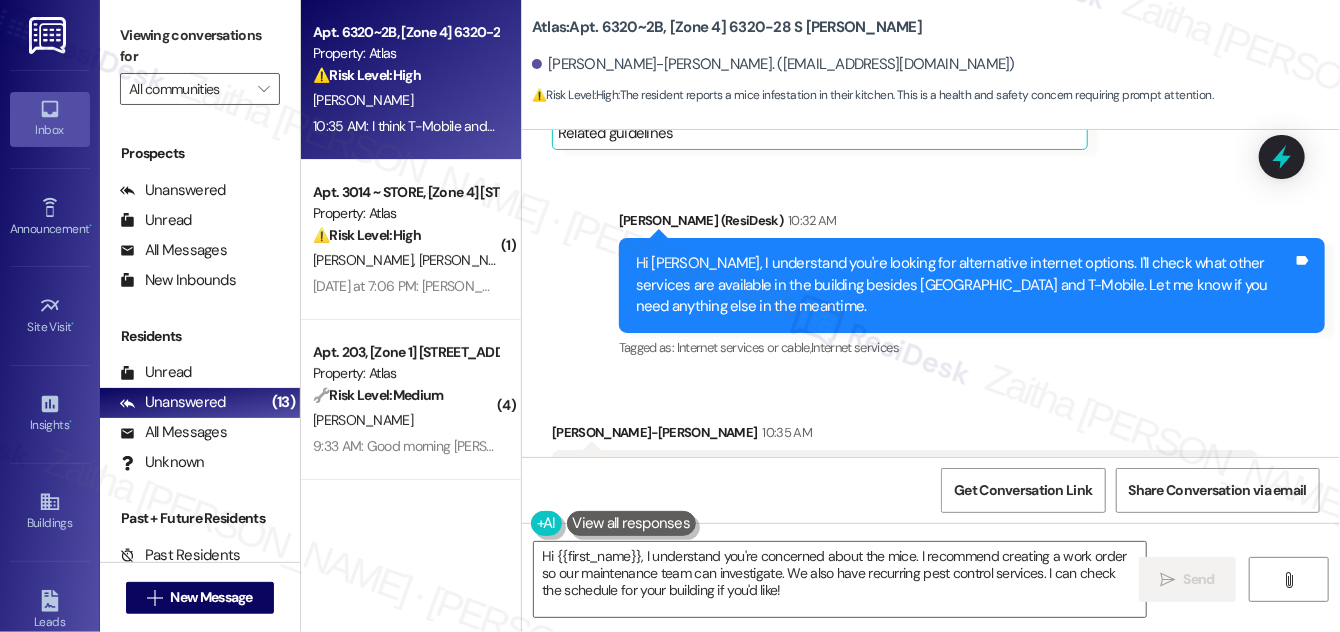 scroll, scrollTop: 45541, scrollLeft: 0, axis: vertical 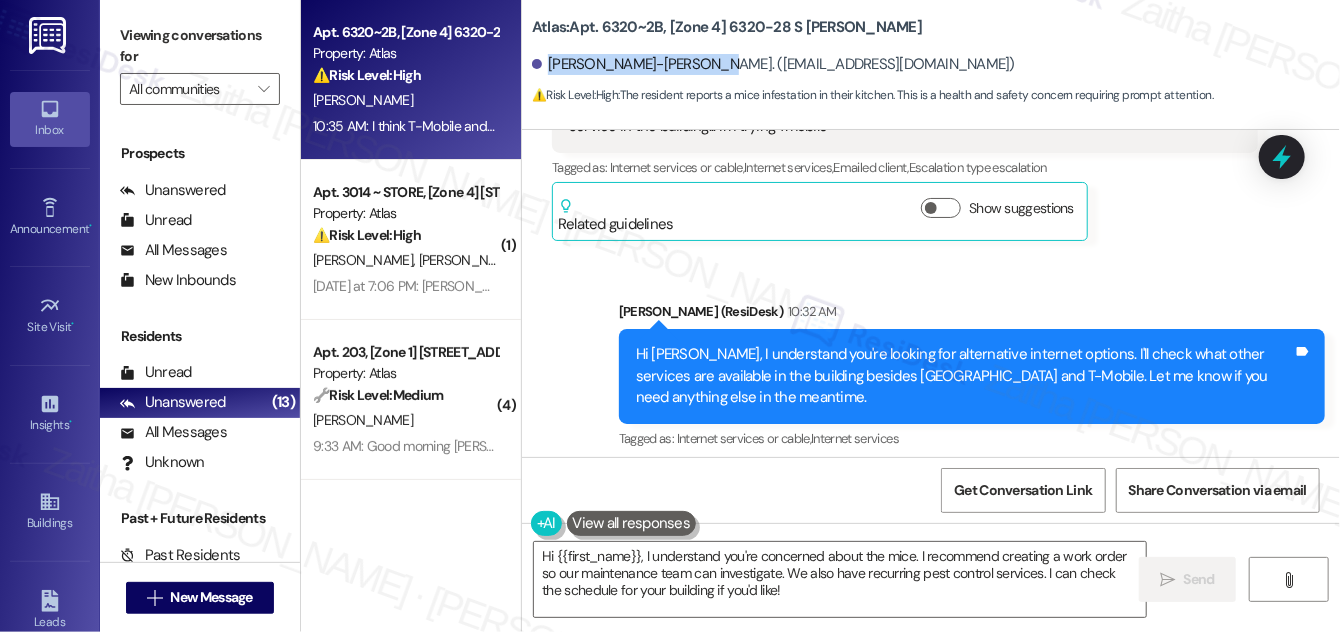 drag, startPoint x: 546, startPoint y: 58, endPoint x: 717, endPoint y: 60, distance: 171.01169 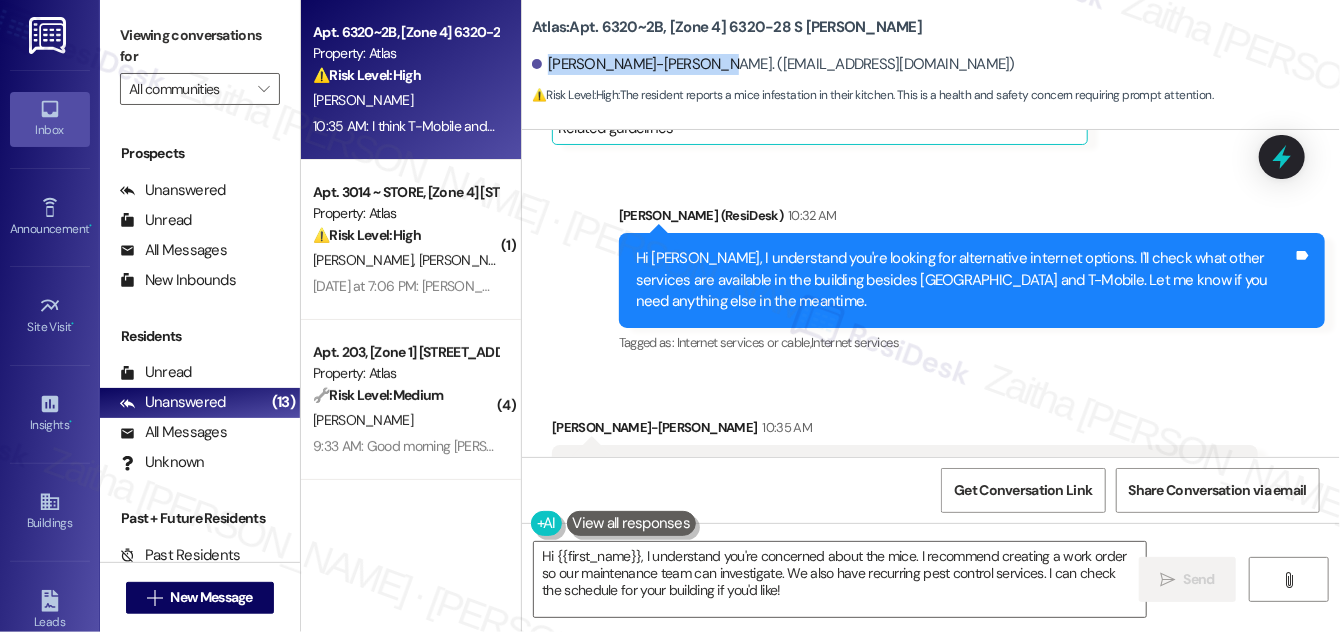 scroll, scrollTop: 45722, scrollLeft: 0, axis: vertical 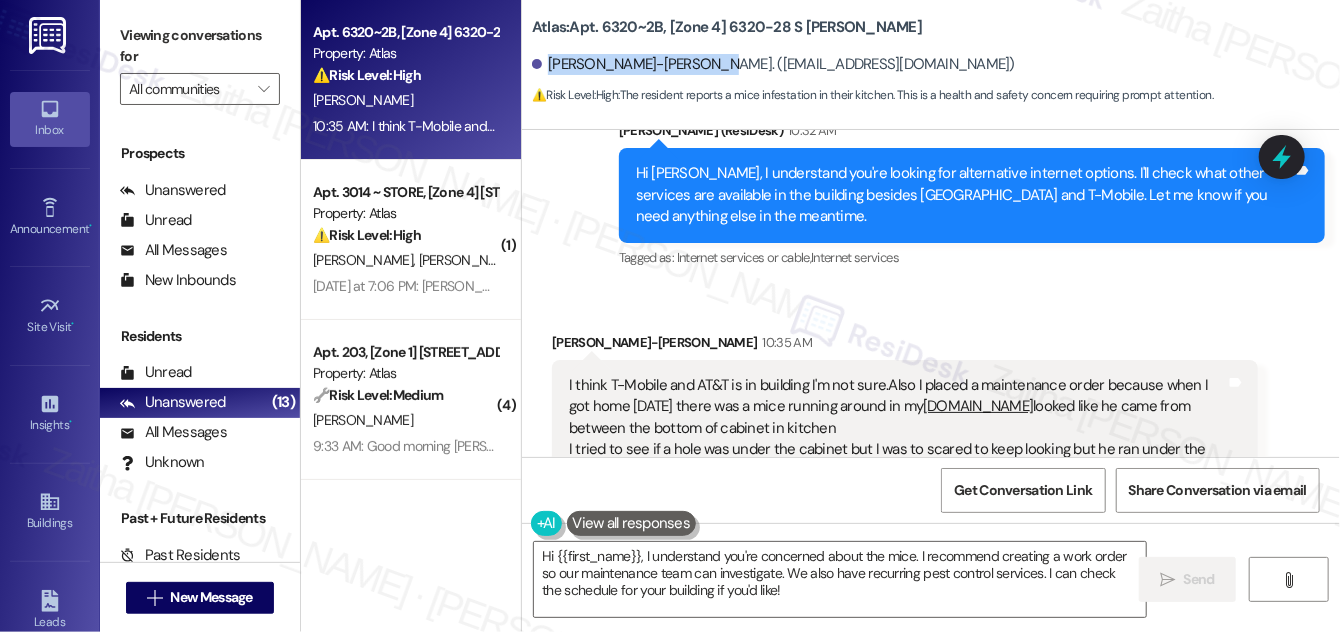 click on "Show suggestions" at bounding box center [941, 552] 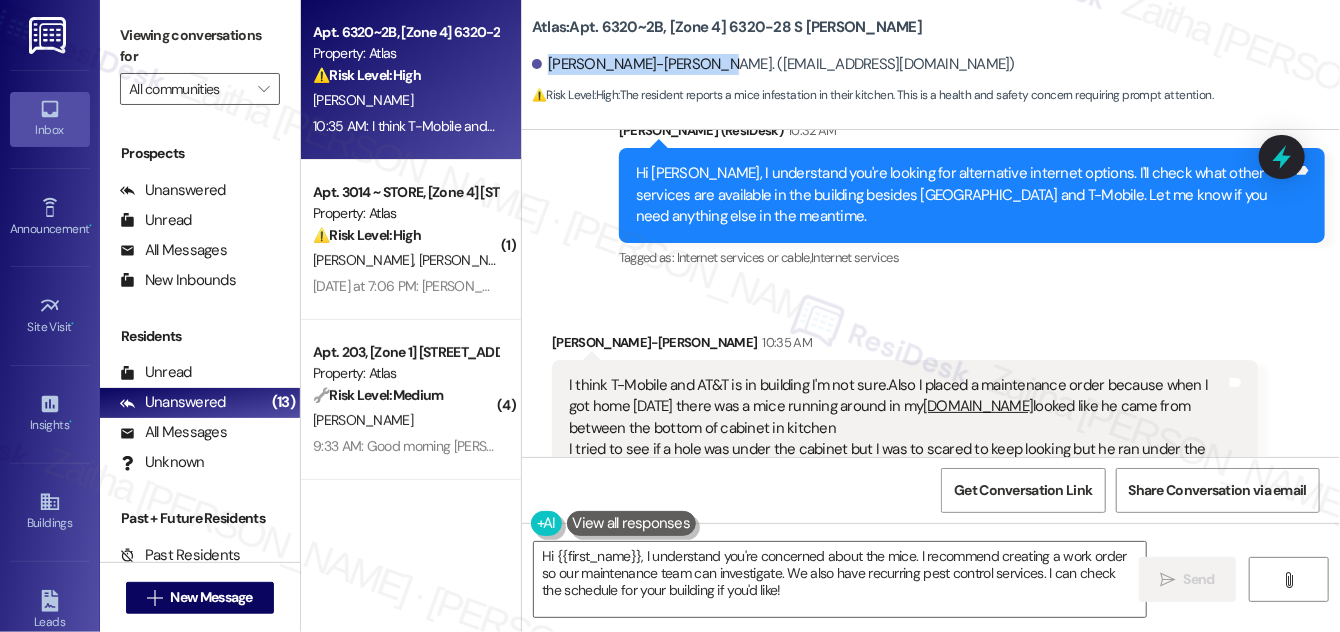 click on "Hide Suggestions" at bounding box center (945, 552) 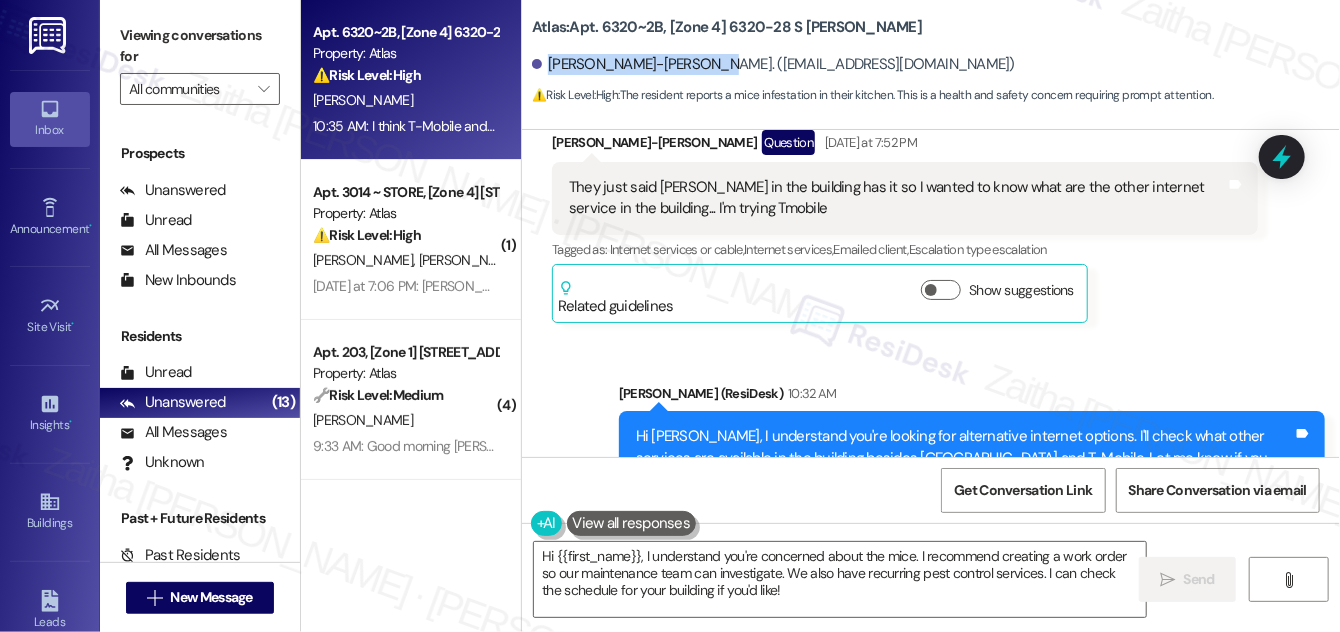 scroll, scrollTop: 45449, scrollLeft: 0, axis: vertical 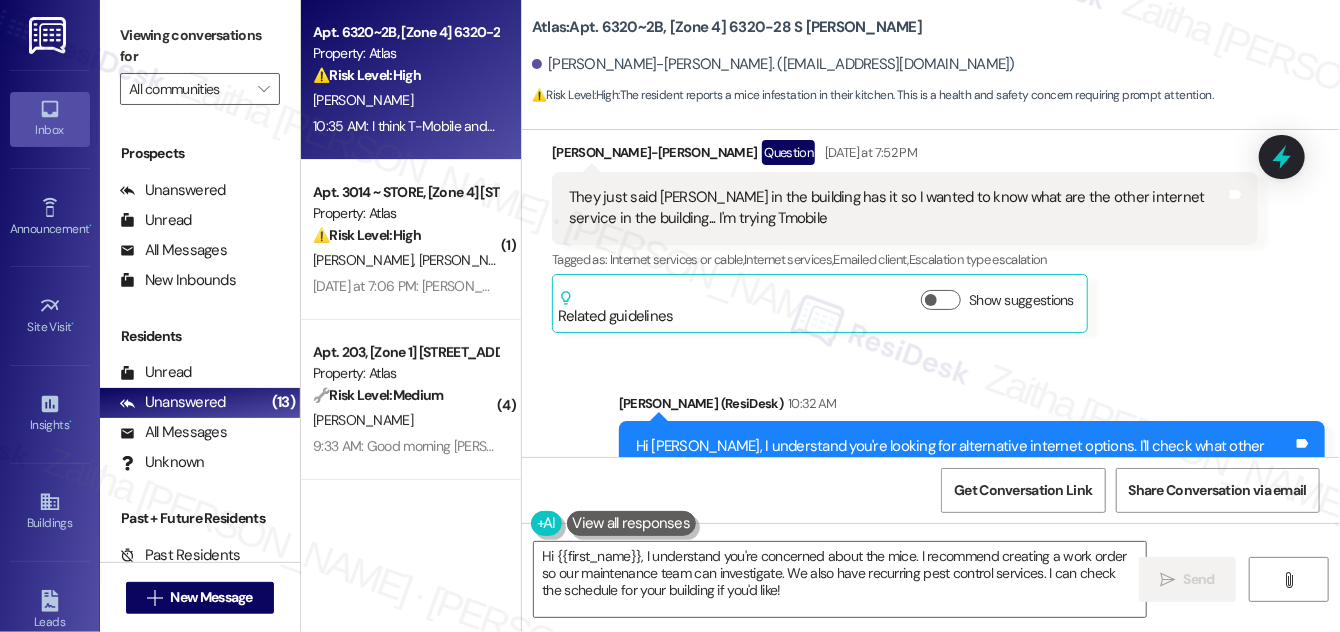 click on "Received via SMS [PERSON_NAME]-[PERSON_NAME] 10:35 AM I think T-Mobile and AT&T is in building I'm not sure.Also I placed a maintenance order because when I got home [DATE] there was a mice running around in my  [DOMAIN_NAME]  looked like he came from between the bottom of cabinet in kitchen
I tried to see if a hole was under the cabinet but I was to scared to keep looking but he ran under the stove and I didn't see it come back out..but I'm scared  Tags and notes Tagged as:   Maintenance ,  Click to highlight conversations about Maintenance Maintenance request ,  Click to highlight conversations about Maintenance request Internet services Click to highlight conversations about Internet services  Related guidelines Show suggestions" at bounding box center (931, 717) 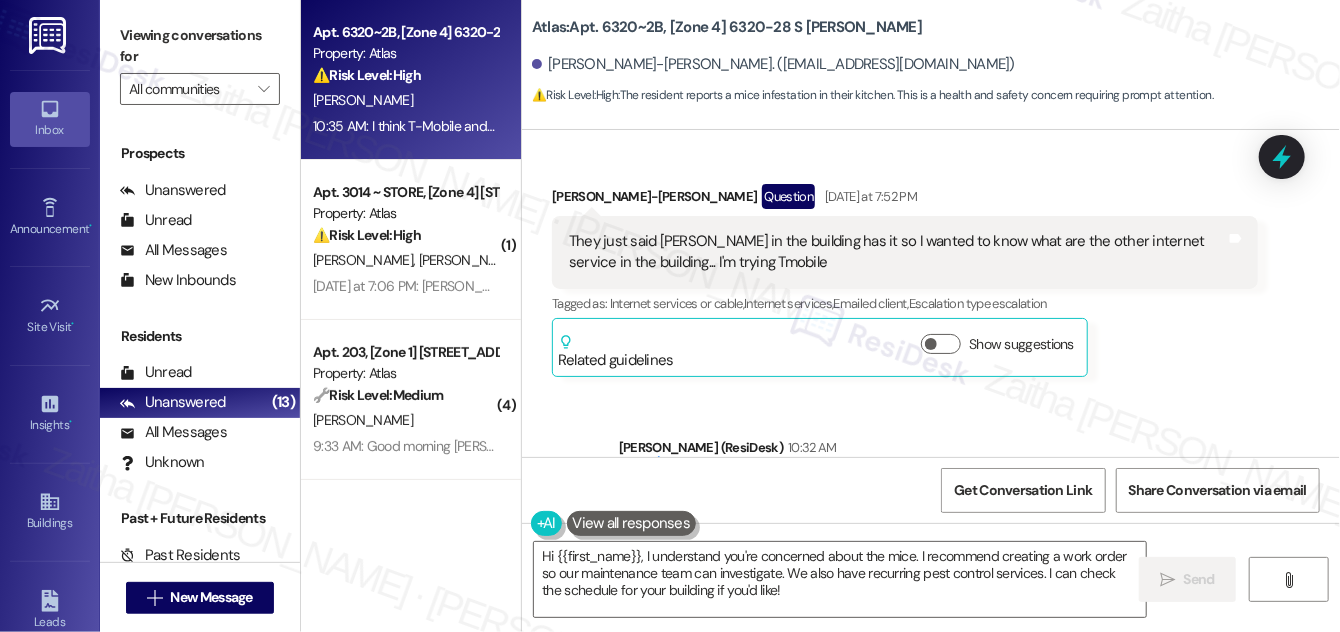 scroll, scrollTop: 45540, scrollLeft: 0, axis: vertical 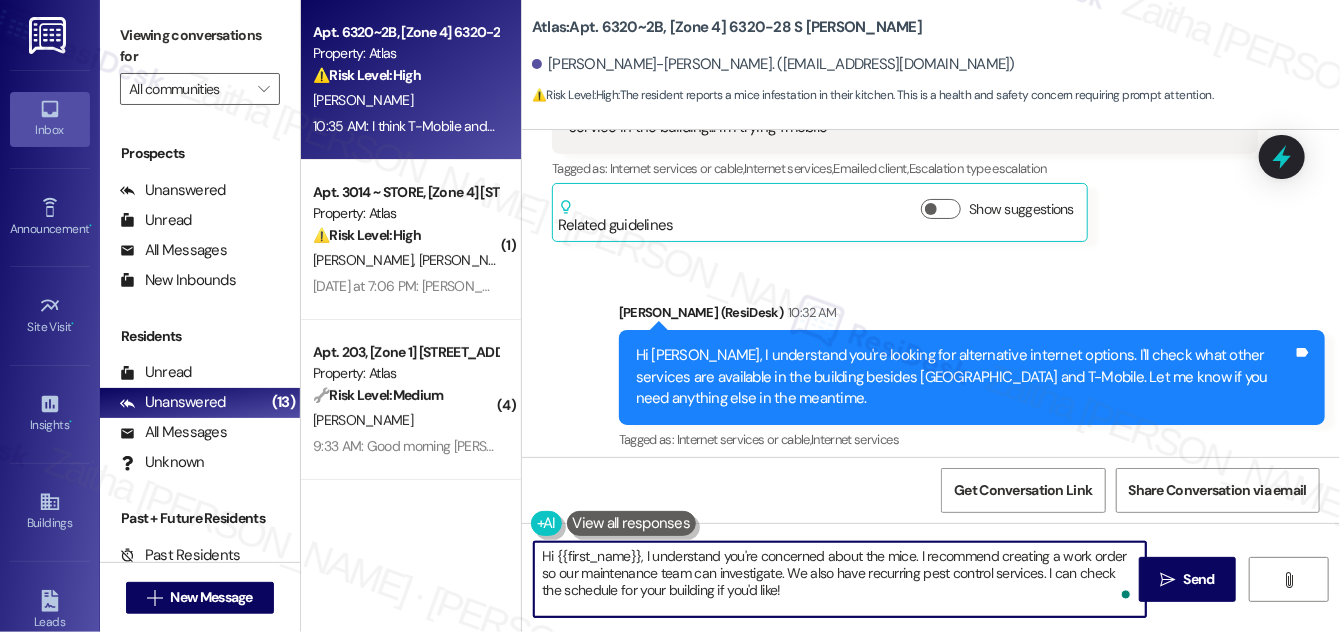 drag, startPoint x: 642, startPoint y: 559, endPoint x: 538, endPoint y: 562, distance: 104.04326 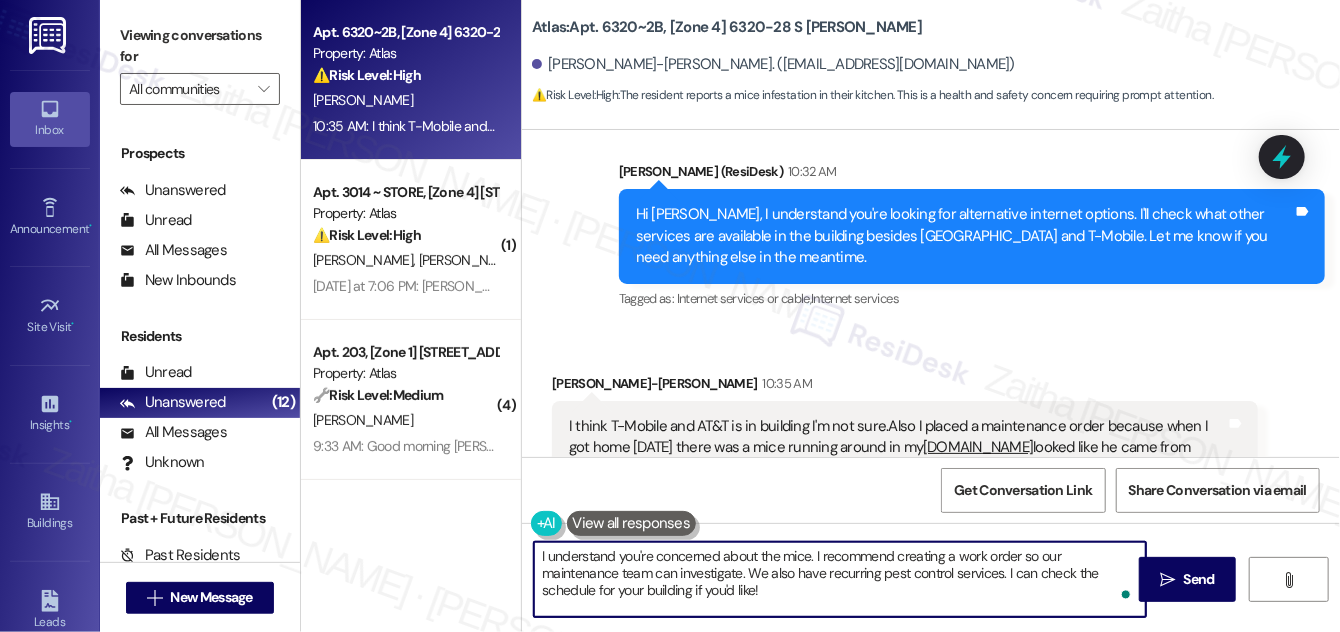 scroll, scrollTop: 45722, scrollLeft: 0, axis: vertical 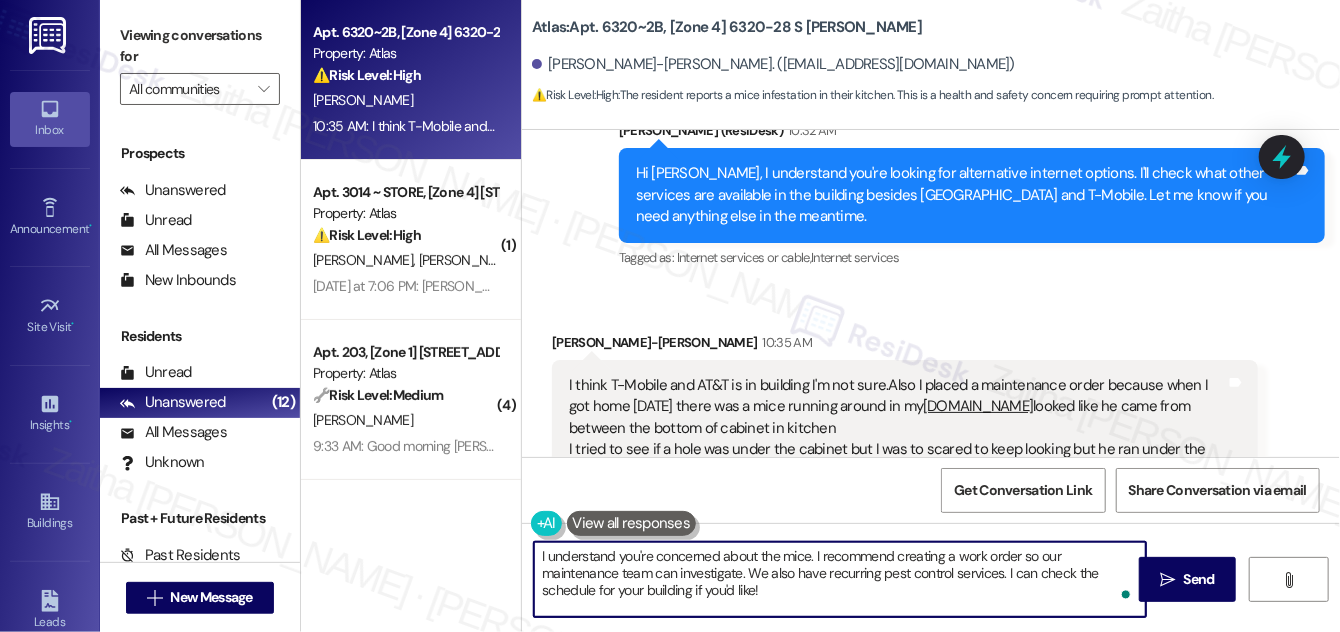 click on "I understand you're concerned about the mice. I recommend creating a work order so our maintenance team can investigate. We also have recurring pest control services. I can check the schedule for your building if you'd like!" at bounding box center (840, 579) 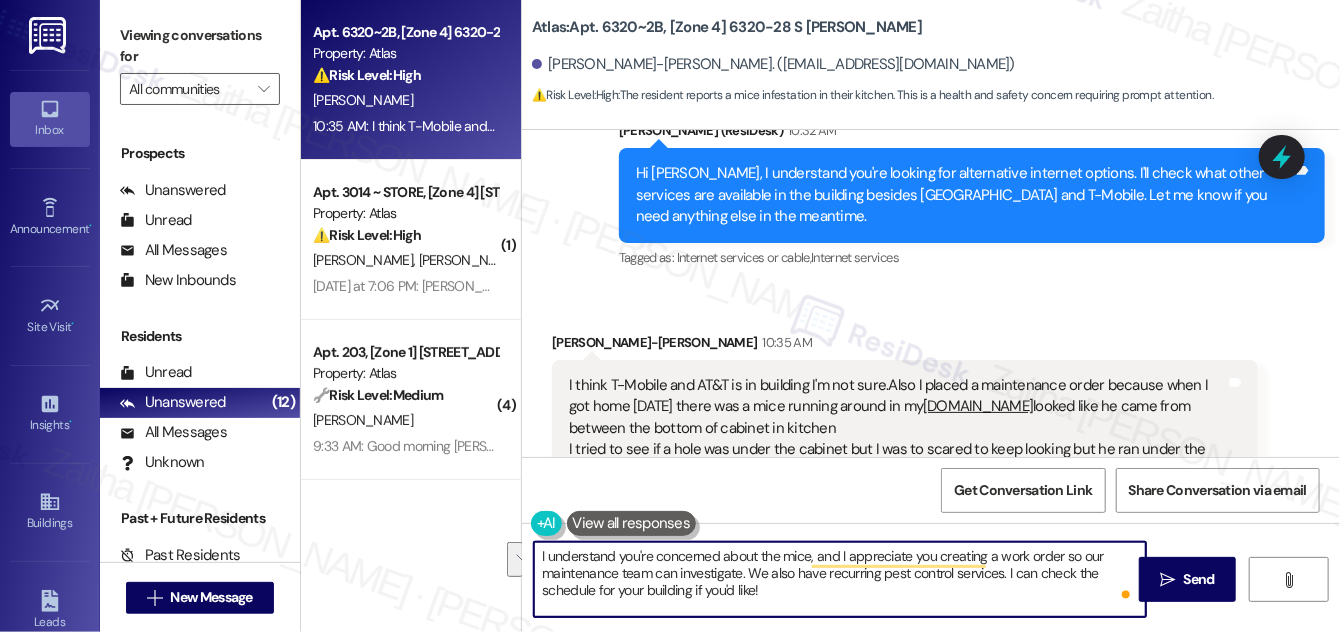 drag, startPoint x: 1042, startPoint y: 566, endPoint x: 752, endPoint y: 568, distance: 290.0069 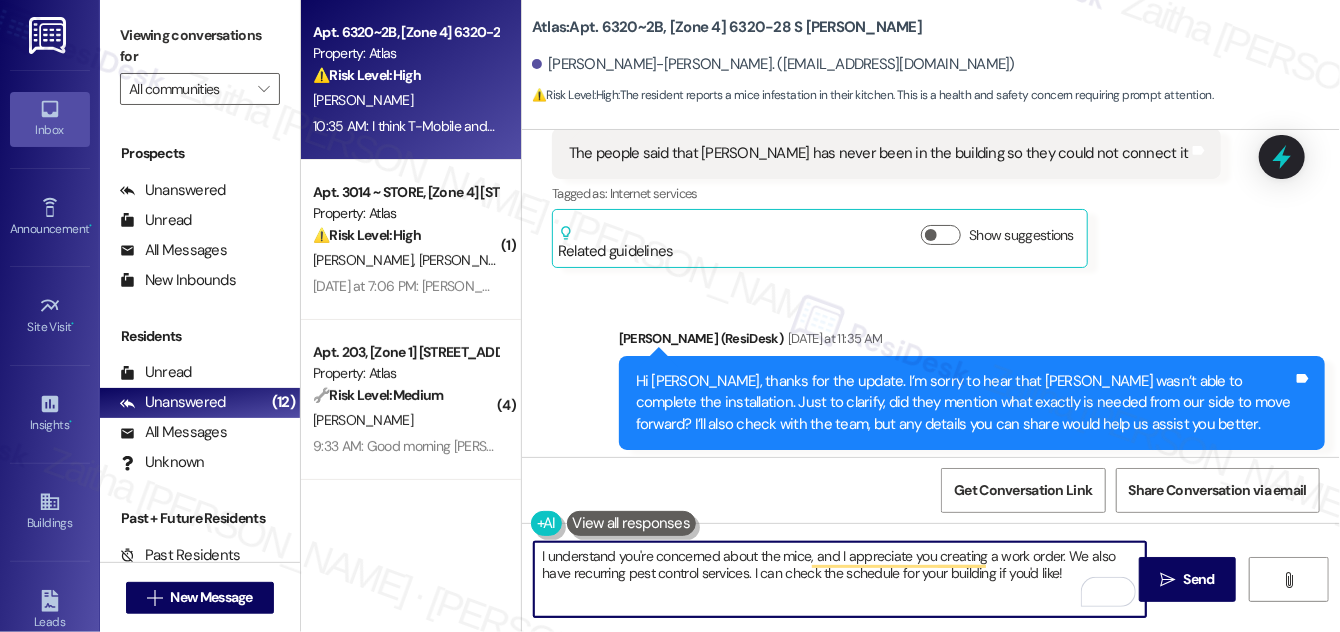 scroll, scrollTop: 45085, scrollLeft: 0, axis: vertical 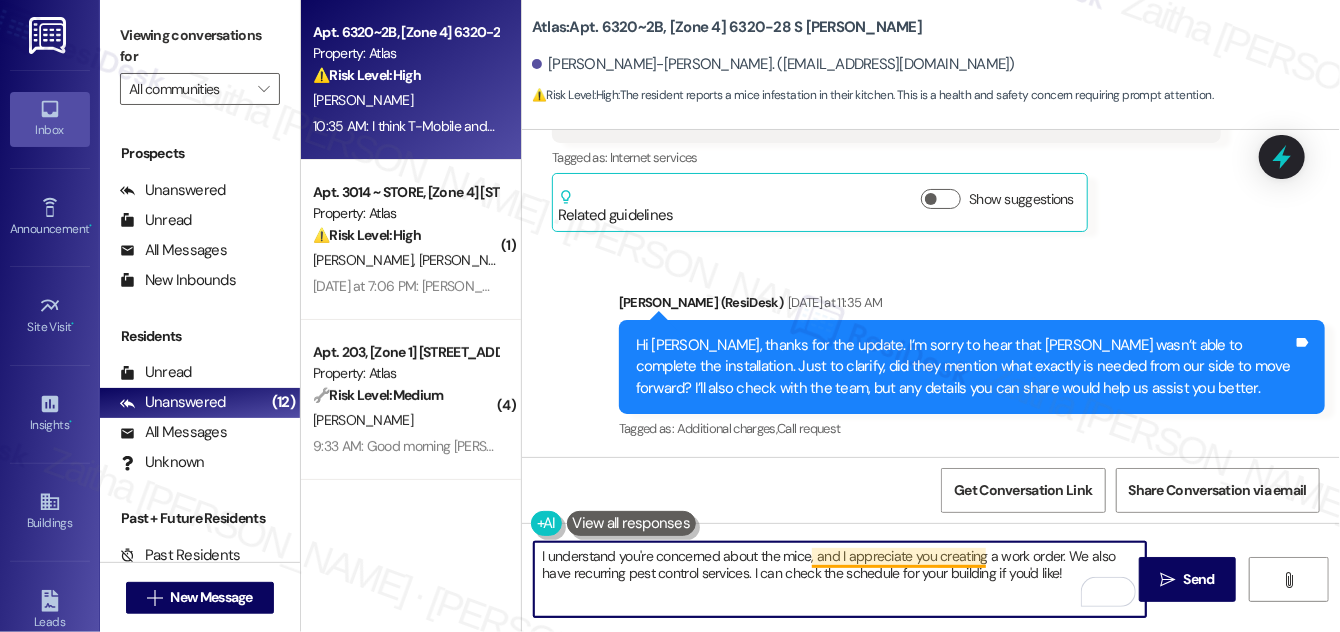 click on "I understand you're concerned about the mice, and I appreciate you creating a work order. We also have recurring pest control services. I can check the schedule for your building if you'd like!" at bounding box center [840, 579] 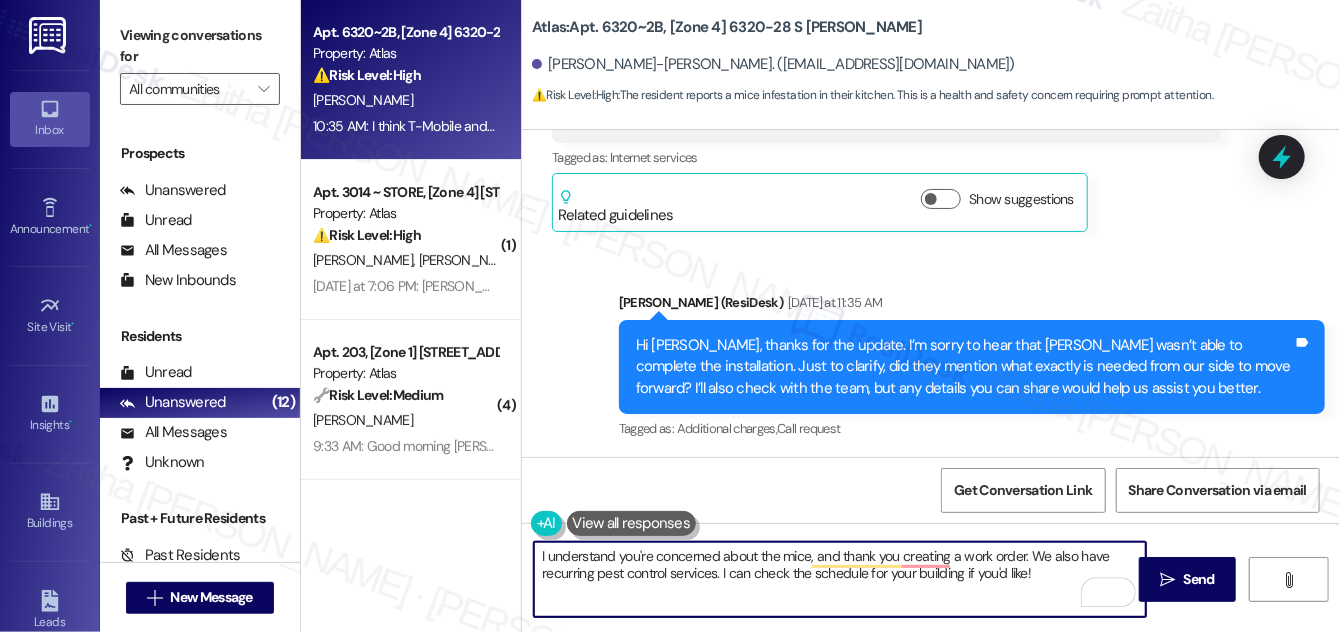 click on "I understand you're concerned about the mice, and thank you creating a work order. We also have recurring pest control services. I can check the schedule for your building if you'd like!" at bounding box center [840, 579] 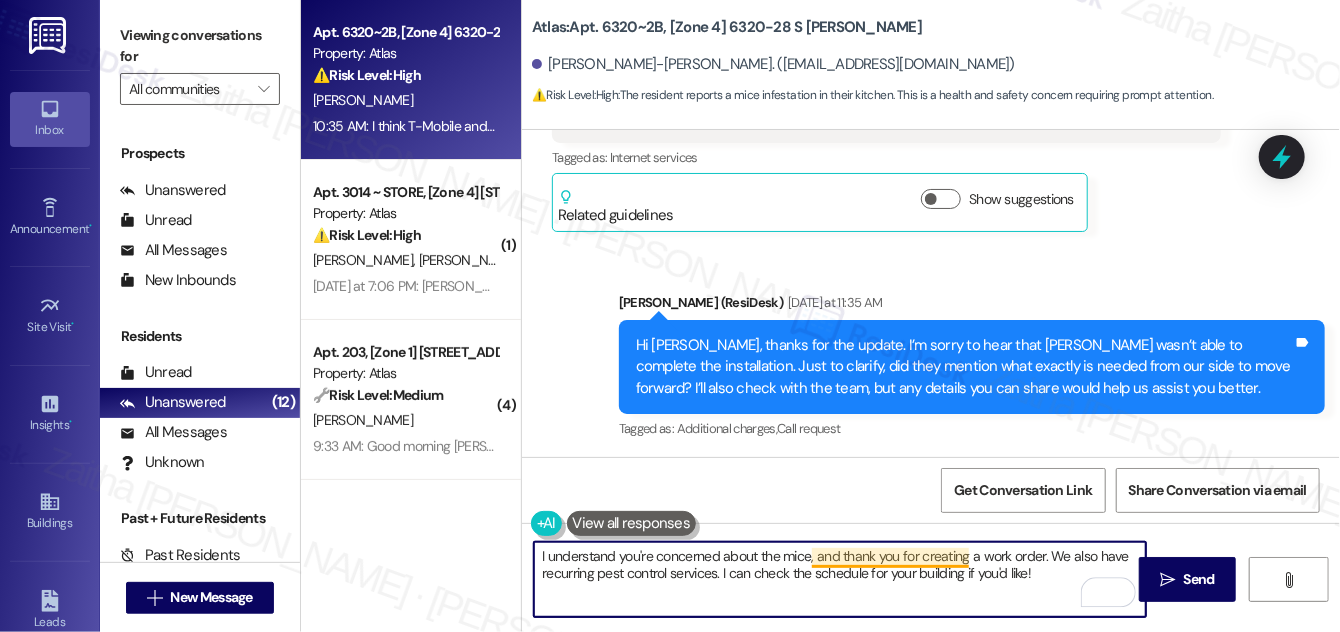 click on "I understand you're concerned about the mice, and thank you for creating a work order. We also have recurring pest control services. I can check the schedule for your building if you'd like!" at bounding box center [840, 579] 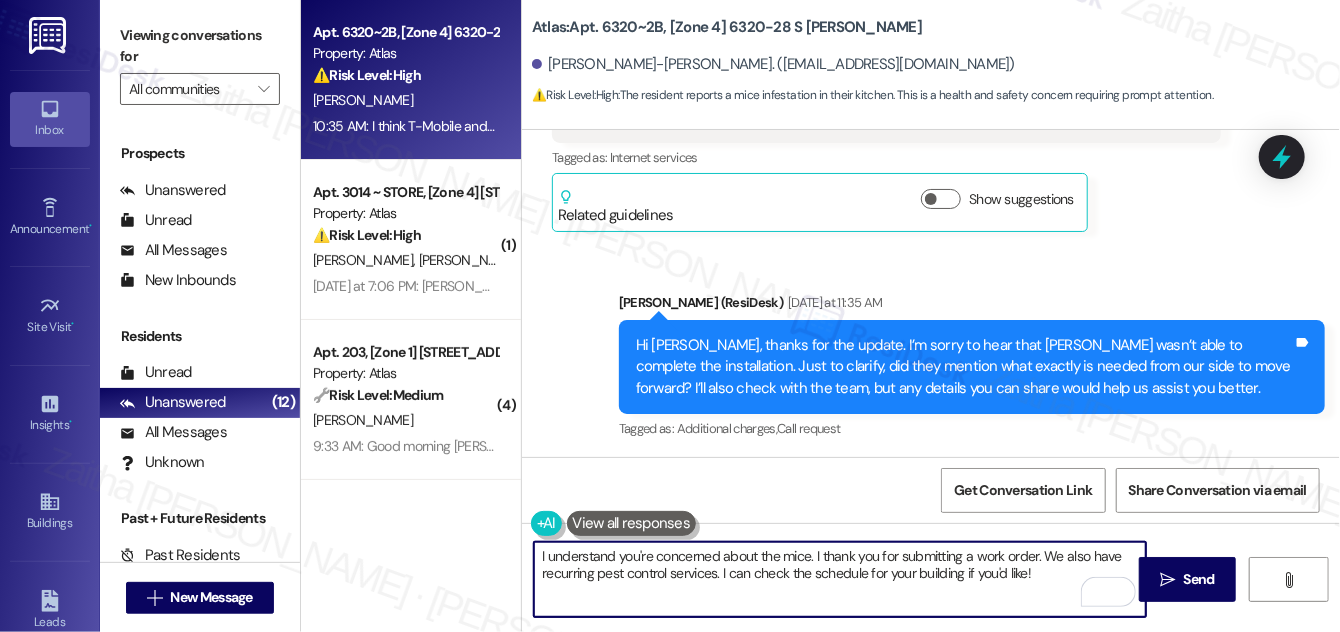 click on "I understand you're concerned about the mice. I thank you for submitting a work order. We also have recurring pest control services. I can check the schedule for your building if you'd like!" at bounding box center (840, 579) 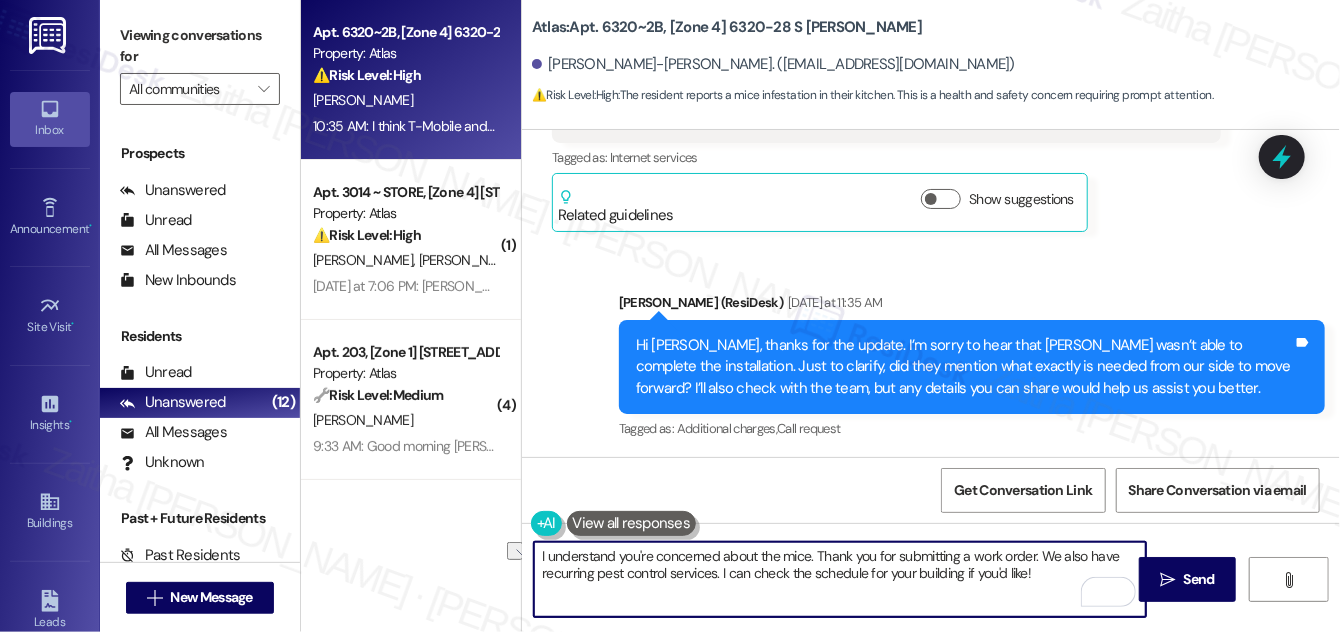 drag, startPoint x: 798, startPoint y: 570, endPoint x: 728, endPoint y: 578, distance: 70.45566 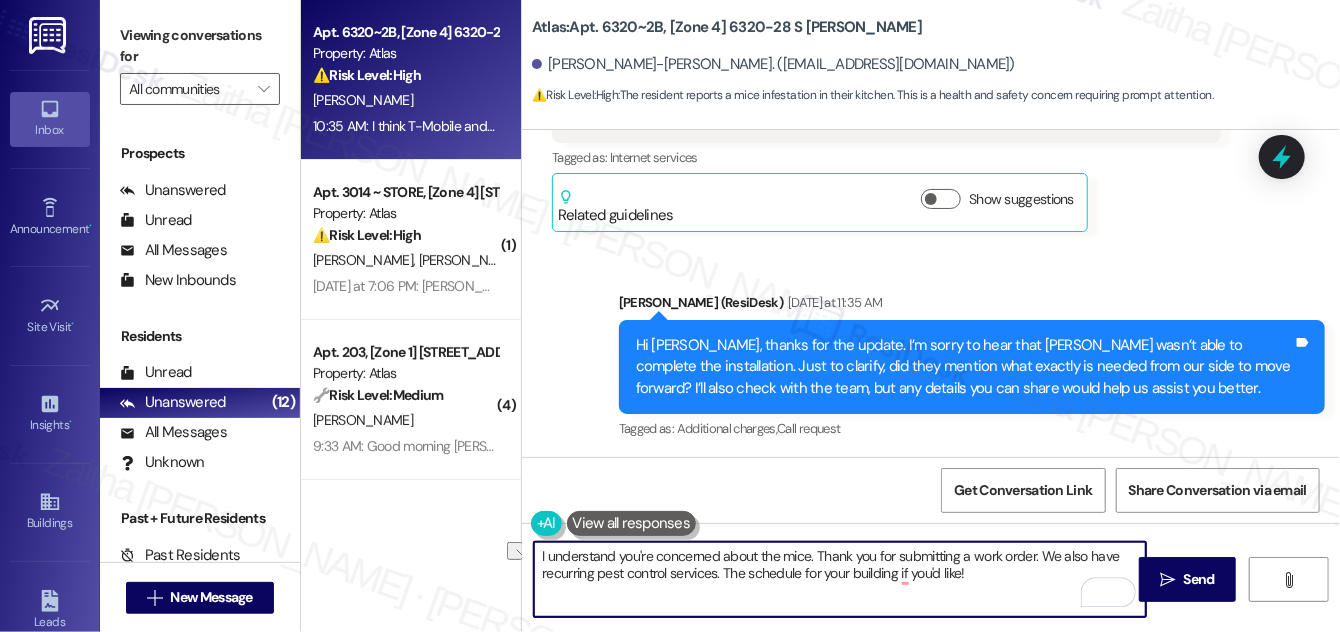 drag, startPoint x: 899, startPoint y: 570, endPoint x: 981, endPoint y: 569, distance: 82.006096 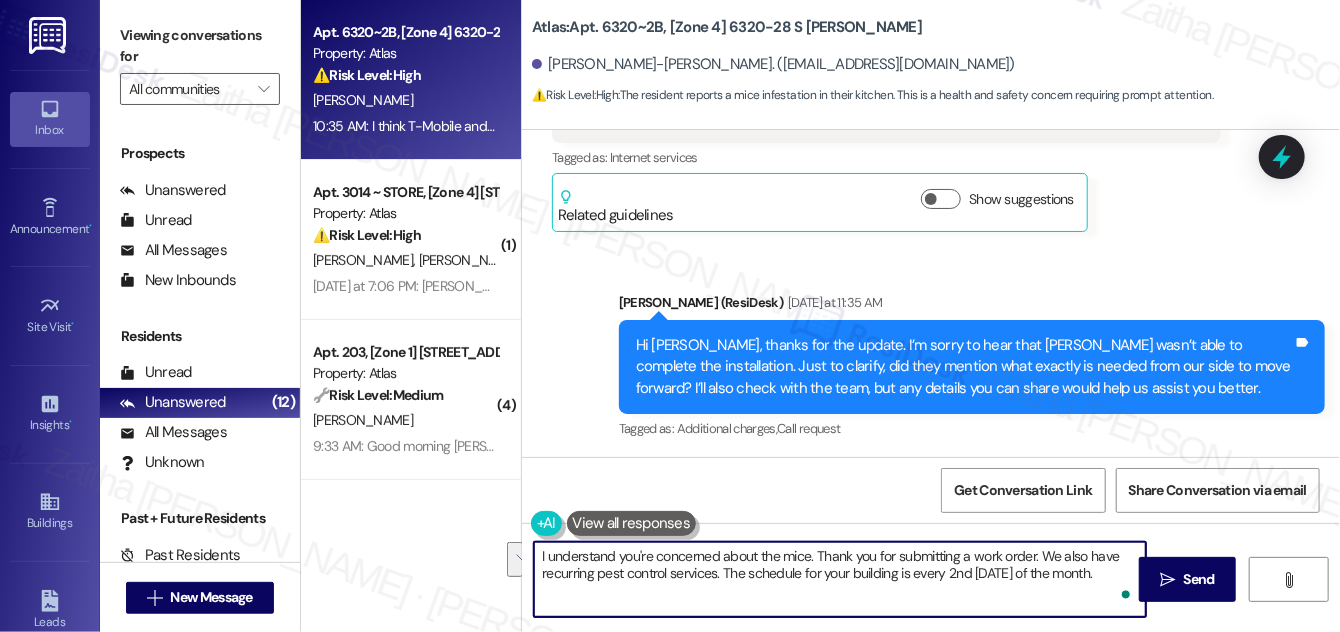 drag, startPoint x: 535, startPoint y: 556, endPoint x: 1125, endPoint y: 569, distance: 590.1432 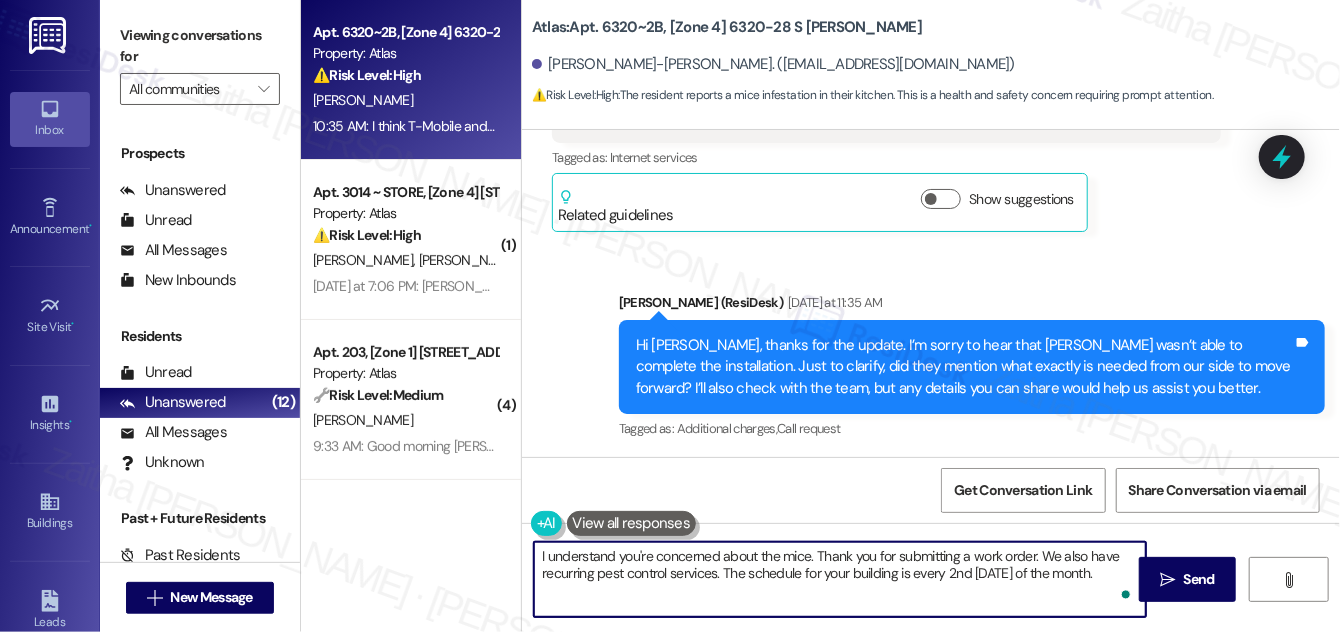 click on "I understand you're concerned about the mice. Thank you for submitting a work order. We also have recurring pest control services. The schedule for your building is every 2nd [DATE] of the month." at bounding box center [840, 579] 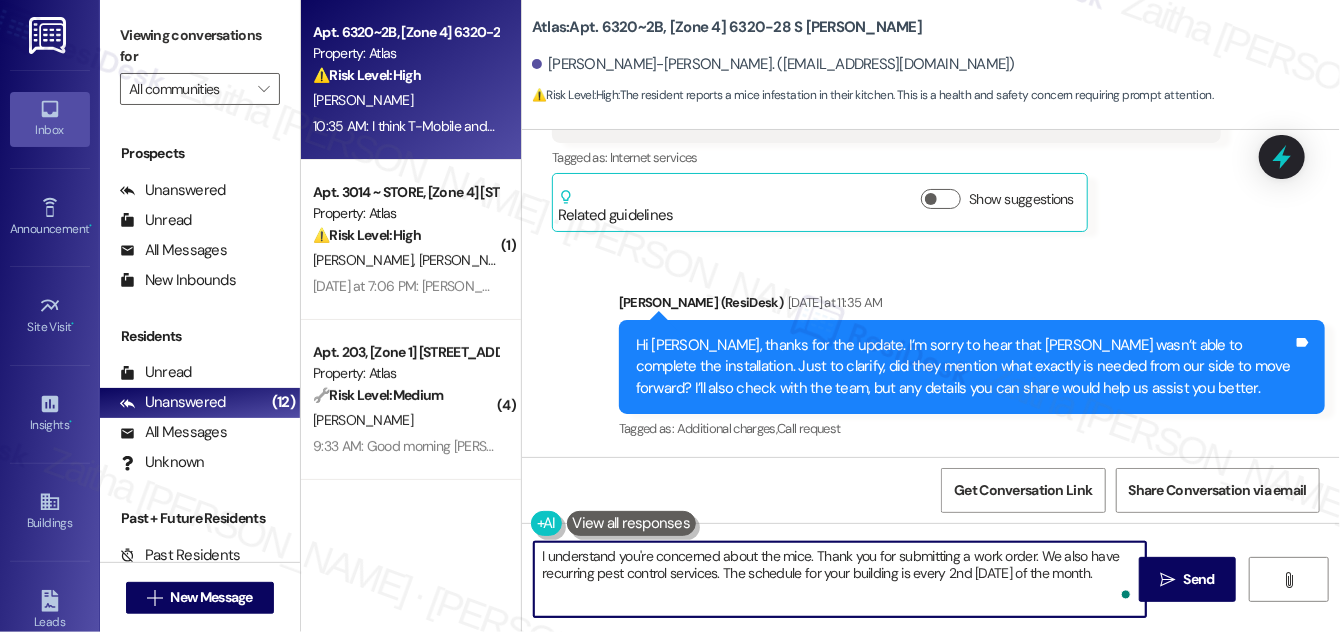 click on "I understand you're concerned about the mice. Thank you for submitting a work order. We also have recurring pest control services. The schedule for your building is every 2nd [DATE] of the month." at bounding box center [840, 579] 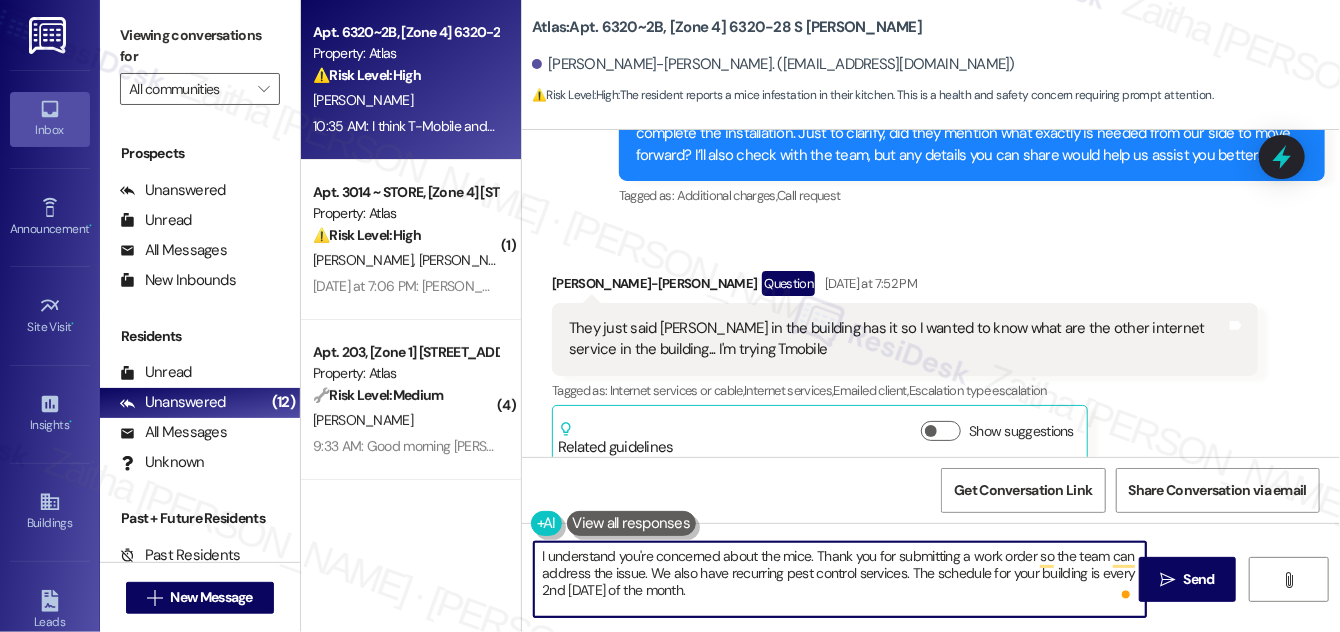 scroll, scrollTop: 45722, scrollLeft: 0, axis: vertical 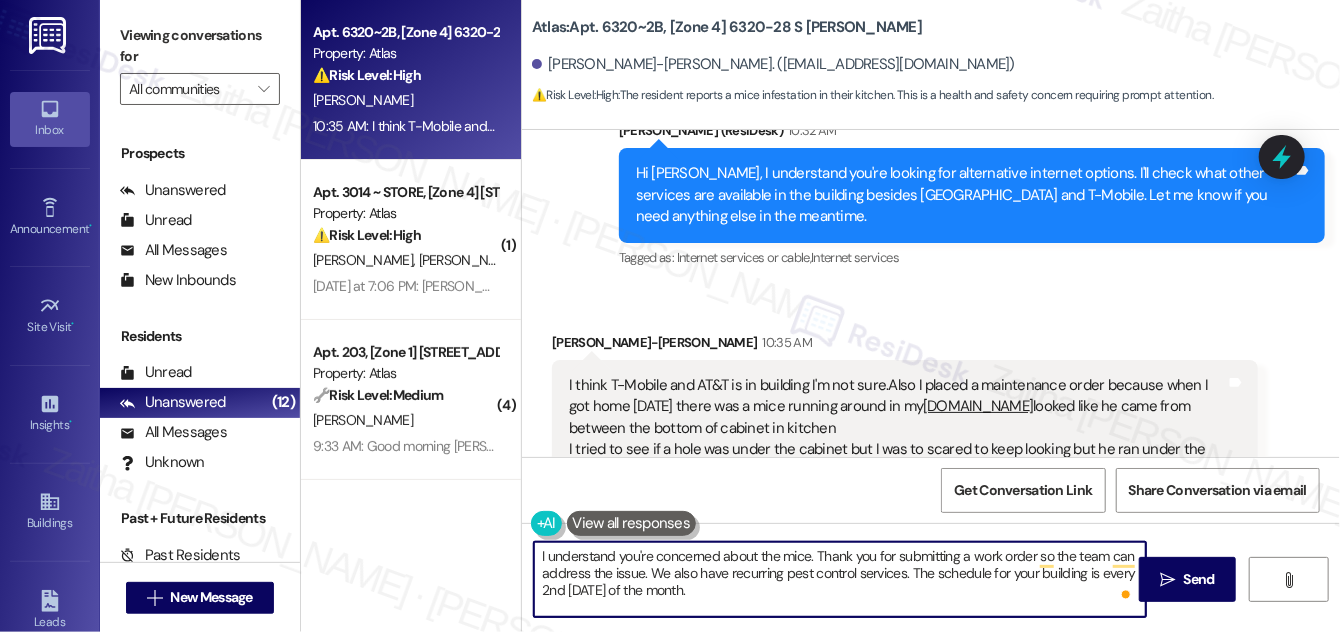 click on "I understand you're concerned about the mice. Thank you for submitting a work order so the team can address the issue. We also have recurring pest control services. The schedule for your building is every 2nd [DATE] of the month." at bounding box center [840, 579] 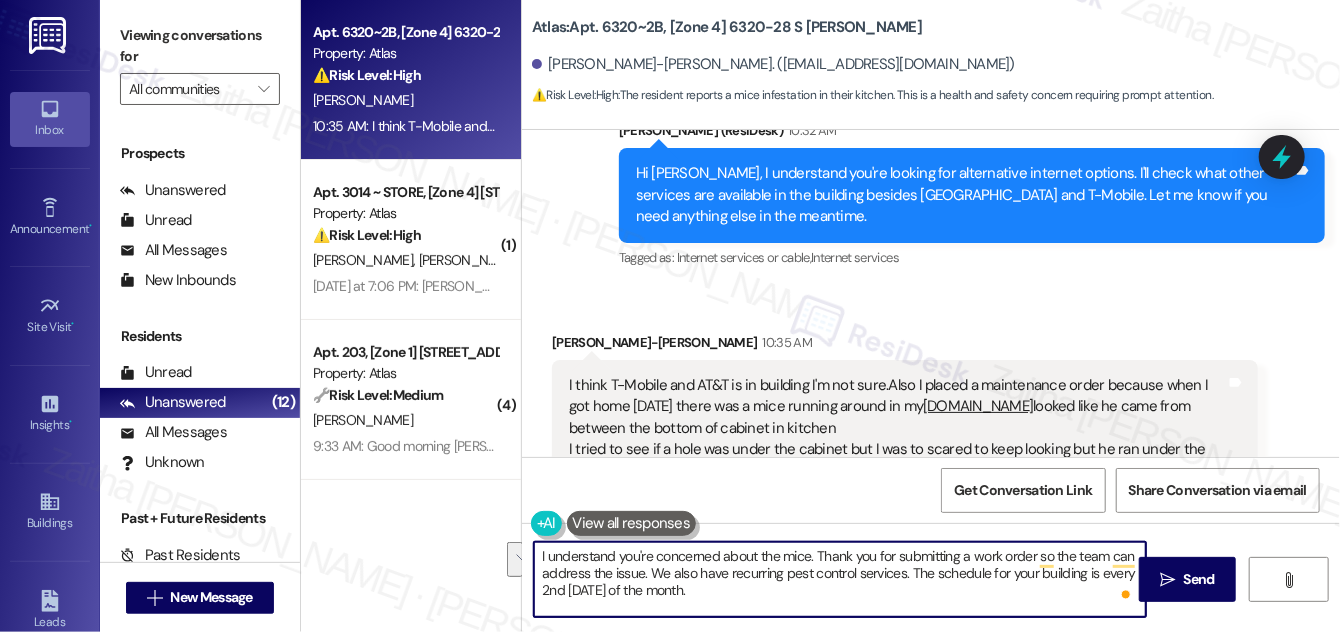 drag, startPoint x: 648, startPoint y: 571, endPoint x: 752, endPoint y: 591, distance: 105.90562 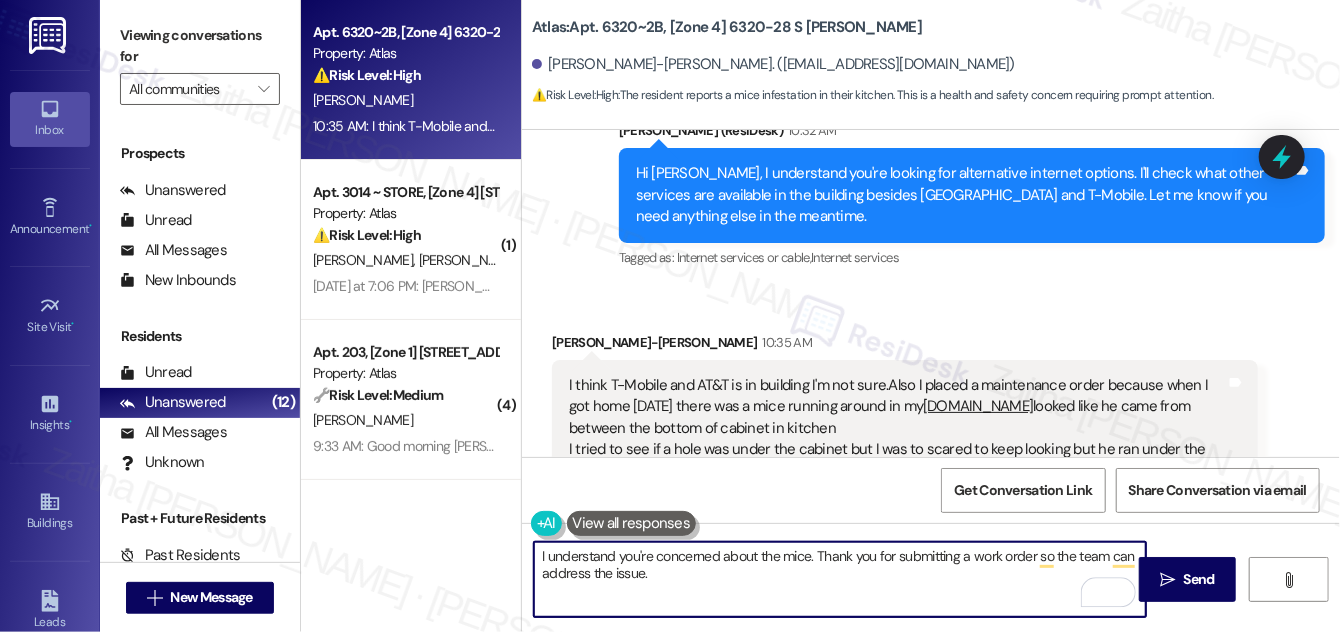 paste on ". We also have recurring pest control services, and your building is scheduled every 2nd [DATE] of the month." 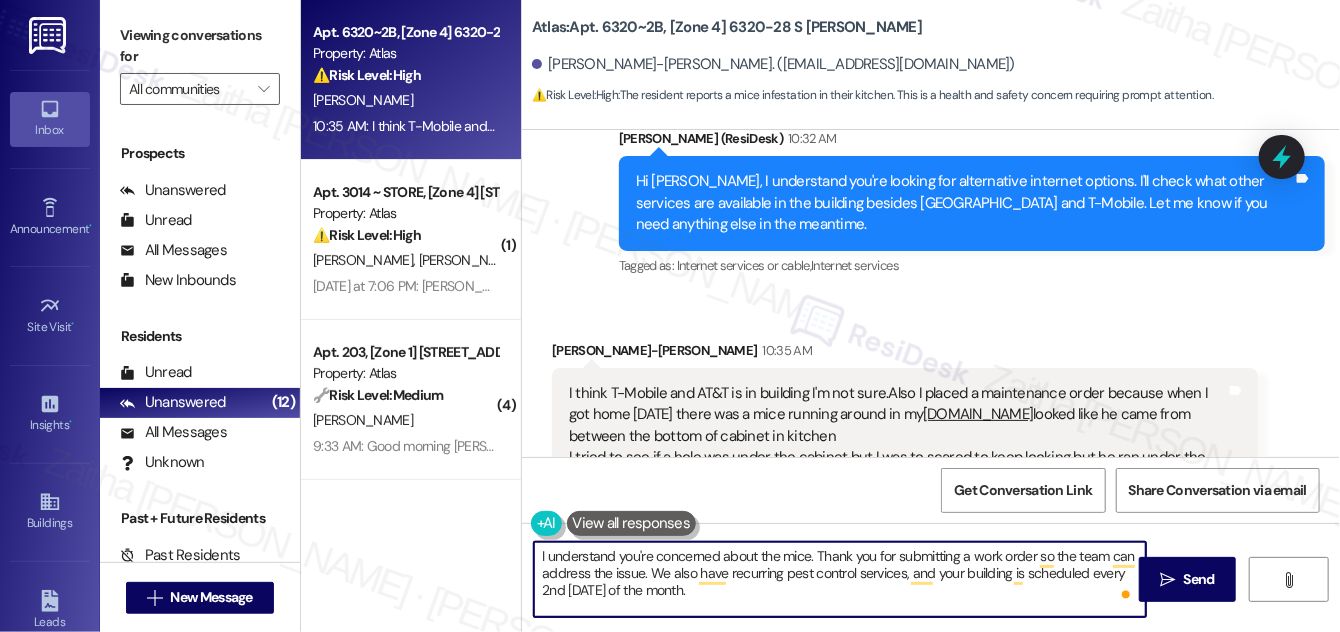scroll, scrollTop: 45722, scrollLeft: 0, axis: vertical 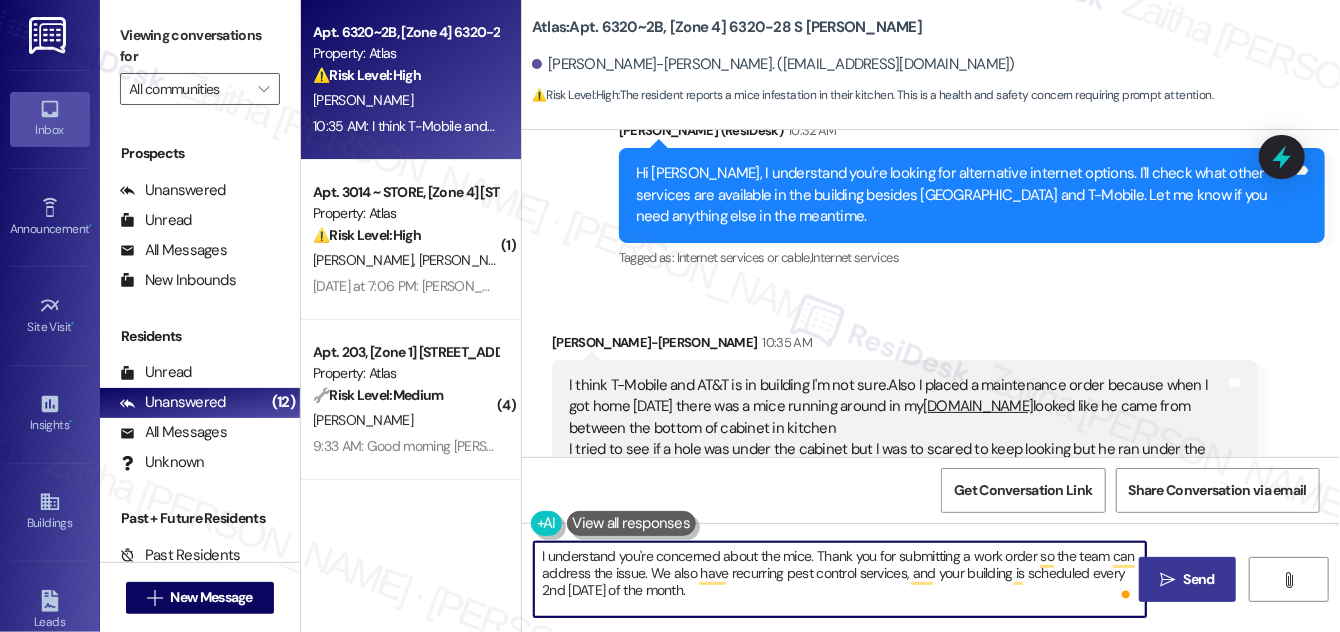 type on "I understand you're concerned about the mice. Thank you for submitting a work order so the team can address the issue. We also have recurring pest control services, and your building is scheduled every 2nd [DATE] of the month." 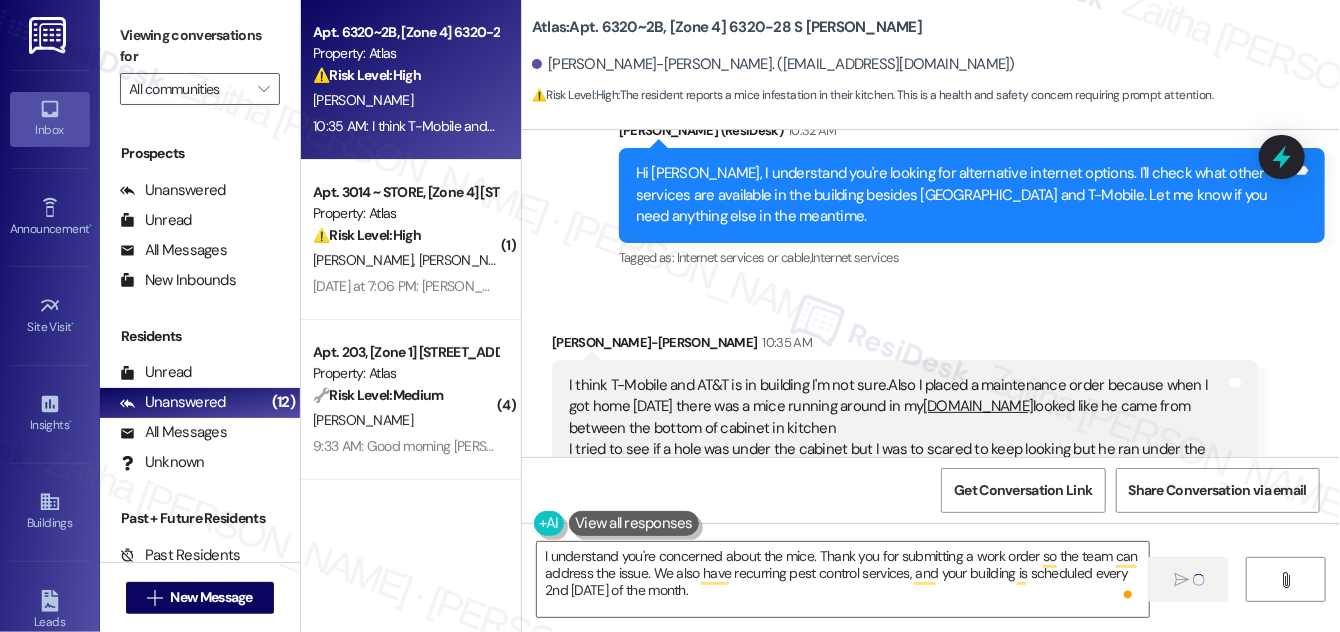 type 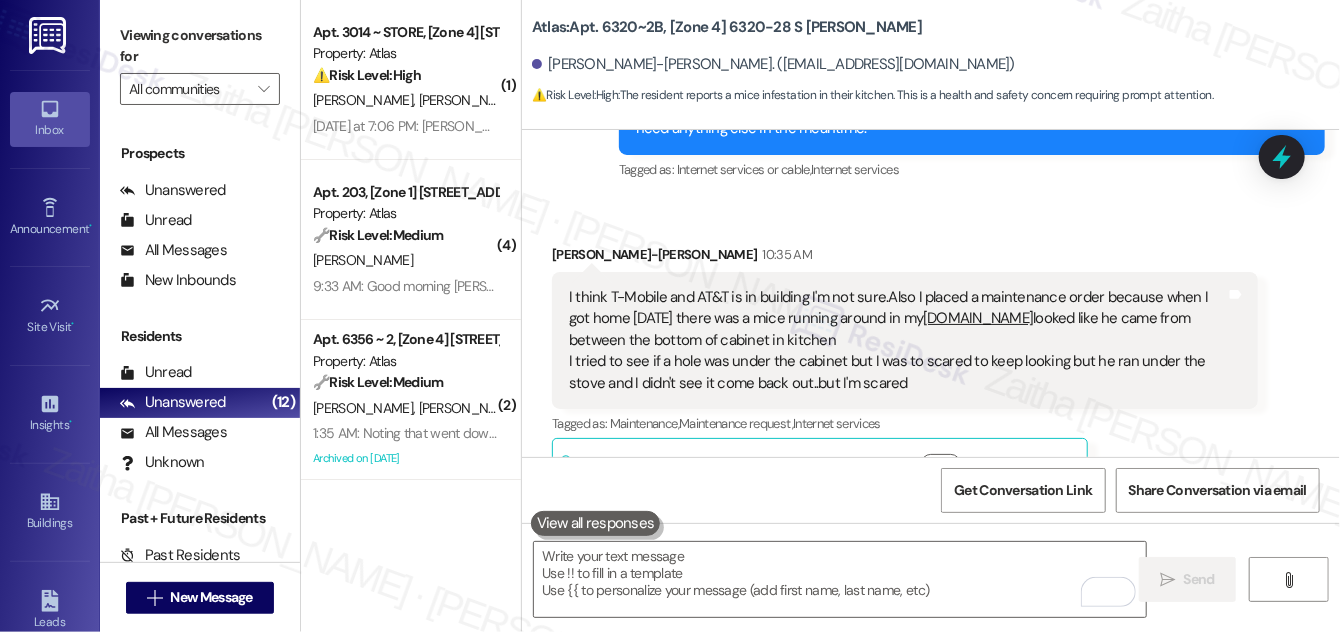 scroll, scrollTop: 45904, scrollLeft: 0, axis: vertical 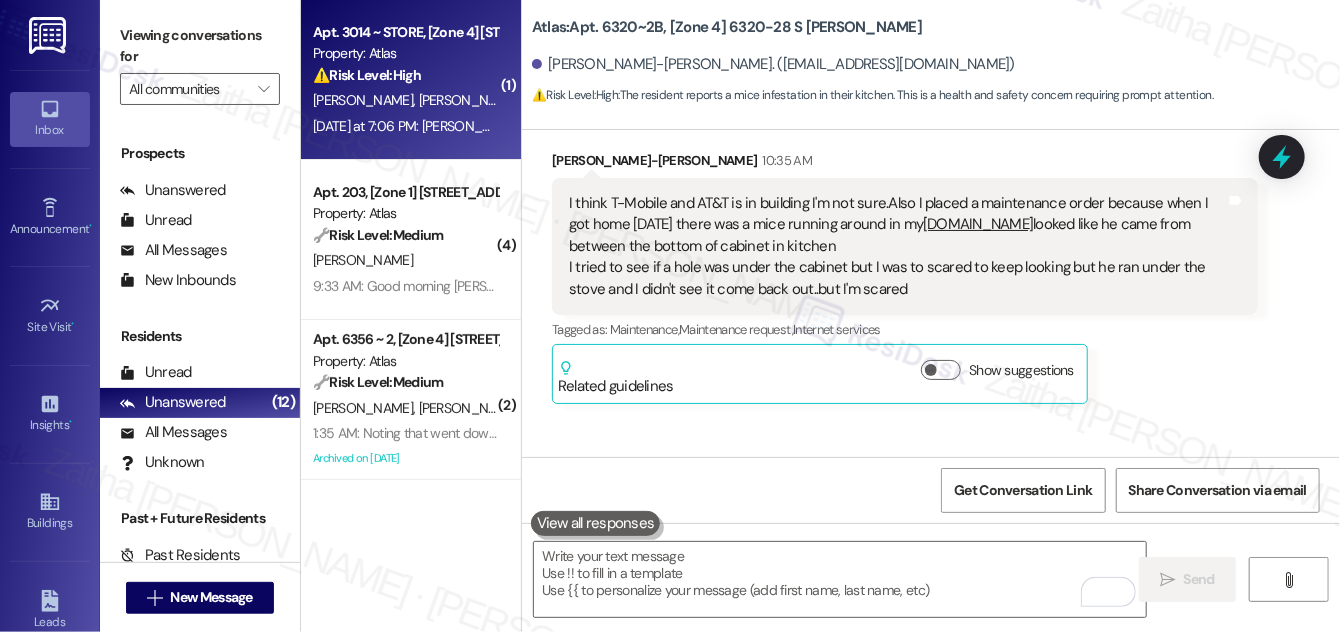 click on "⚠️  Risk Level:  High The resident is requesting to break the lease. This involves financial and legal considerations, requiring prompt attention to mitigate potential losses and ensure compliance." at bounding box center [405, 75] 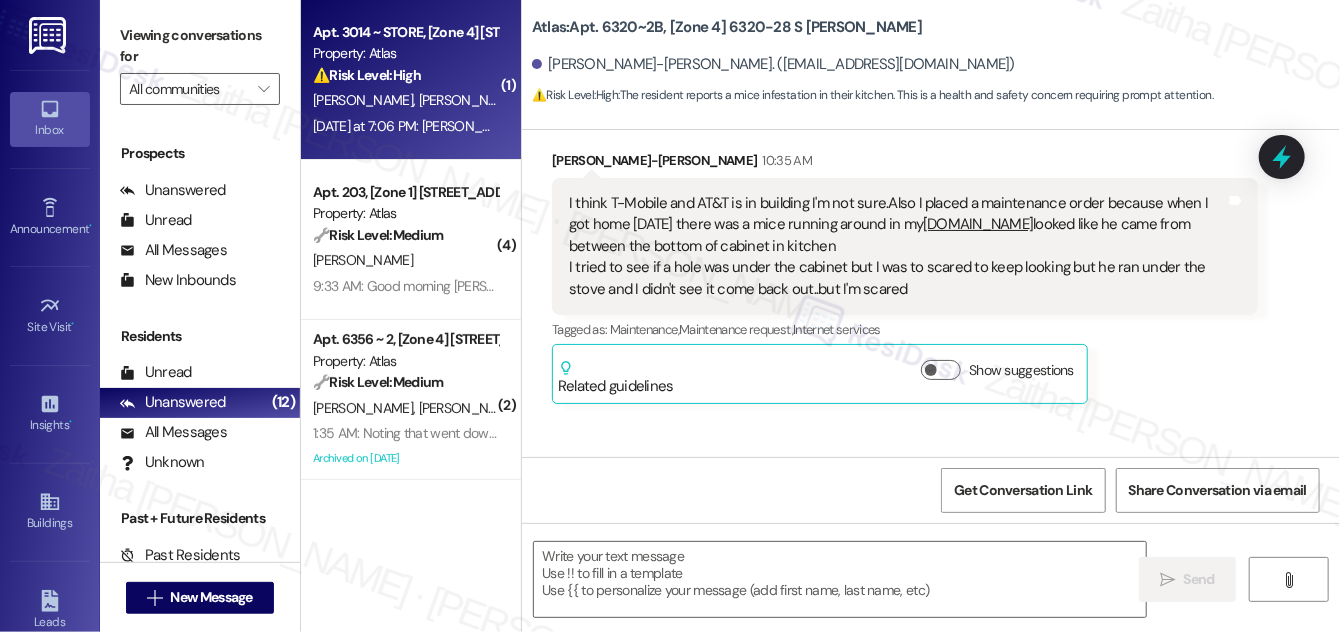 type on "Fetching suggested responses. Please feel free to read through the conversation in the meantime." 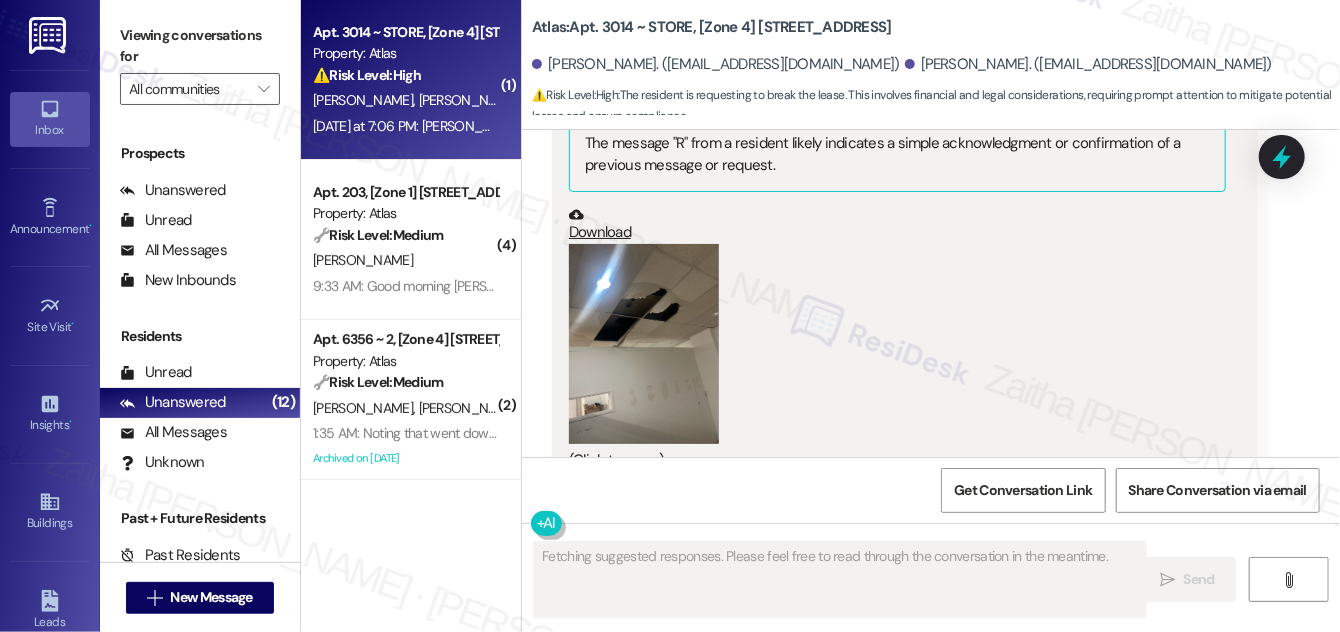 scroll, scrollTop: 7823, scrollLeft: 0, axis: vertical 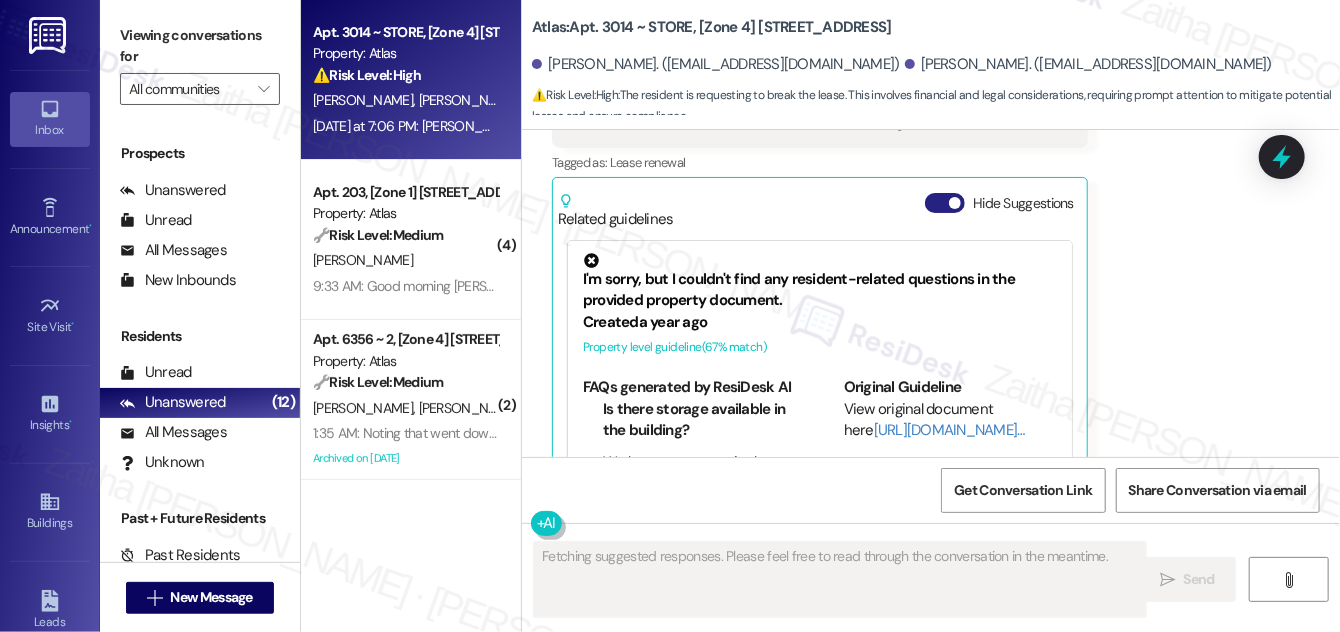 click on "Hide Suggestions" at bounding box center (945, 203) 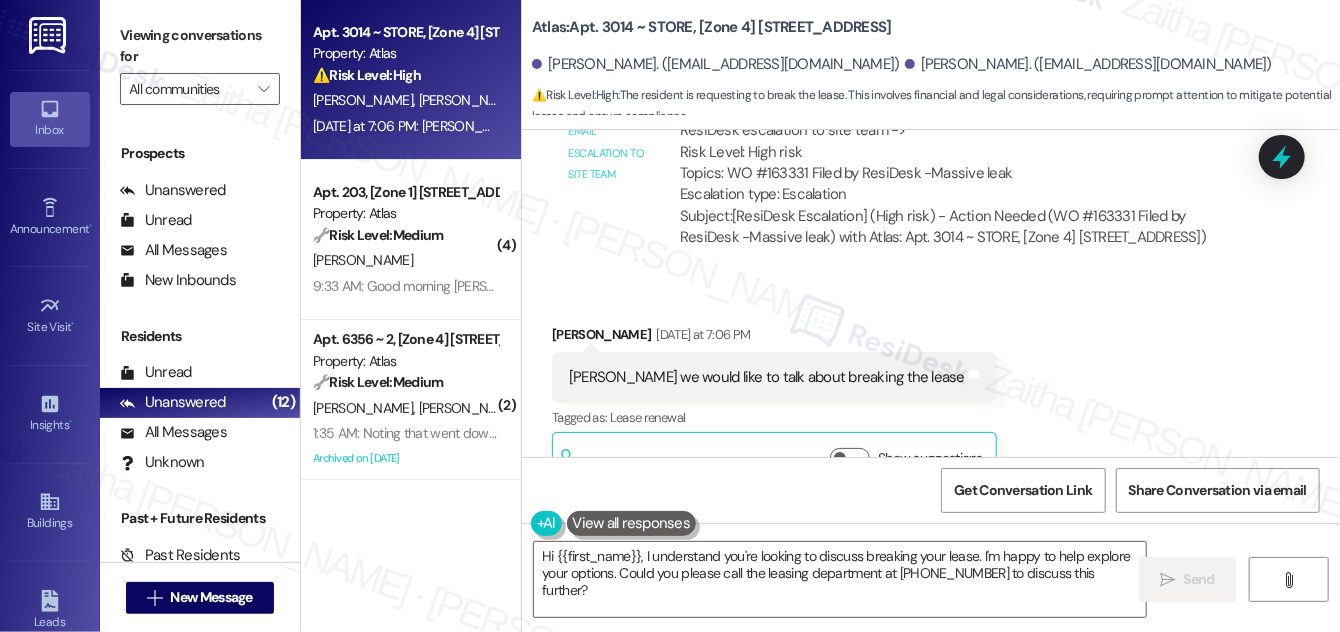 scroll, scrollTop: 7570, scrollLeft: 0, axis: vertical 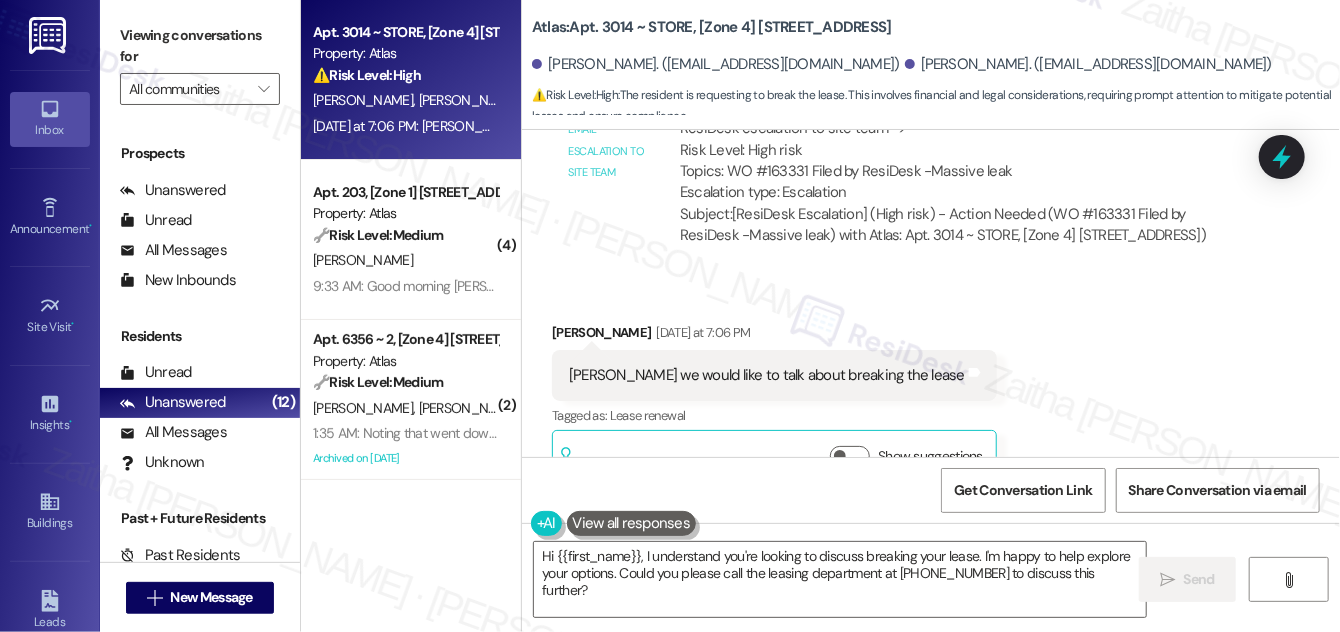 click on "[PERSON_NAME] [DATE] at 7:06 PM" at bounding box center [774, 336] 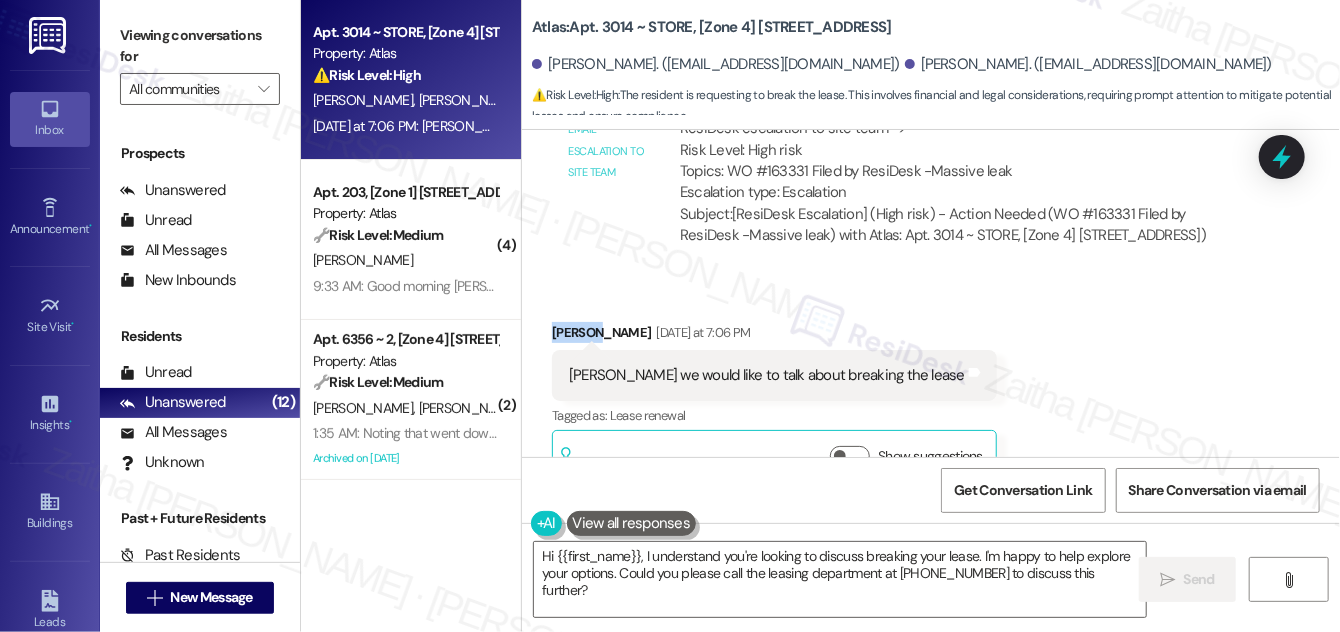 click on "[PERSON_NAME] [DATE] at 7:06 PM" at bounding box center (774, 336) 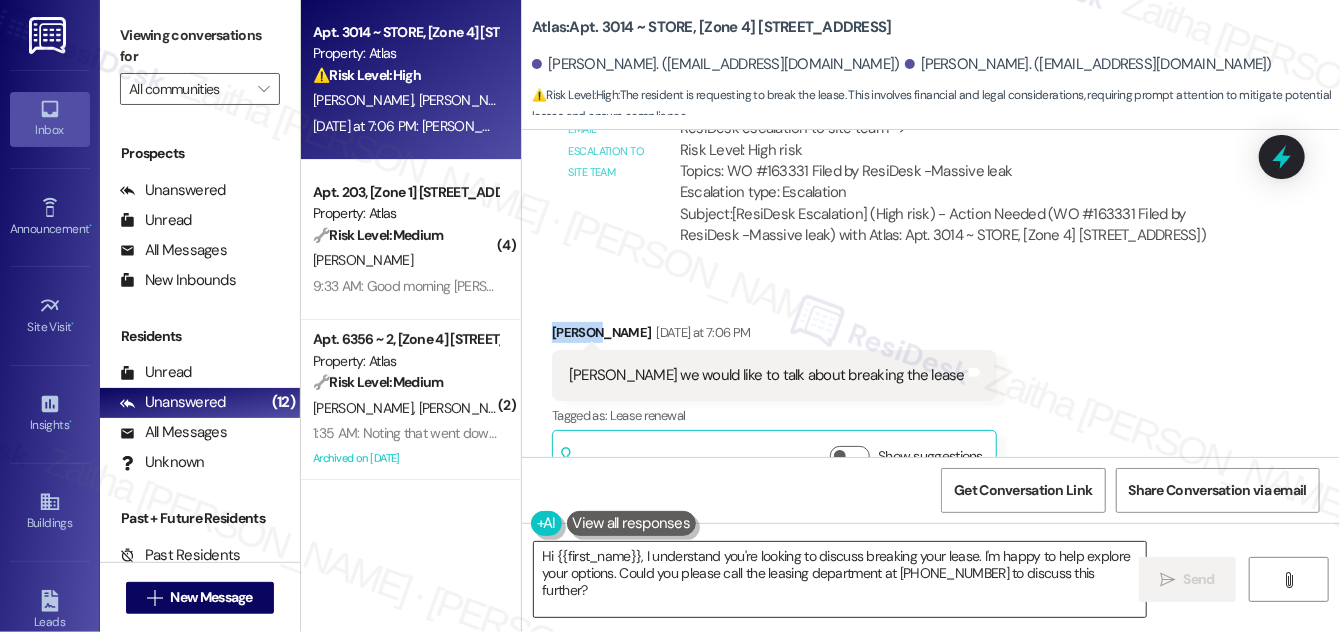 click on "Hi {{first_name}}, I understand you're looking to discuss breaking your lease. I'm happy to help explore your options. Could you please call the leasing department at [PHONE_NUMBER] to discuss this further?" at bounding box center [840, 579] 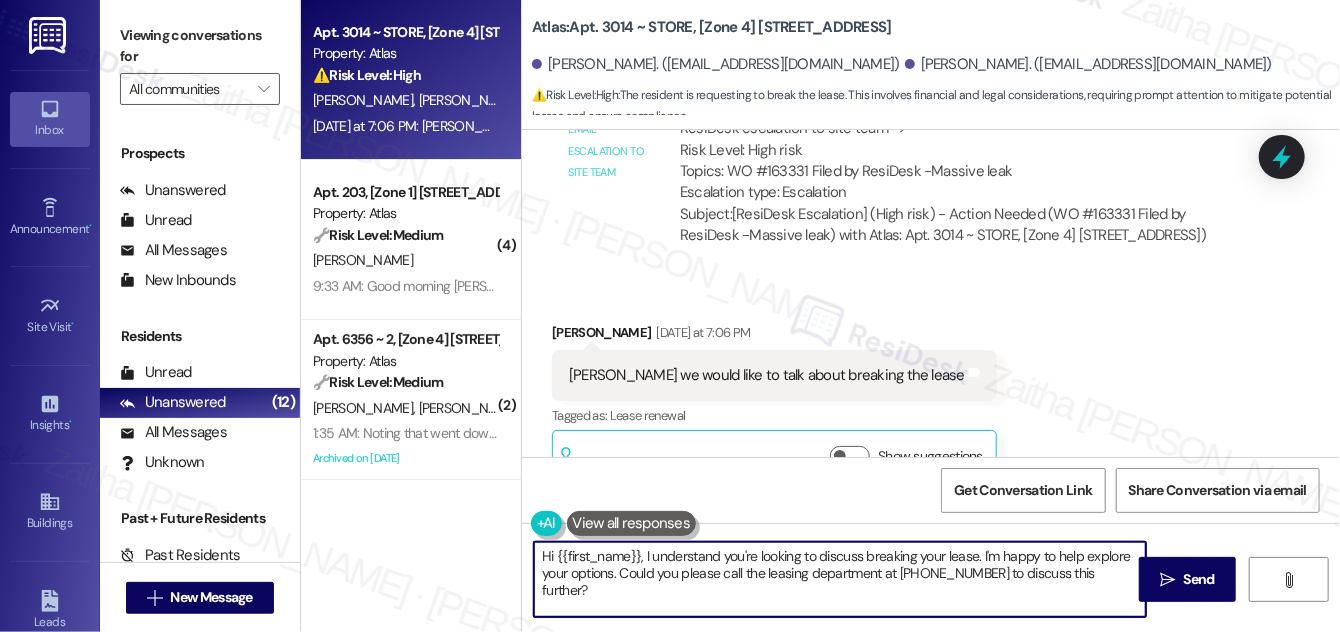 click on "Hi {{first_name}}, I understand you're looking to discuss breaking your lease. I'm happy to help explore your options. Could you please call the leasing department at [PHONE_NUMBER] to discuss this further?" at bounding box center [840, 579] 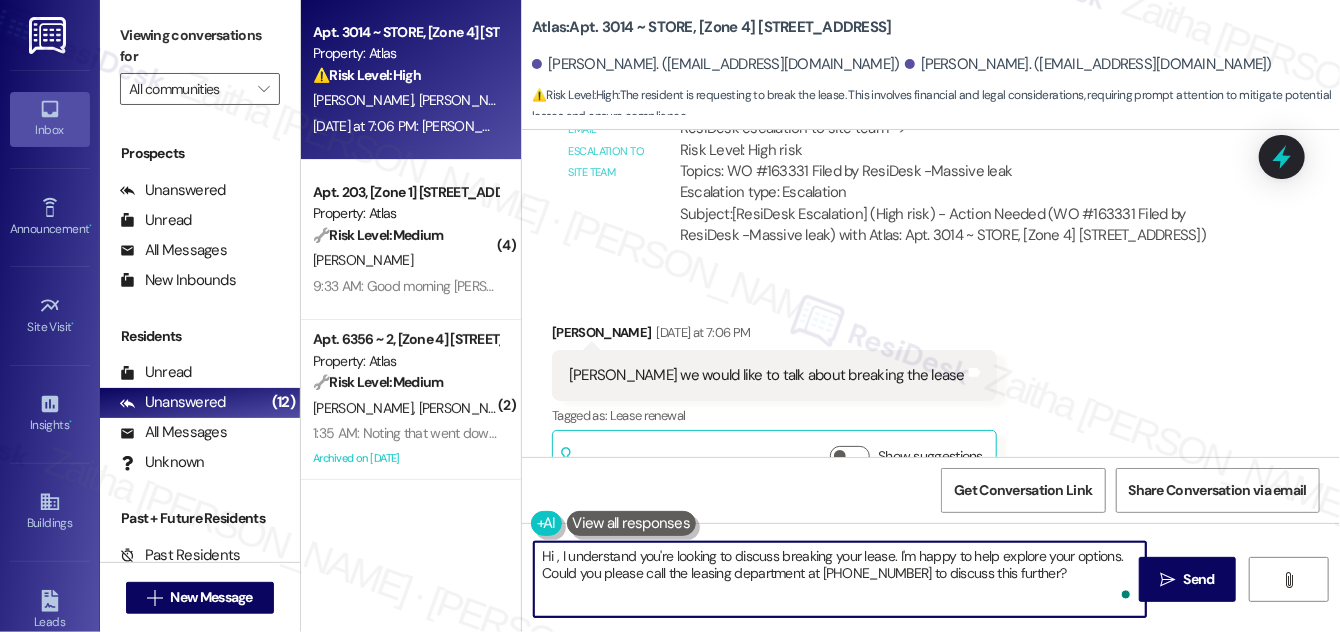 paste on "Jontay" 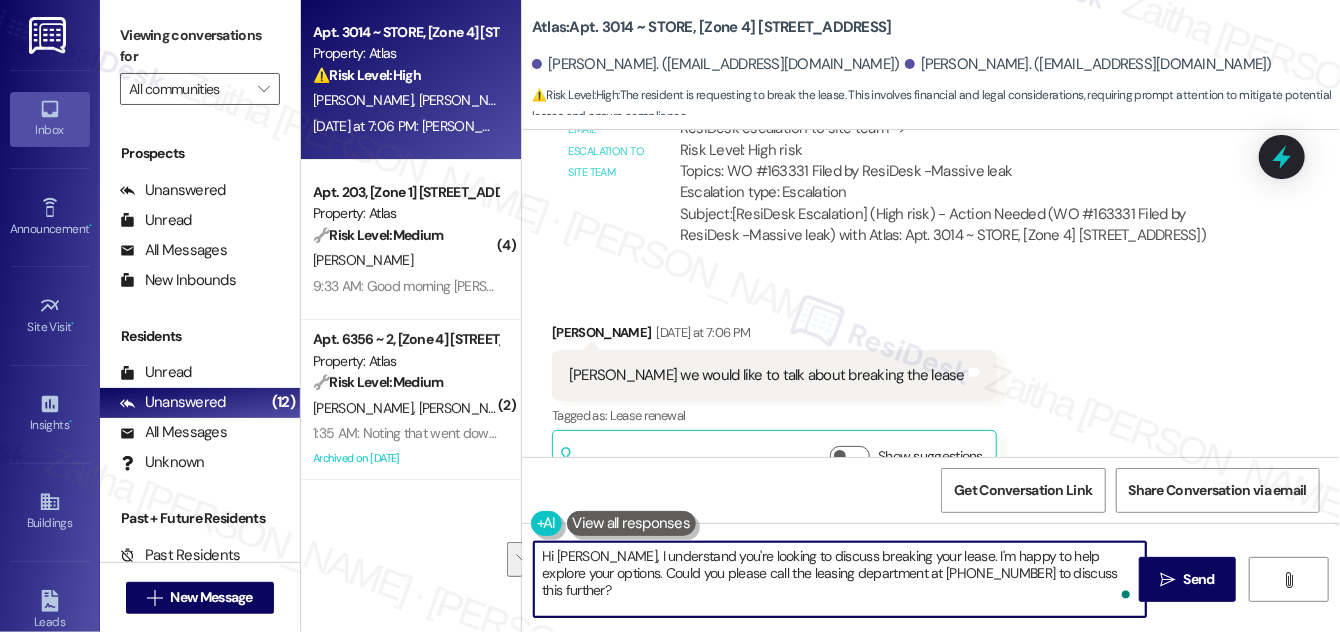 drag, startPoint x: 935, startPoint y: 552, endPoint x: 1104, endPoint y: 565, distance: 169.49927 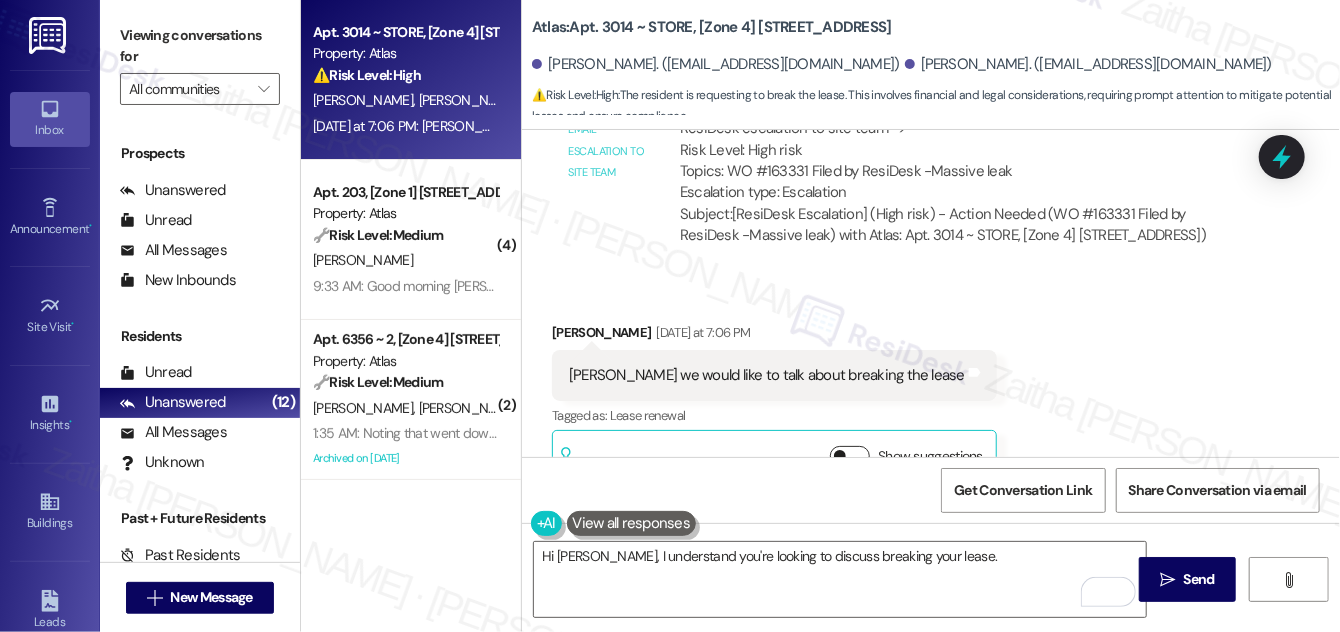 click on "Show suggestions" at bounding box center [850, 456] 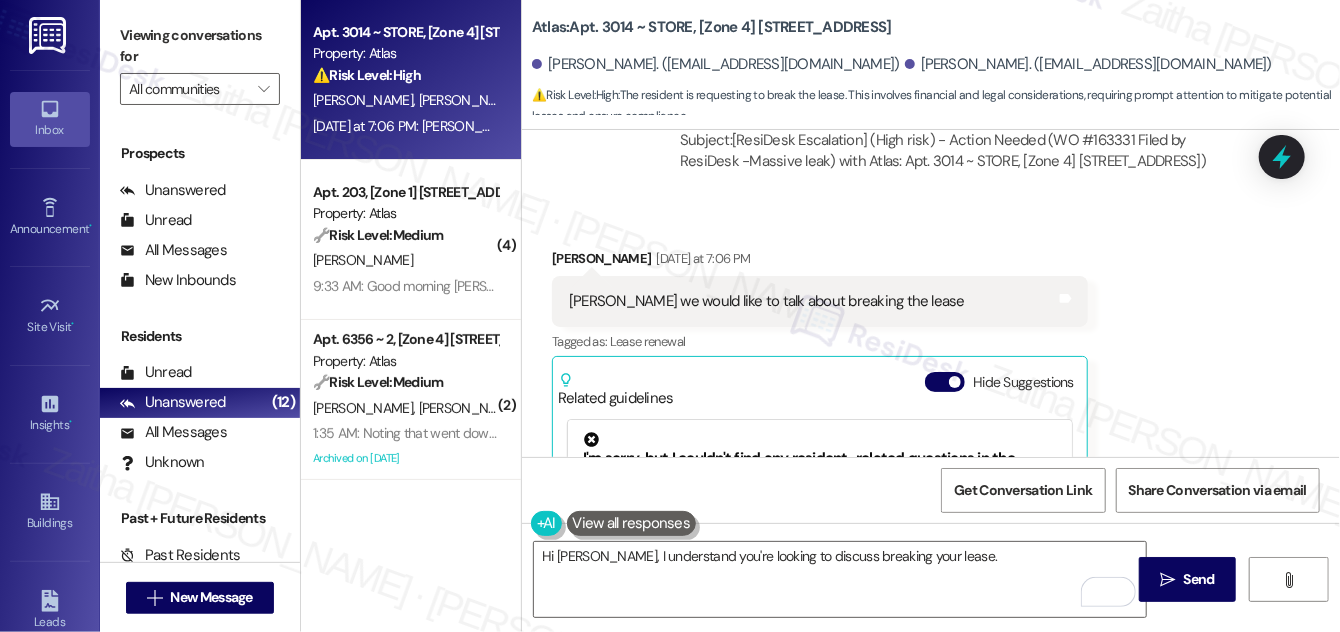 scroll, scrollTop: 7752, scrollLeft: 0, axis: vertical 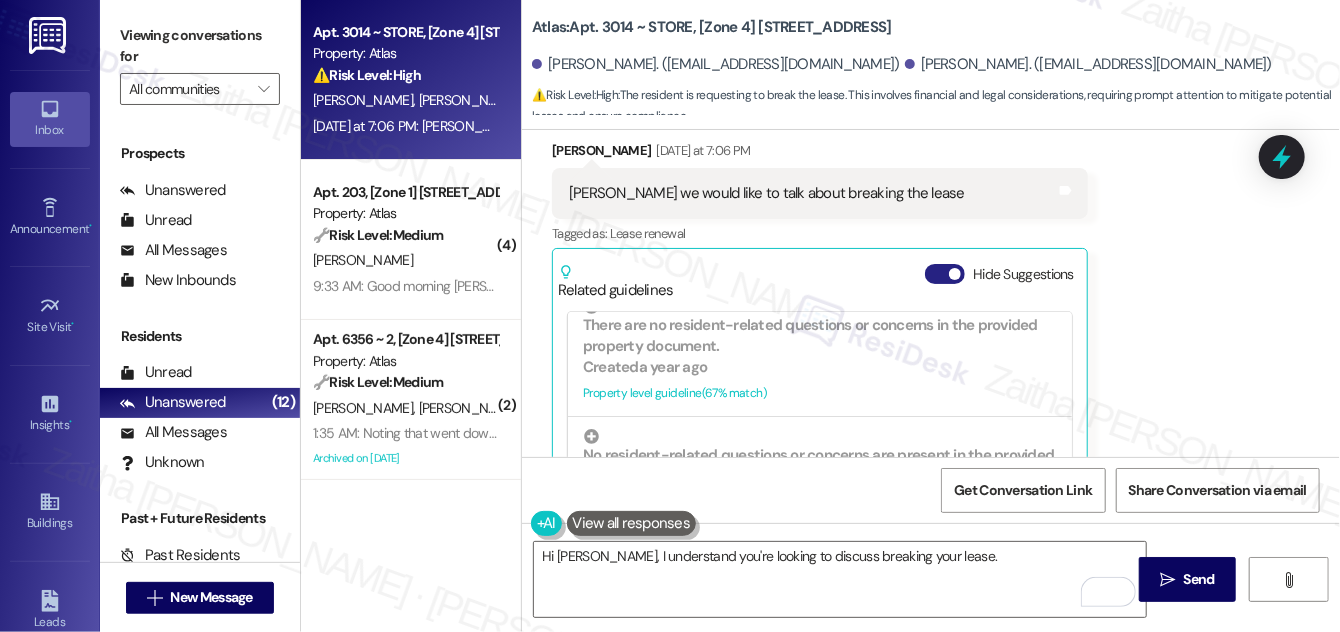 click on "Hide Suggestions" at bounding box center [945, 274] 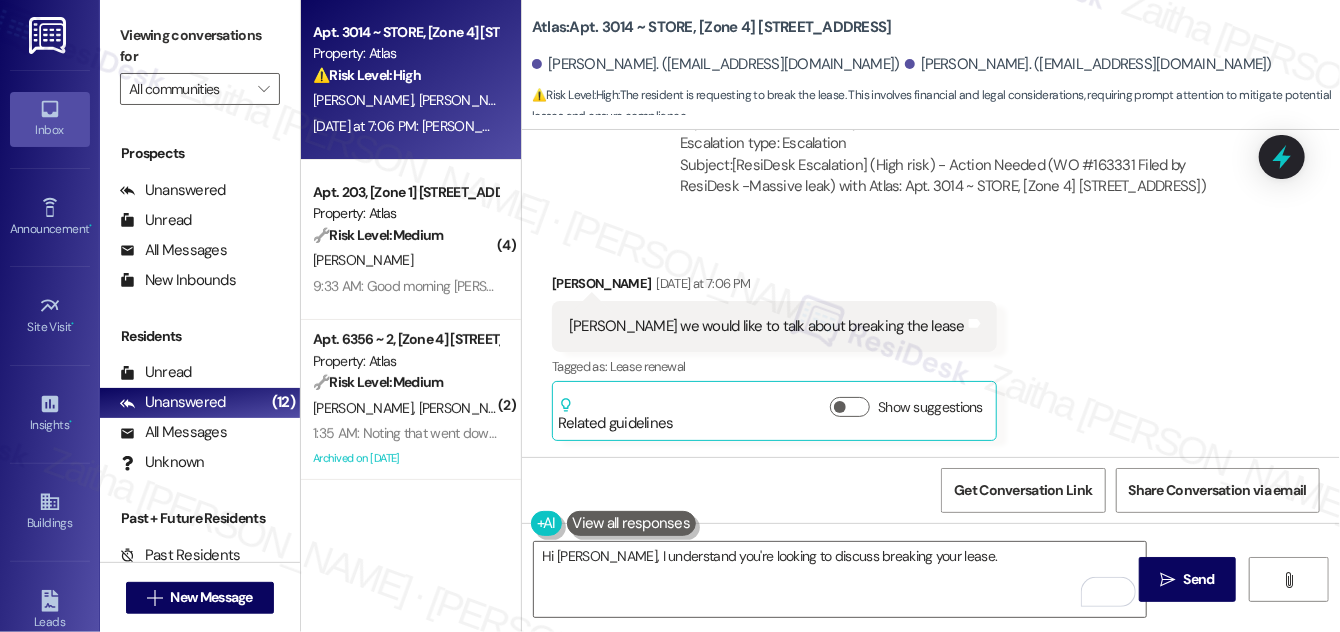 scroll, scrollTop: 7570, scrollLeft: 0, axis: vertical 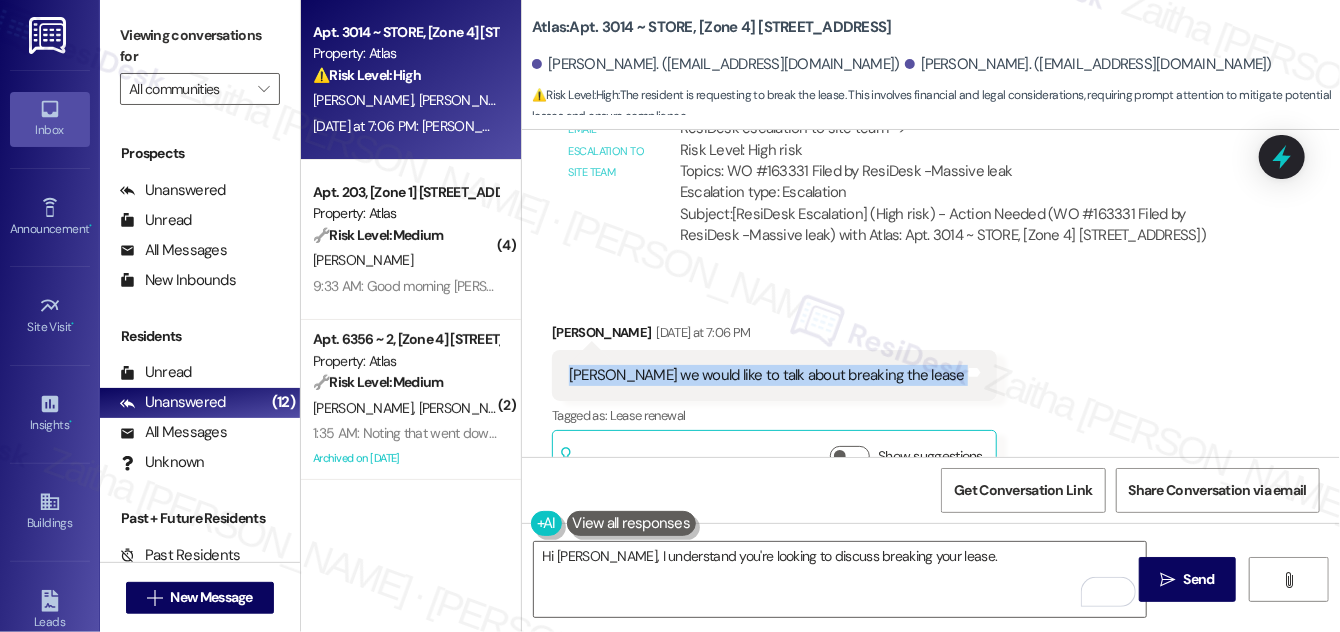 drag, startPoint x: 586, startPoint y: 322, endPoint x: 931, endPoint y: 324, distance: 345.0058 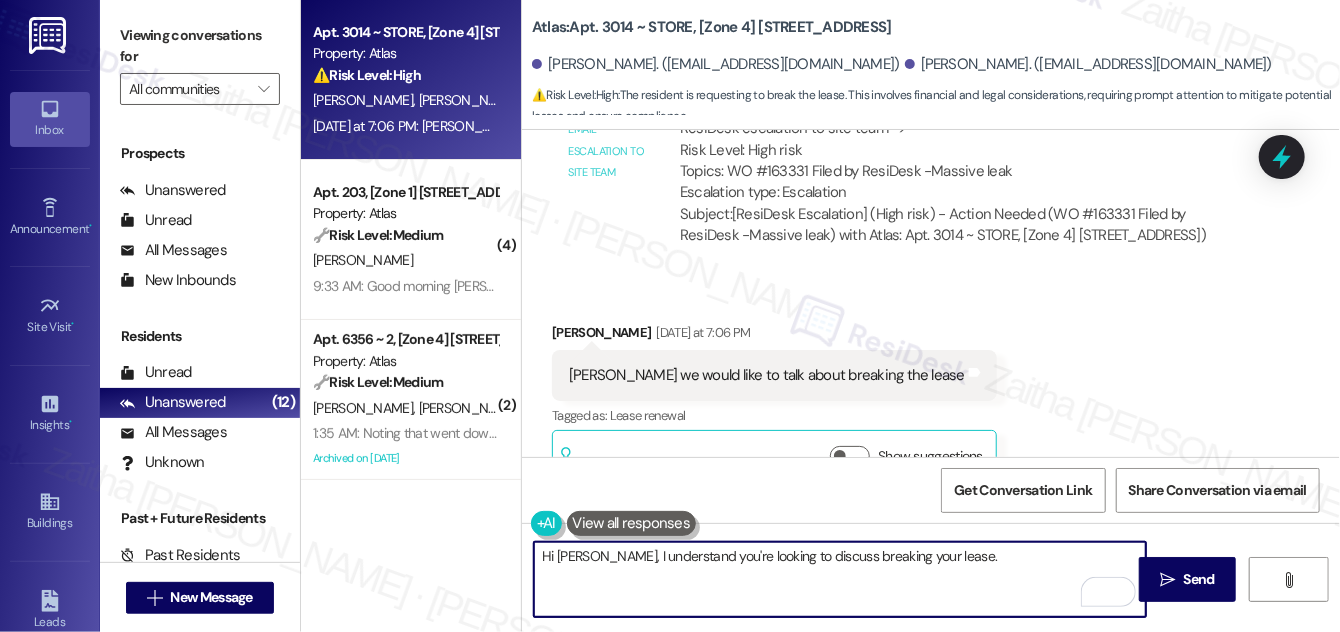click on "Hi [PERSON_NAME], I understand you're looking to discuss breaking your lease." at bounding box center (840, 579) 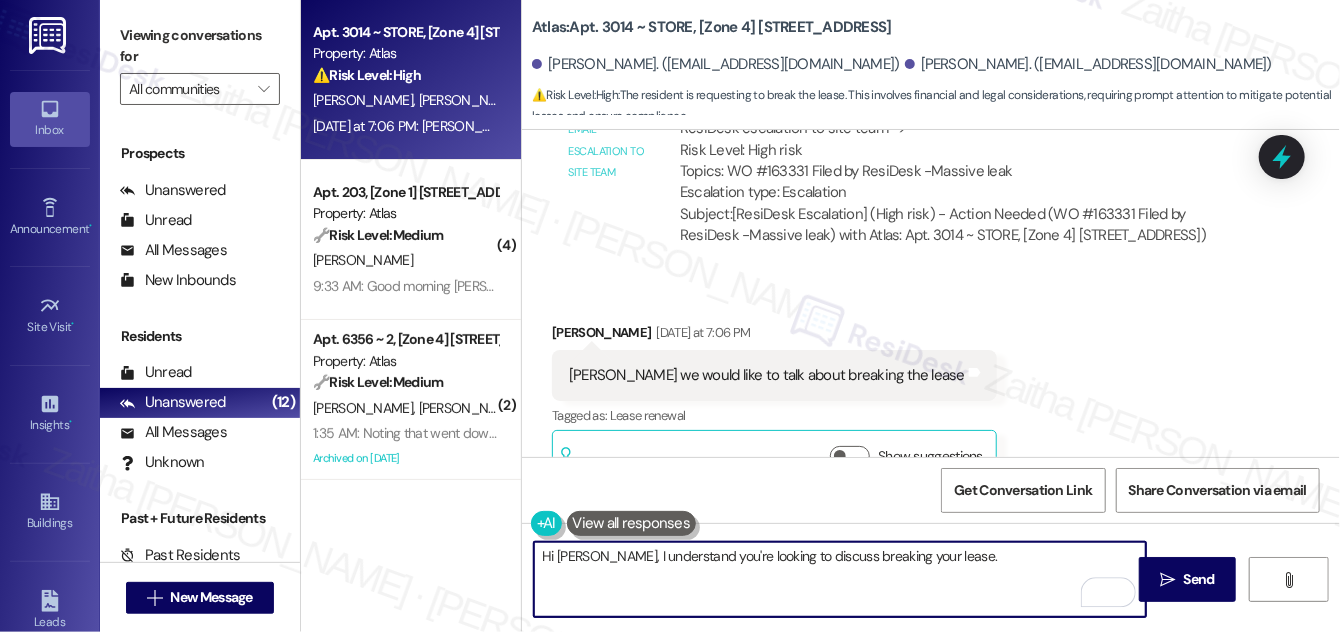paste on "I’ll relay your request to the team so someone can follow up with you to discuss the next steps regarding breaking the lease." 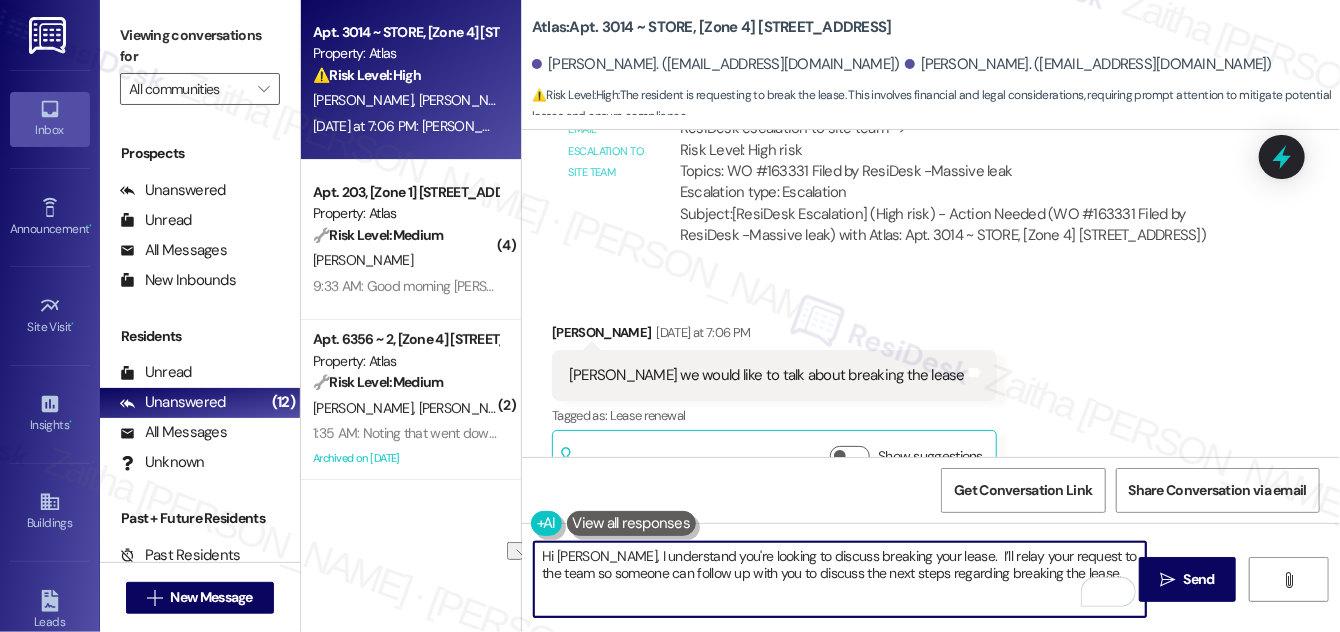 drag, startPoint x: 931, startPoint y: 554, endPoint x: 601, endPoint y: 557, distance: 330.01364 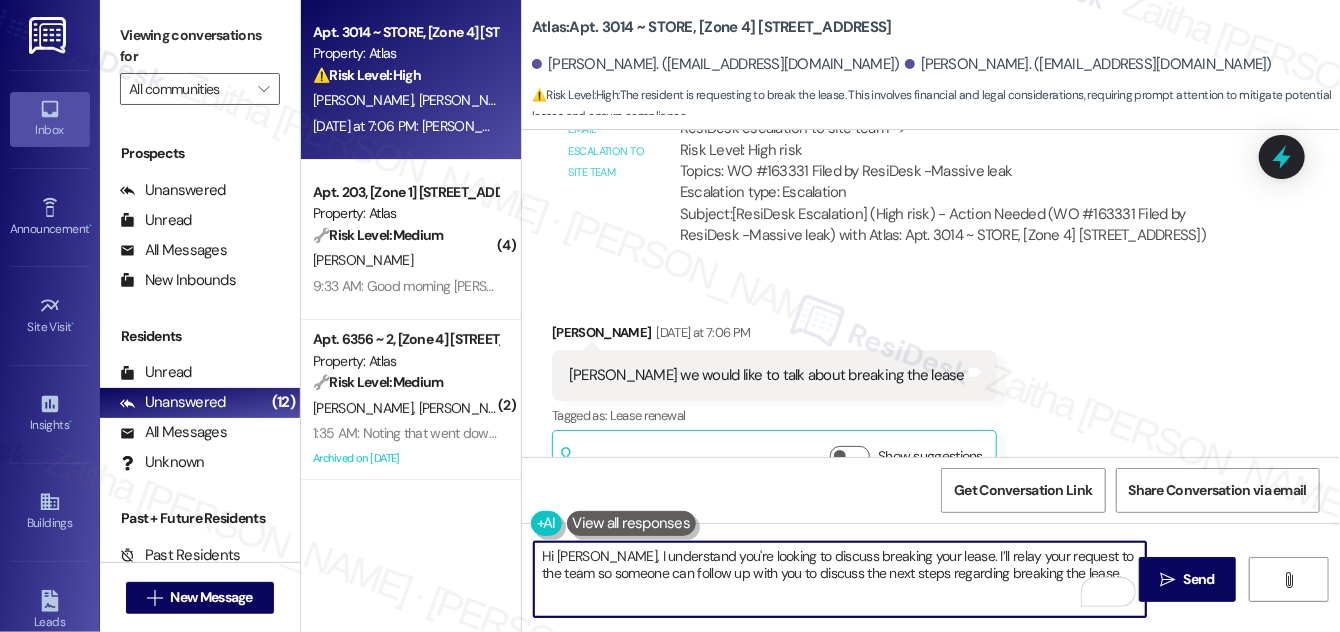 click on "Hi [PERSON_NAME], I understand you're looking to discuss breaking your lease. I’ll relay your request to the team so someone can follow up with you to discuss the next steps regarding breaking the lease." at bounding box center (840, 579) 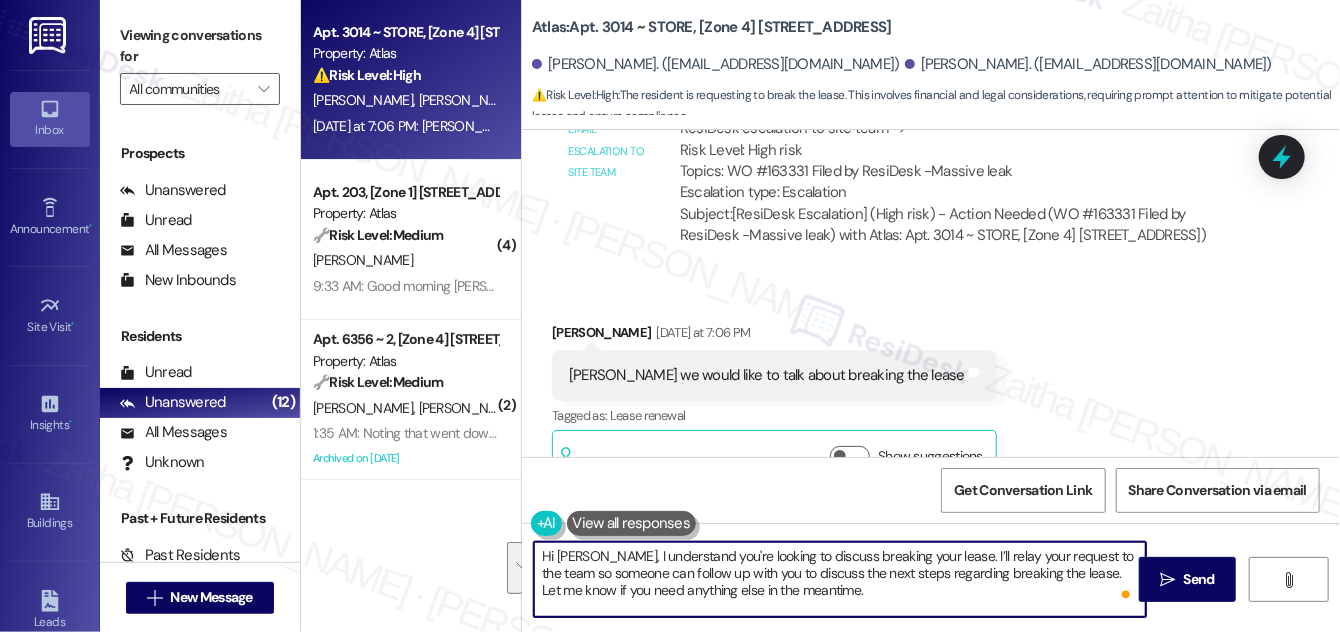 drag, startPoint x: 542, startPoint y: 558, endPoint x: 858, endPoint y: 604, distance: 319.33054 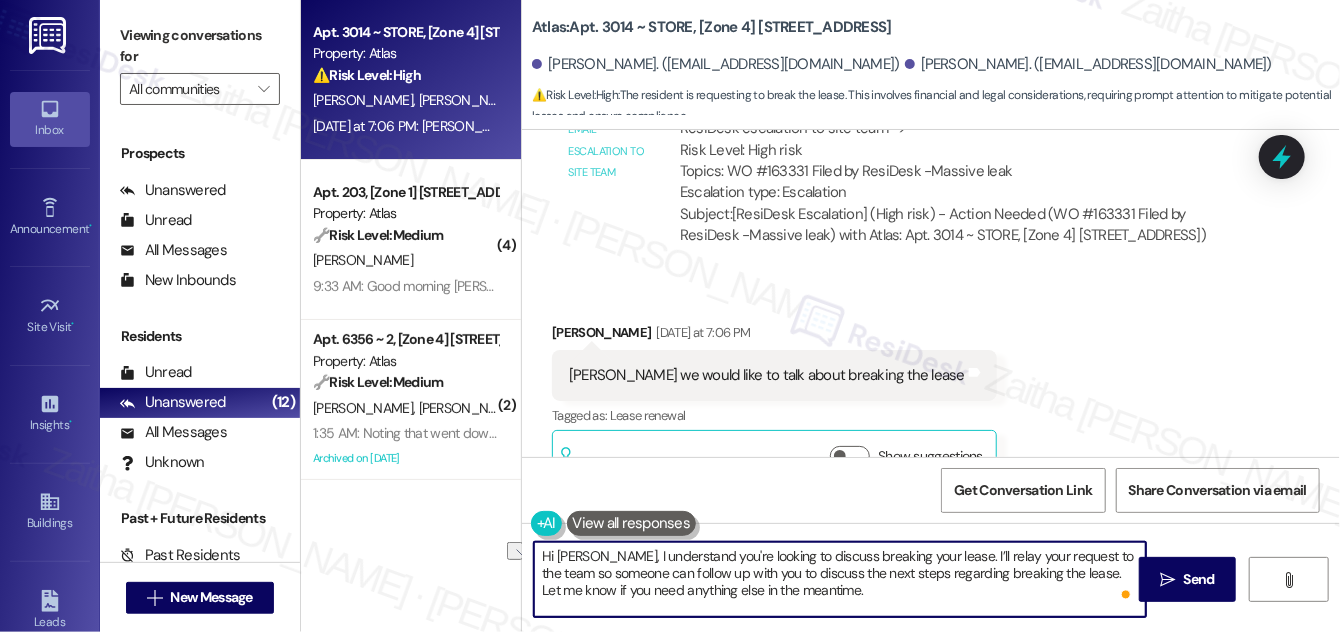 drag, startPoint x: 896, startPoint y: 575, endPoint x: 1062, endPoint y: 570, distance: 166.07529 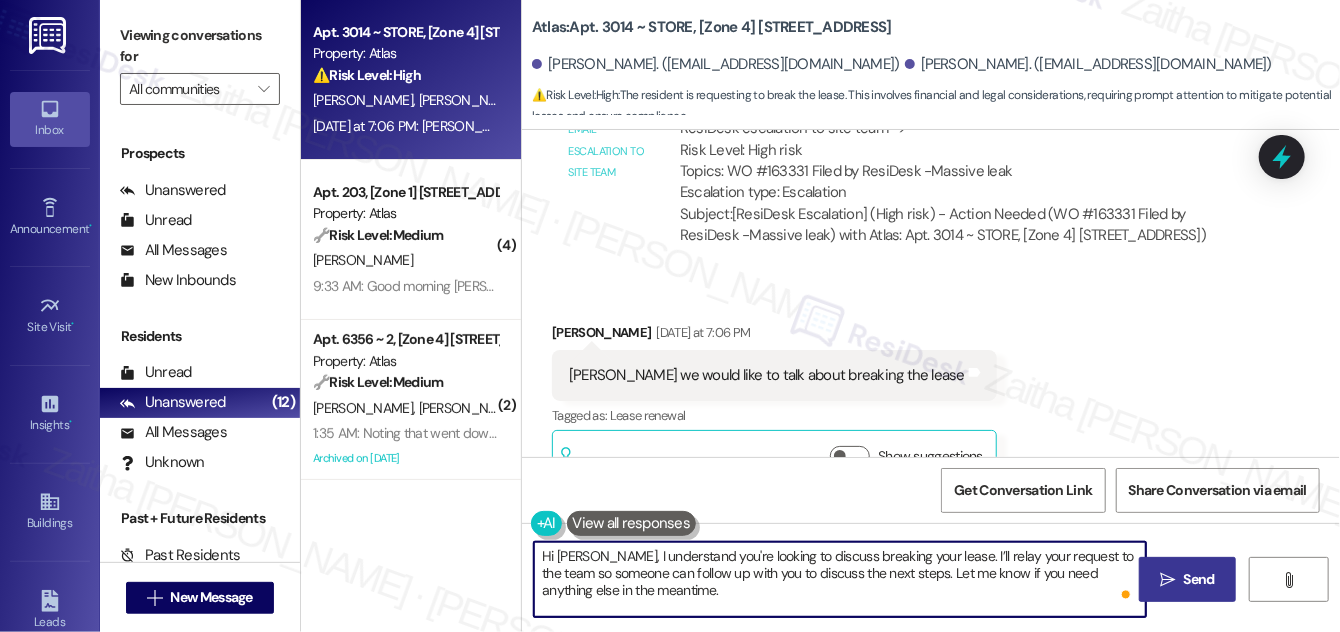 type on "Hi [PERSON_NAME], I understand you're looking to discuss breaking your lease. I’ll relay your request to the team so someone can follow up with you to discuss the next steps. Let me know if you need anything else in the meantime." 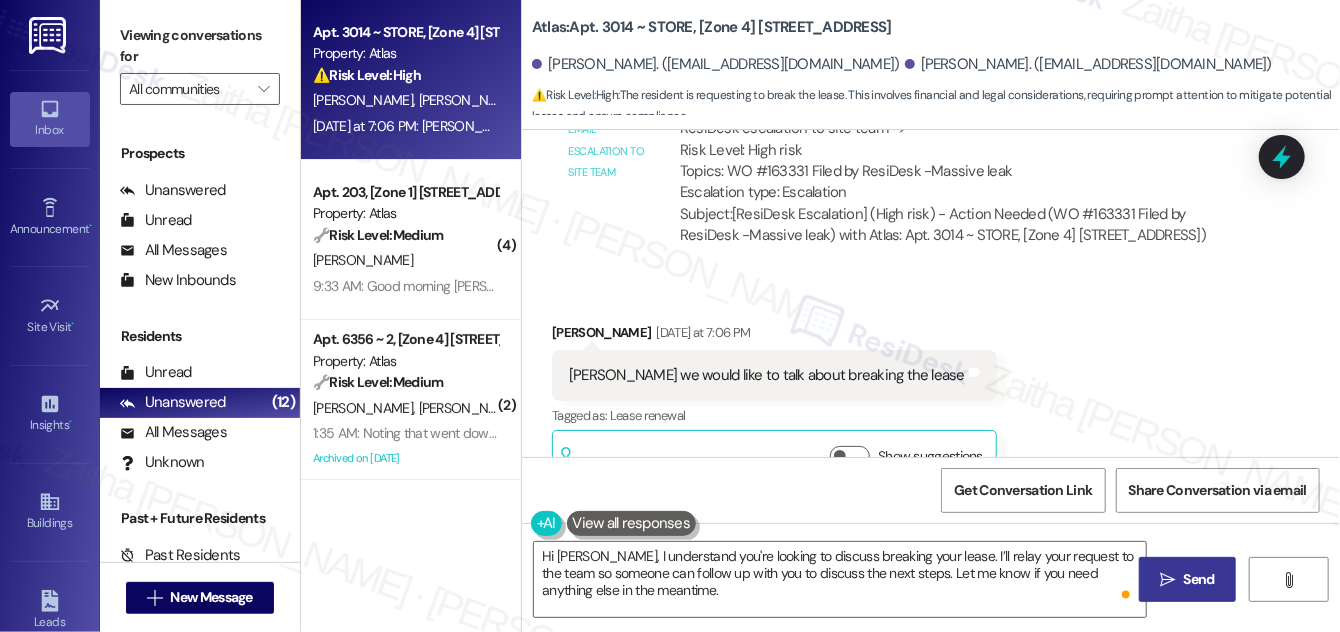 click on "Send" at bounding box center (1199, 579) 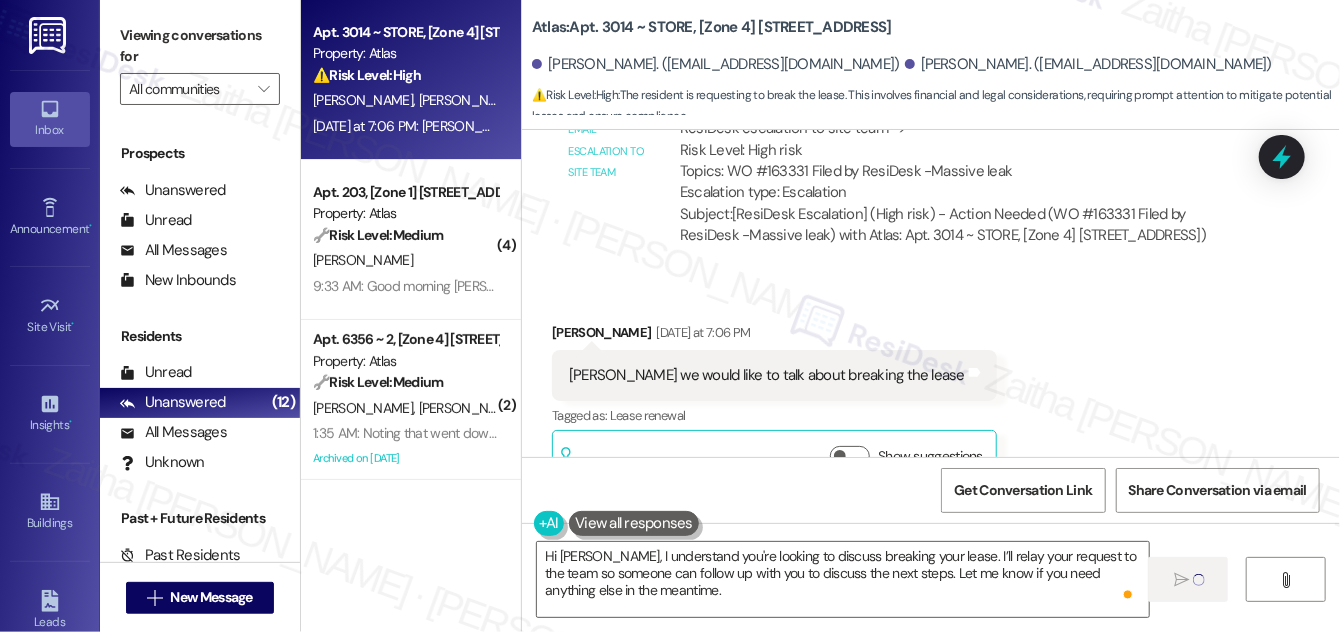 type 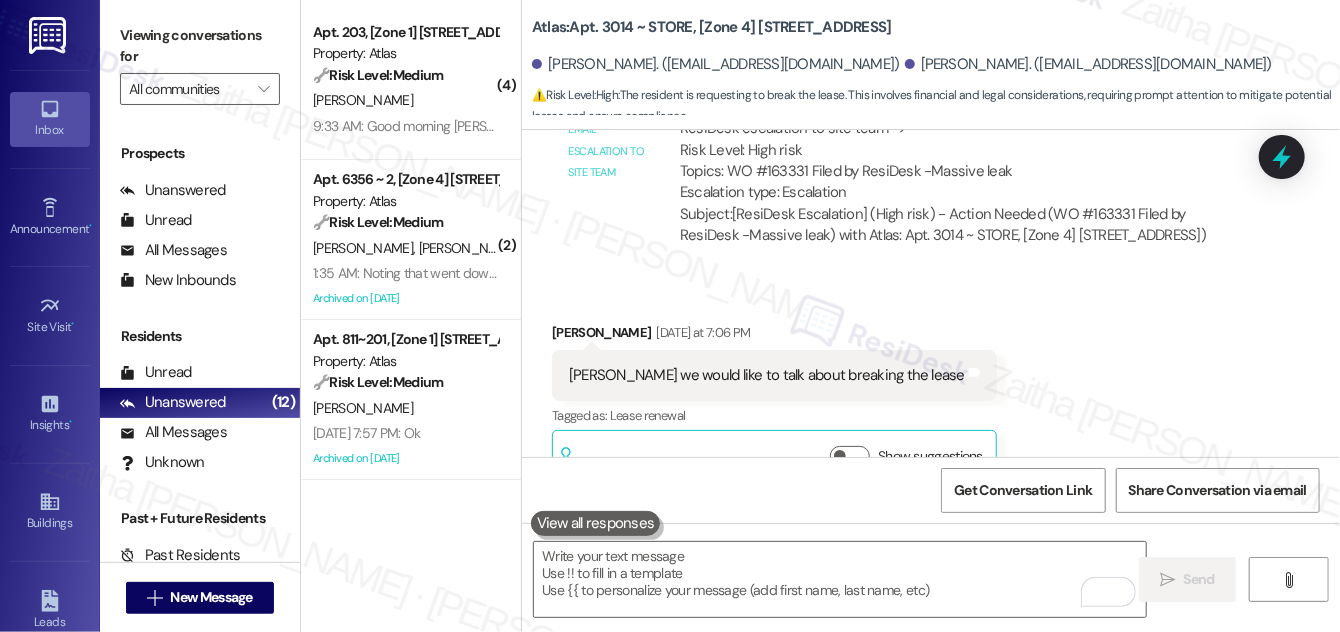scroll, scrollTop: 7569, scrollLeft: 0, axis: vertical 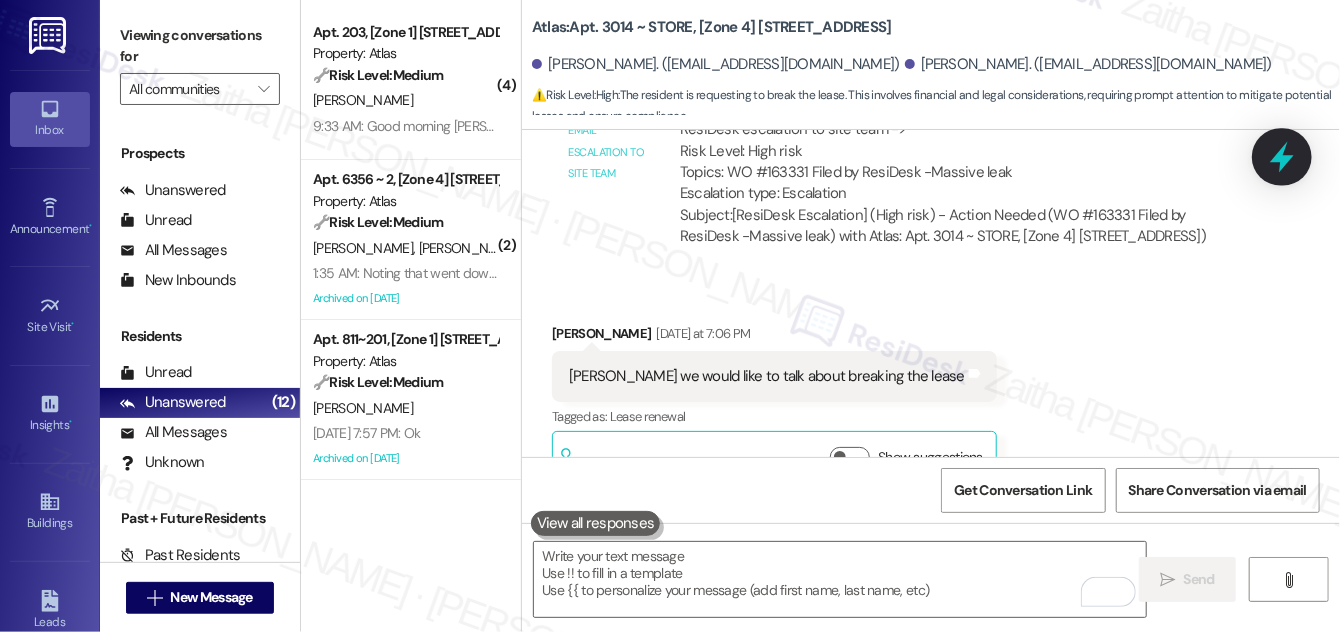 click 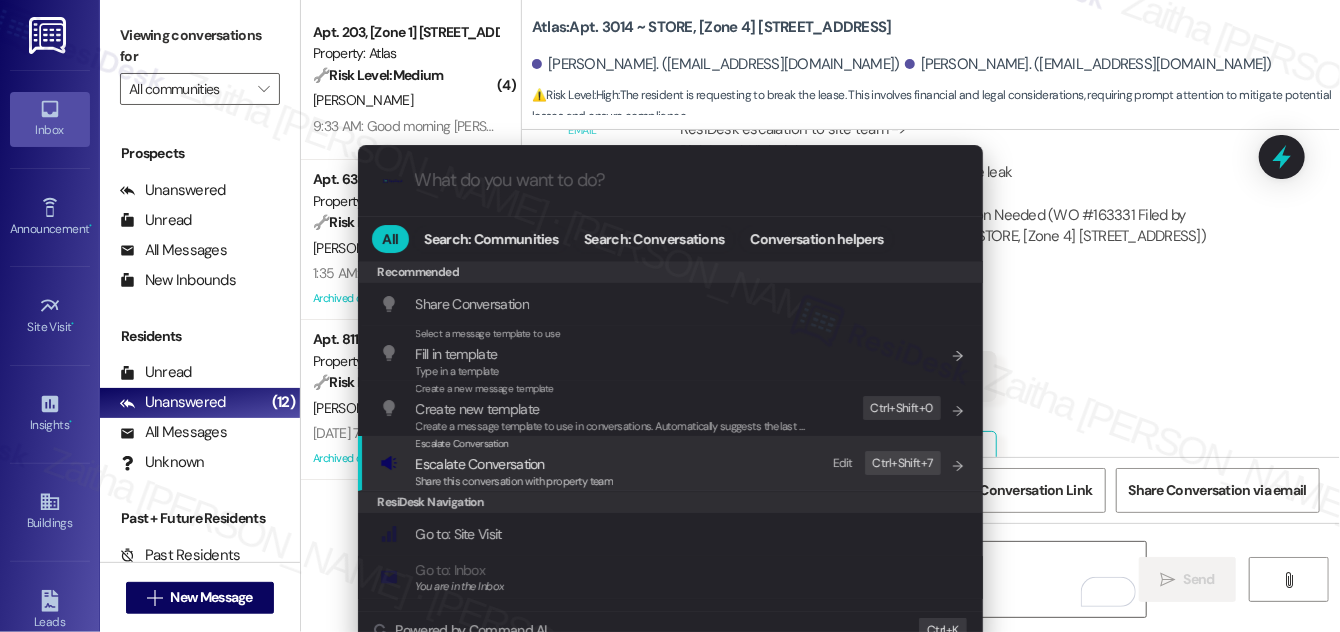 click on "Escalate Conversation" at bounding box center [480, 464] 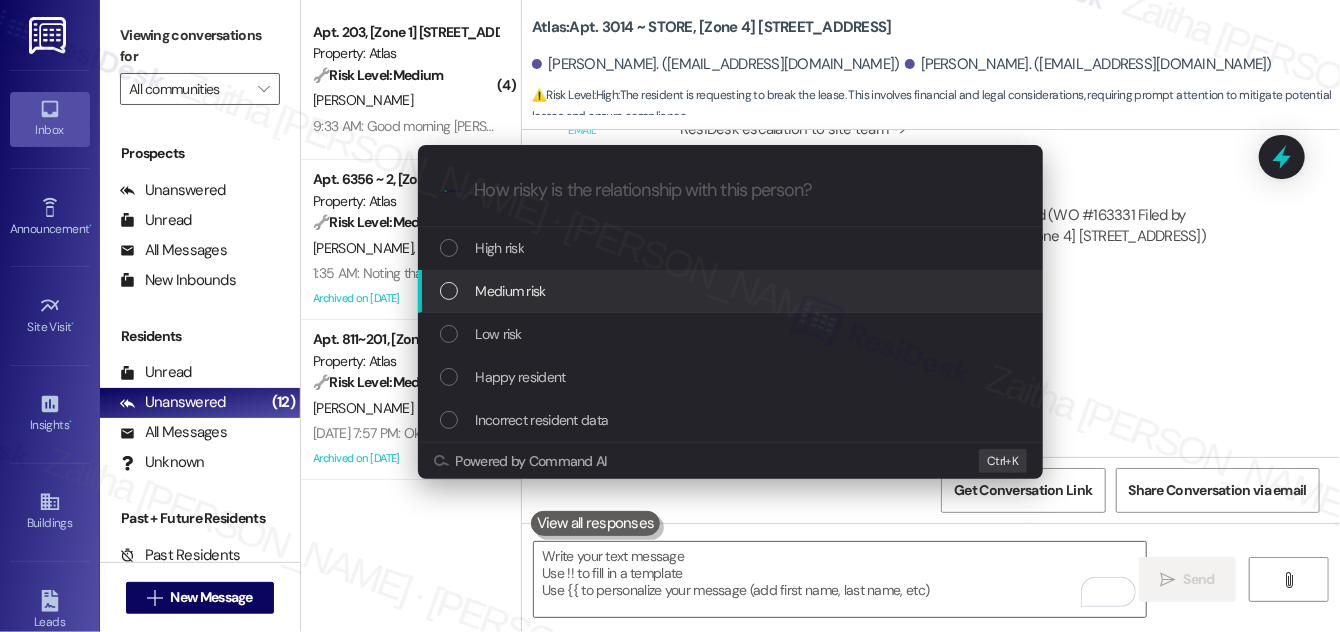 click on "Medium risk" at bounding box center [730, 291] 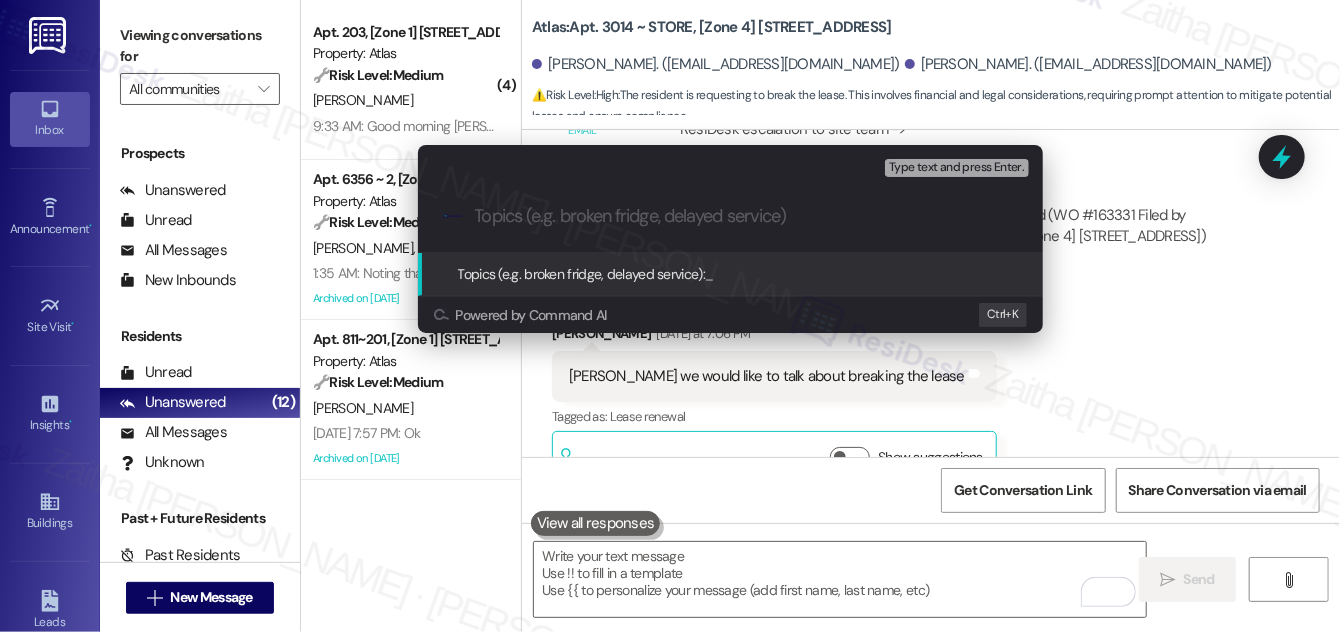 paste on "Lease Break Request" 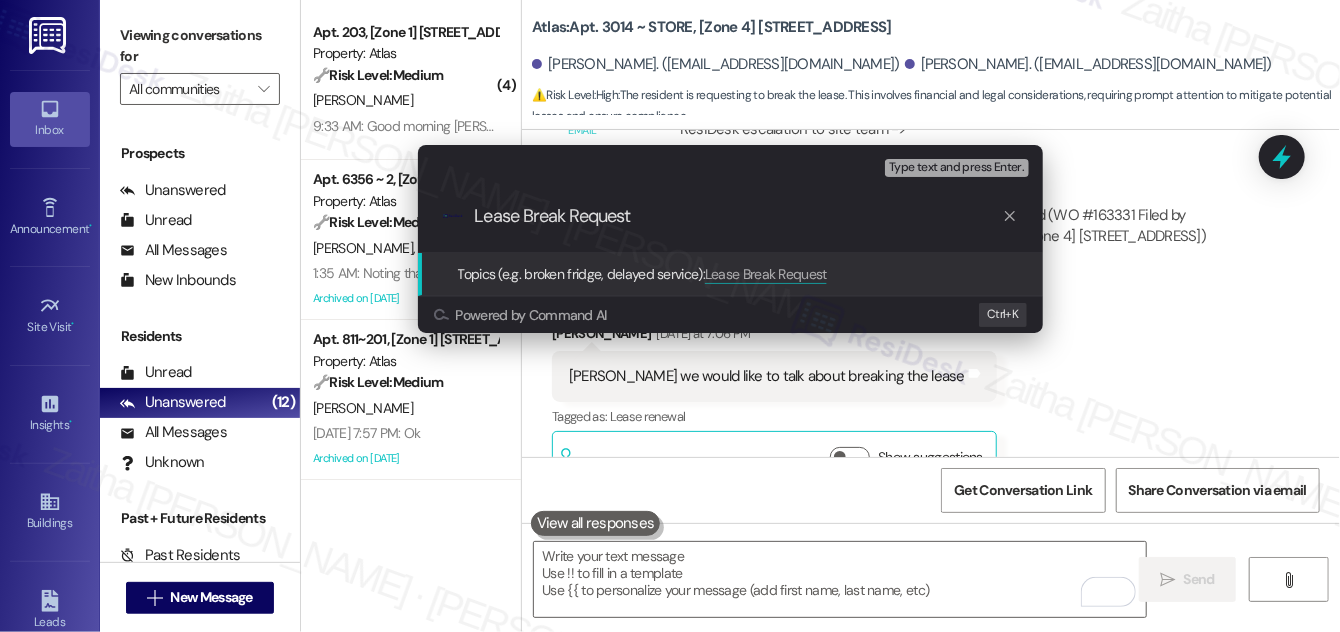 click on "Lease Break Request" at bounding box center [738, 216] 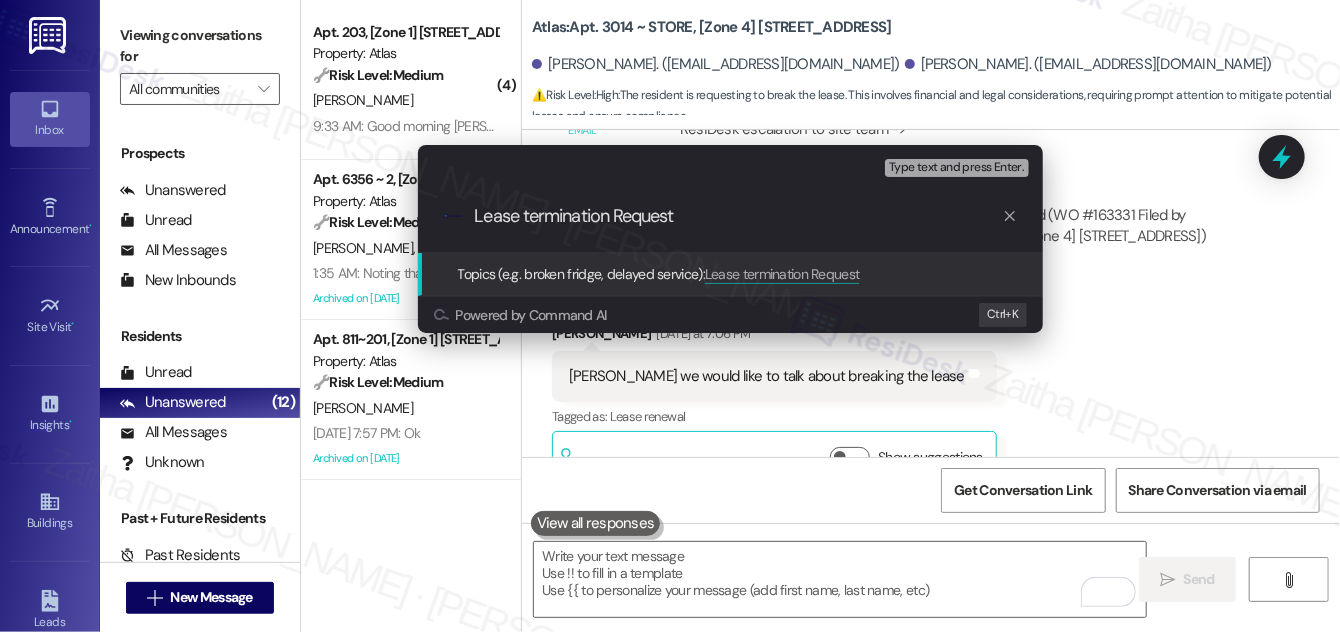 click on "Lease termination Request" at bounding box center (738, 216) 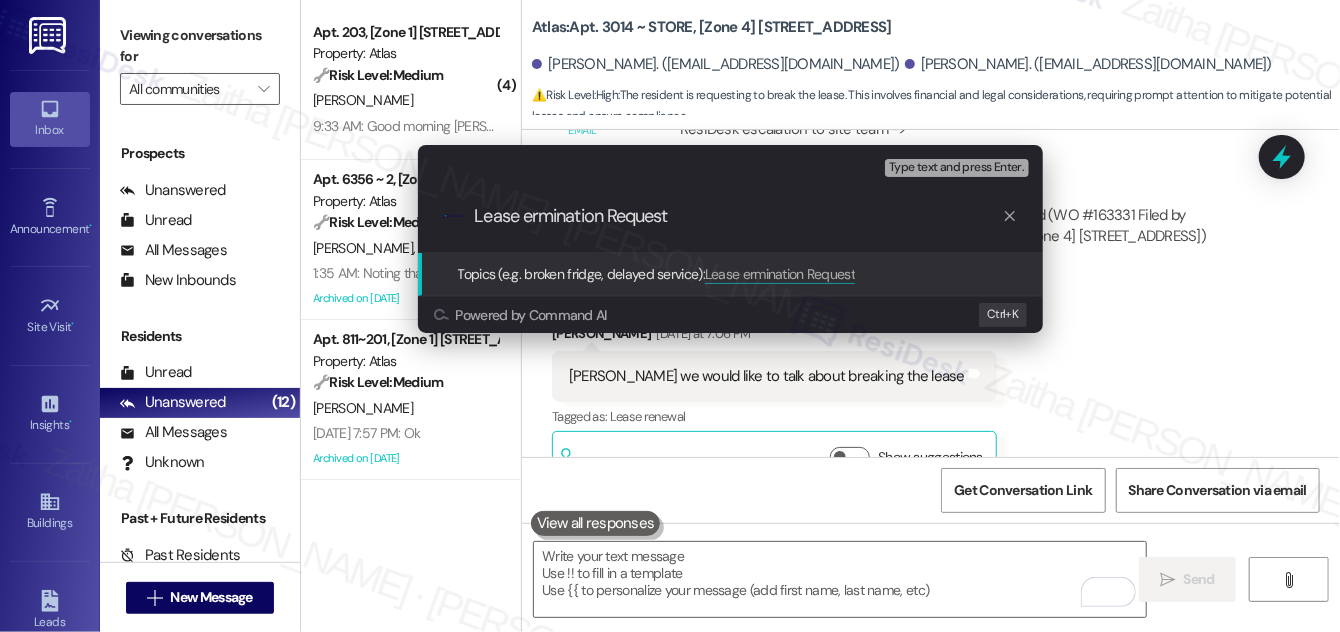 type on "Lease Termination Request" 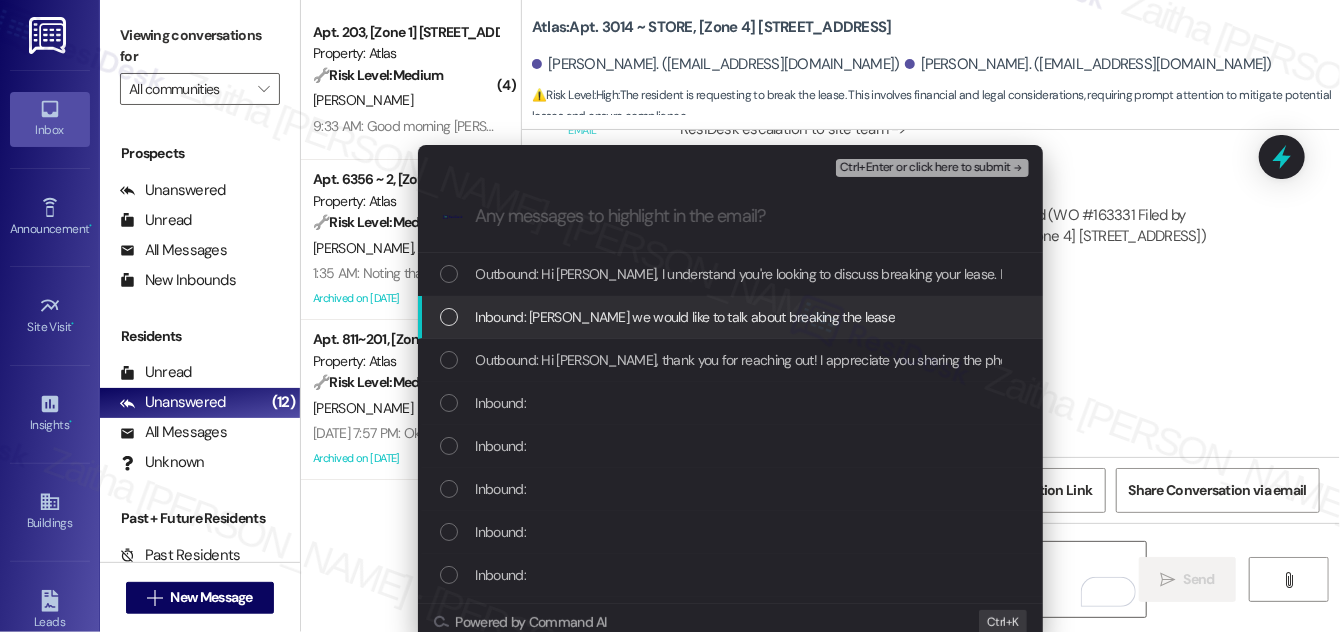 click at bounding box center [449, 317] 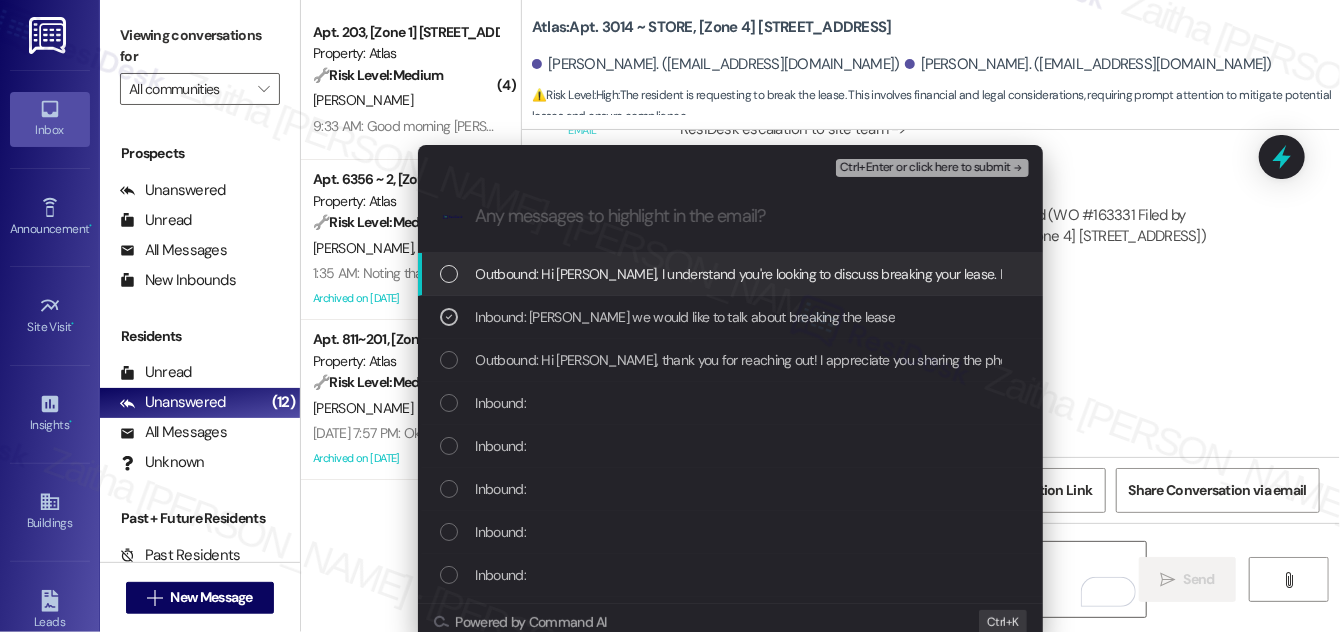 click on "Ctrl+Enter or click here to submit" at bounding box center [925, 168] 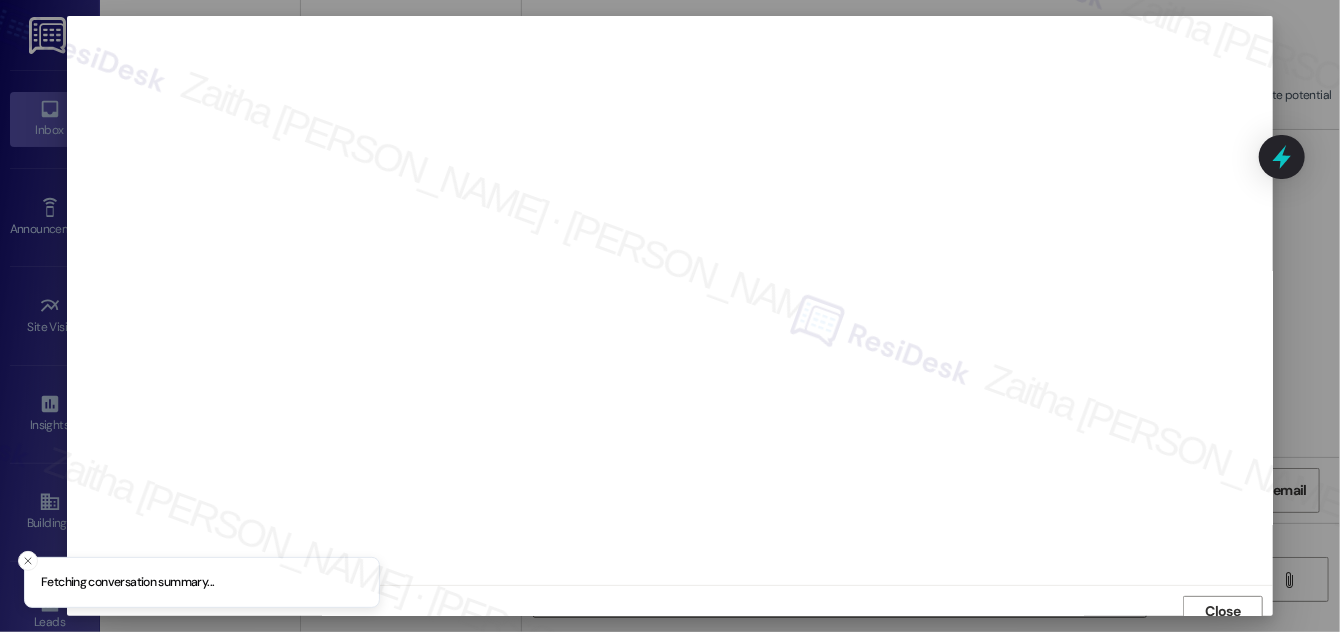 scroll, scrollTop: 11, scrollLeft: 0, axis: vertical 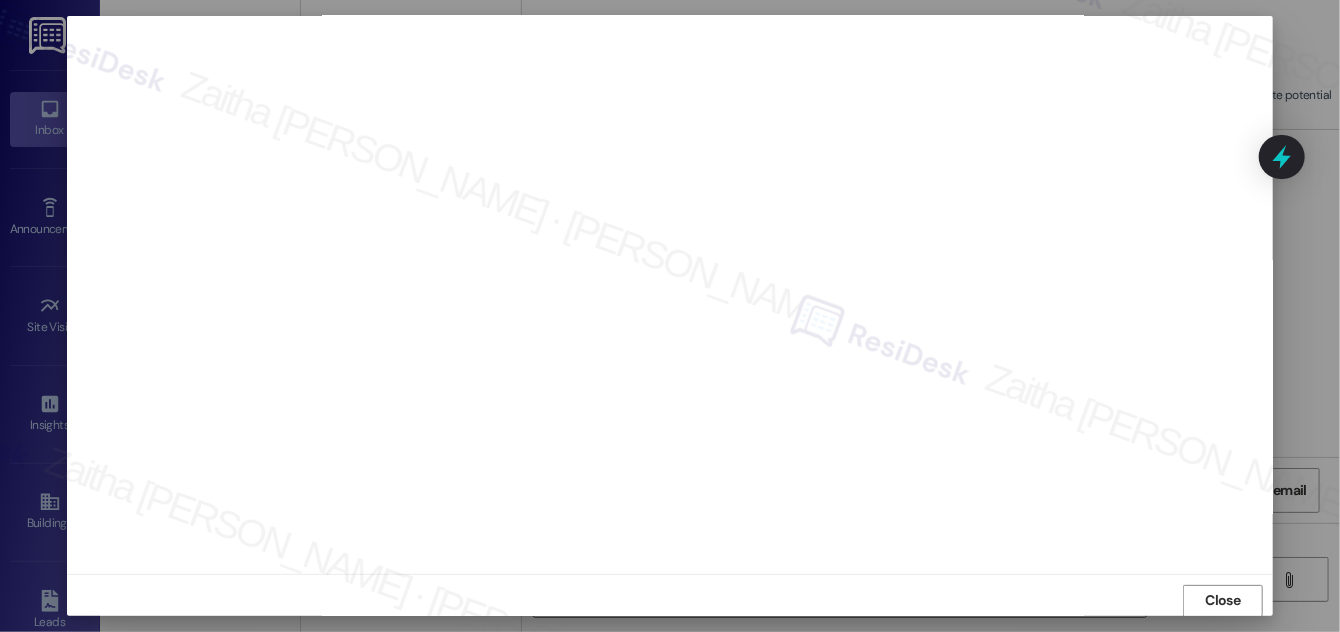 drag, startPoint x: 1216, startPoint y: 602, endPoint x: 1240, endPoint y: 578, distance: 33.941124 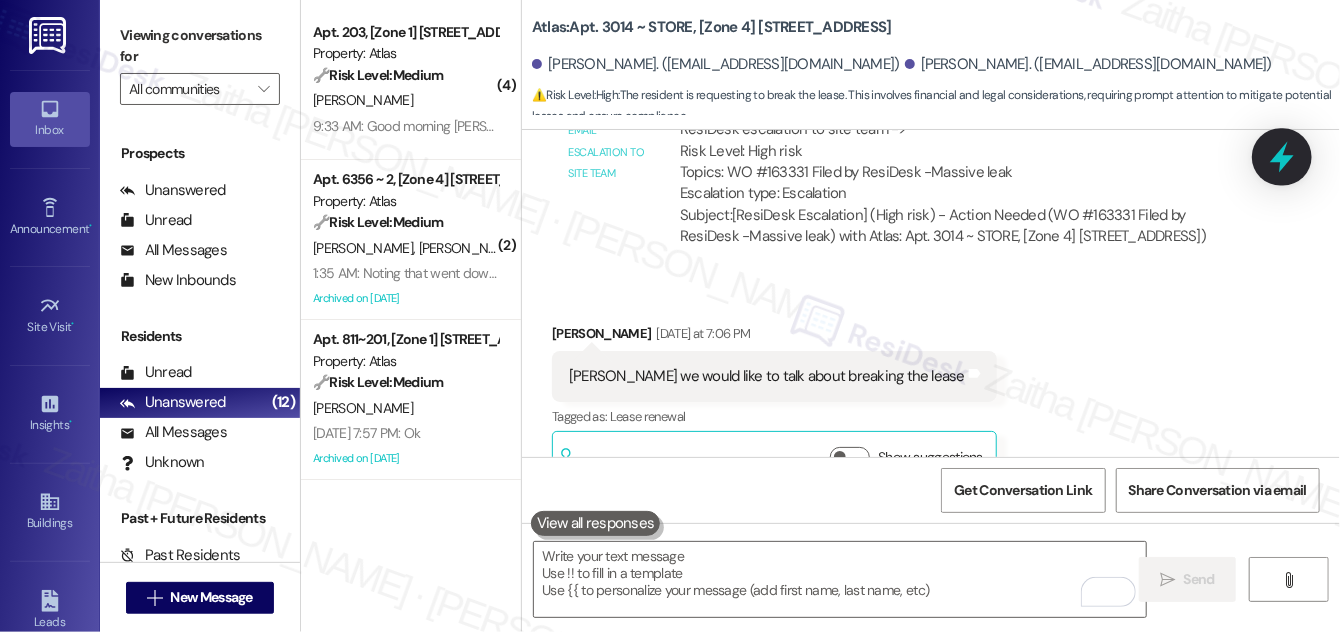 click 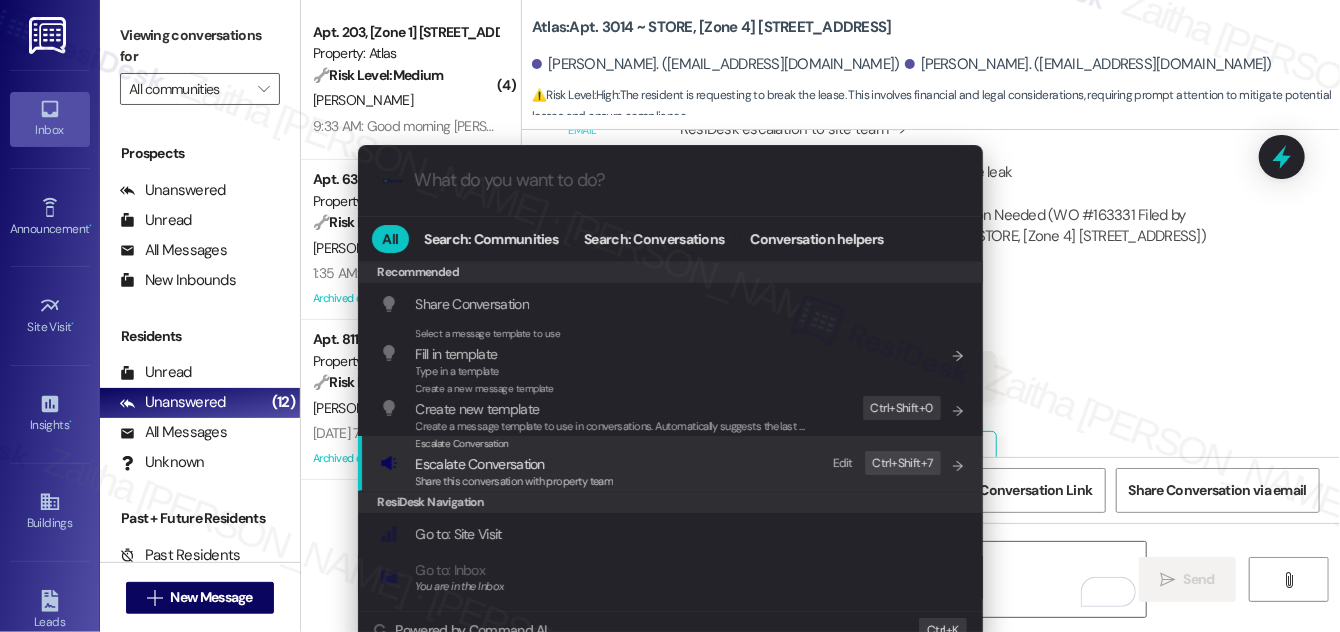 click on "Escalate Conversation" at bounding box center (480, 464) 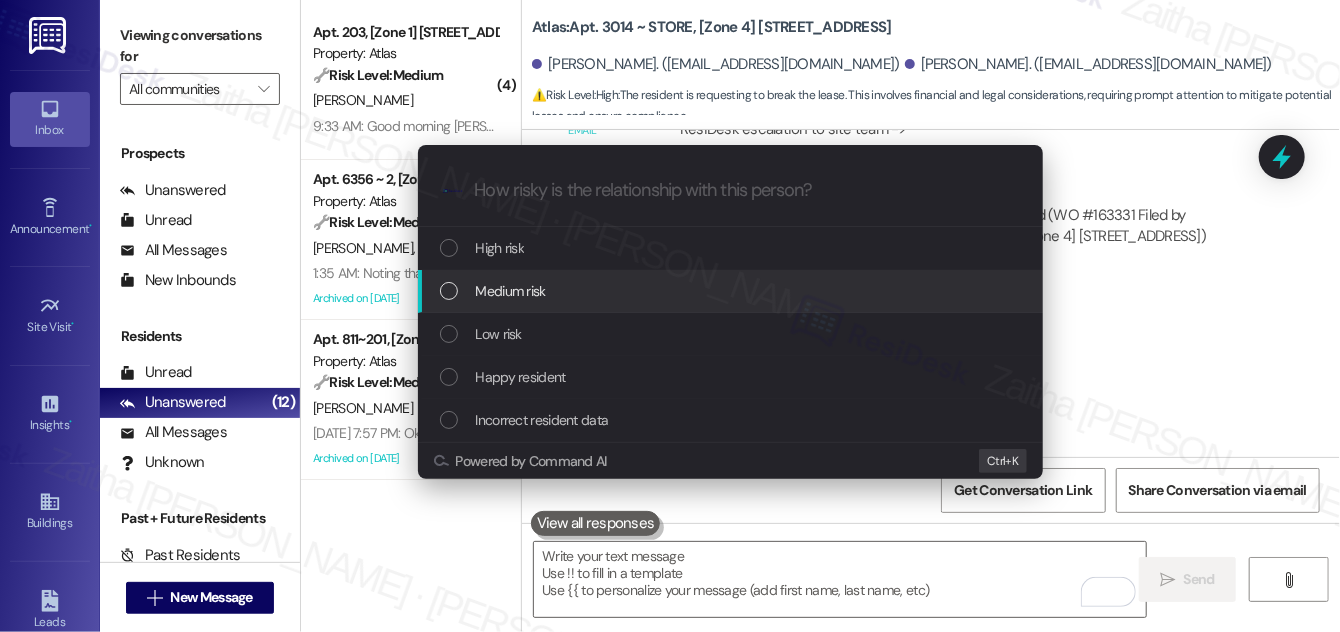click on "Medium risk" at bounding box center [732, 291] 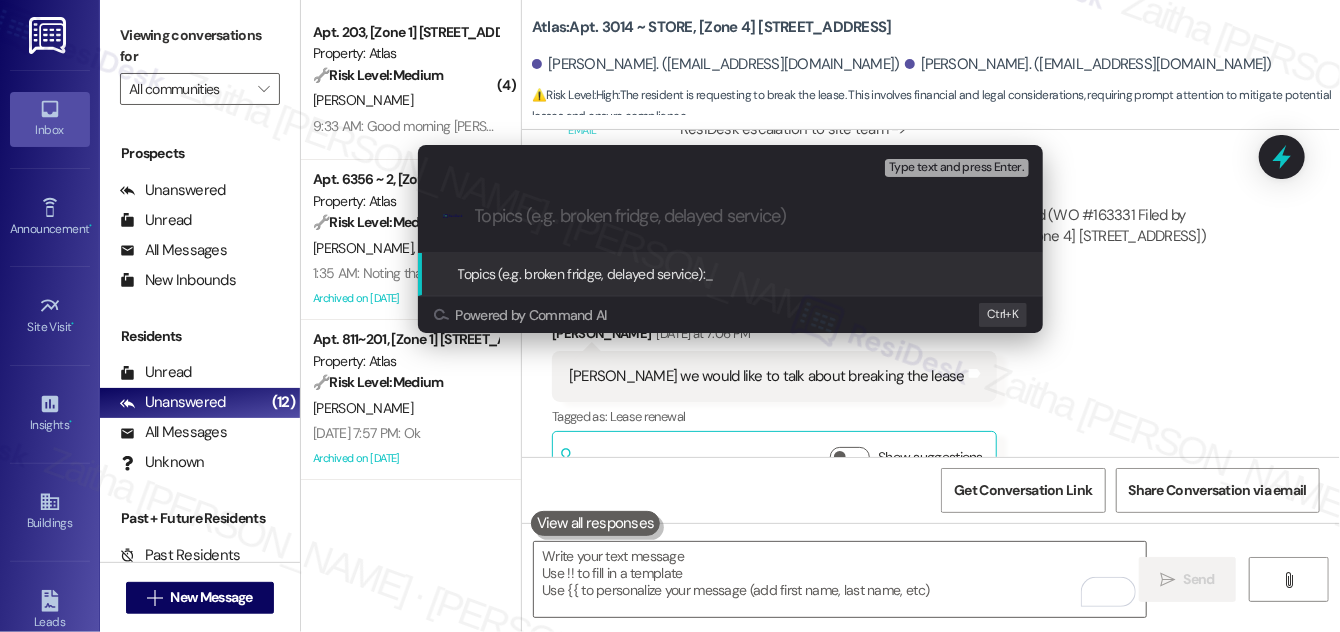 paste on "Lease Termination Request)" 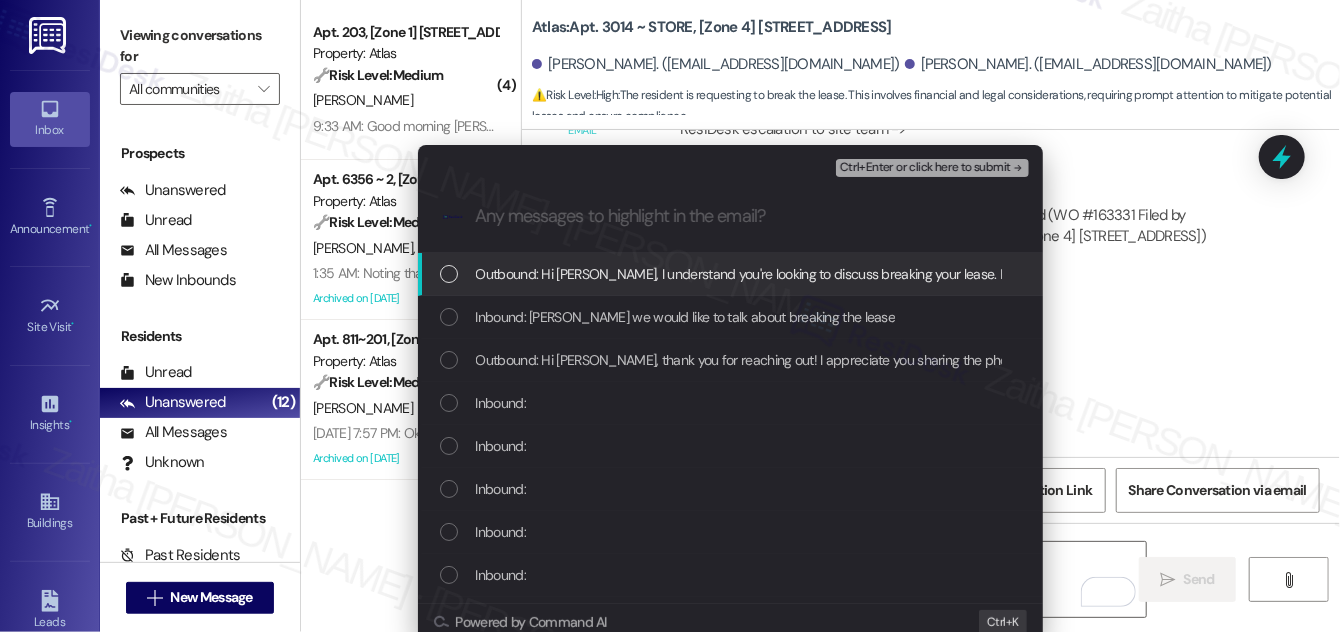 drag, startPoint x: 1199, startPoint y: 308, endPoint x: 1285, endPoint y: 255, distance: 101.0198 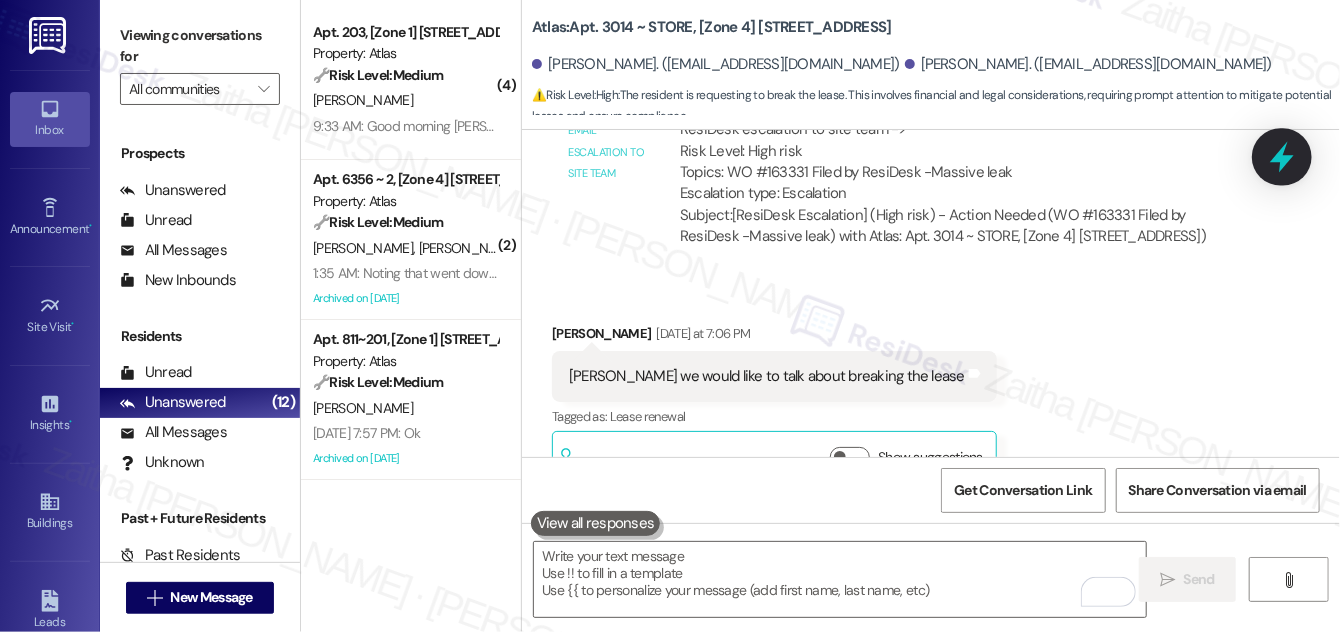 click 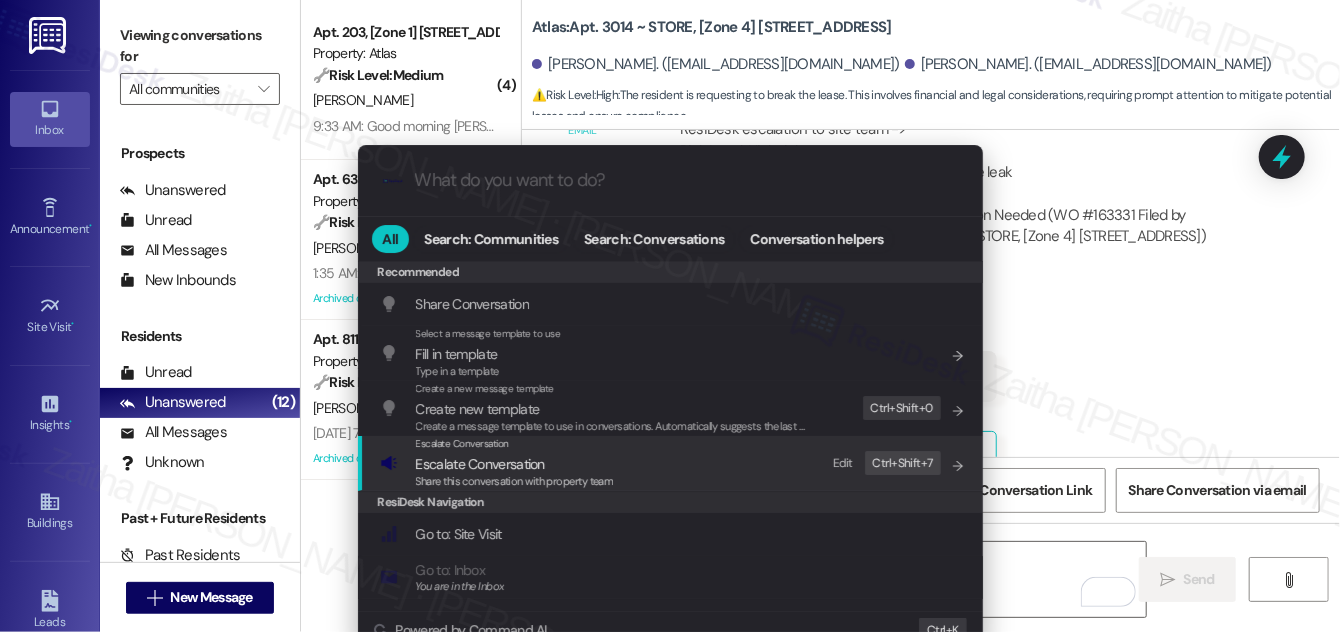 click on "Escalate Conversation" at bounding box center (480, 464) 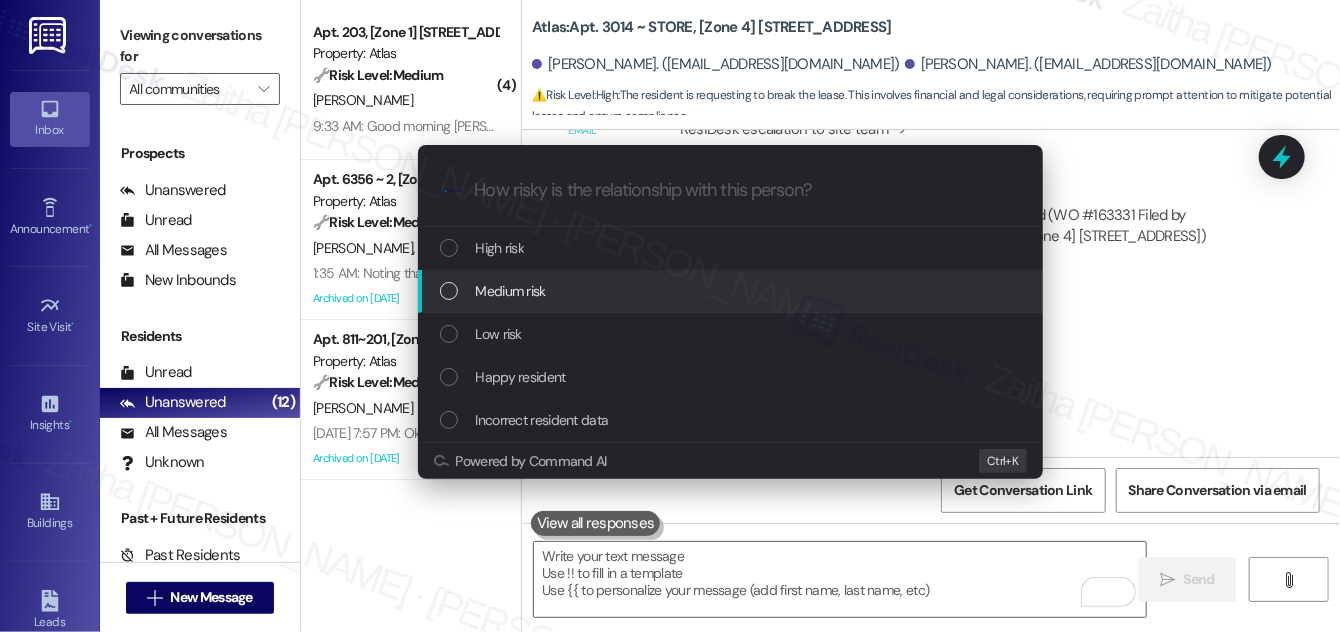 click on "Medium risk" at bounding box center [511, 291] 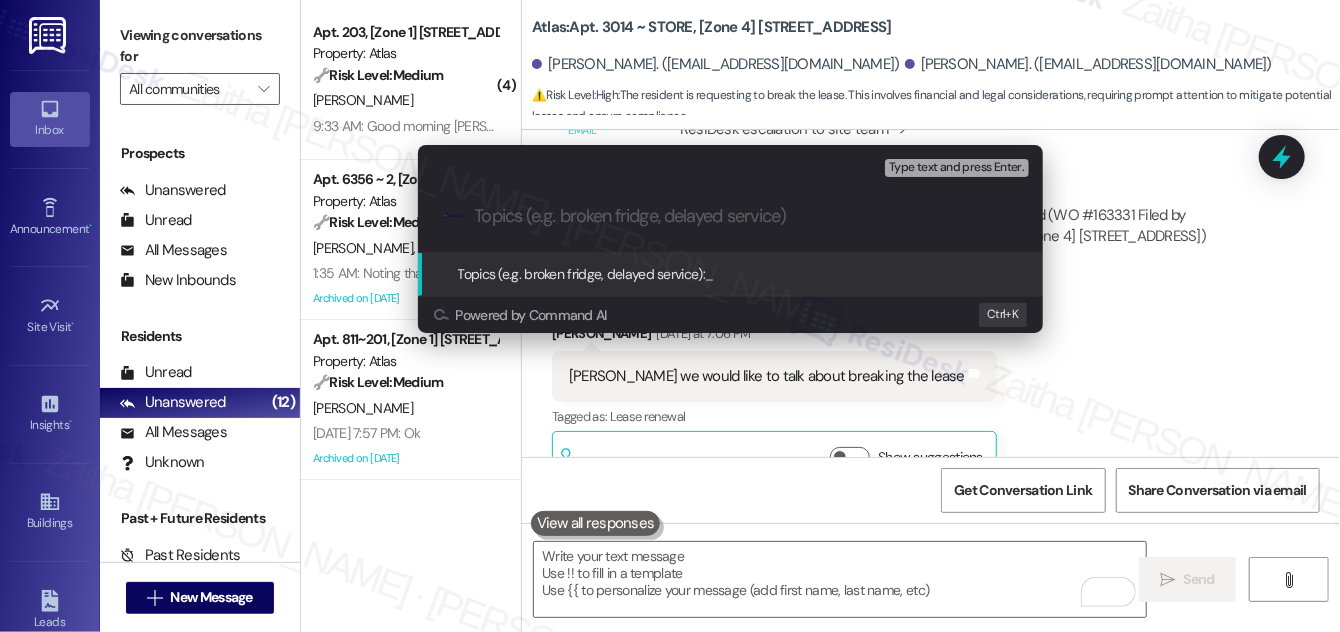 paste on "Lease Termination Request)" 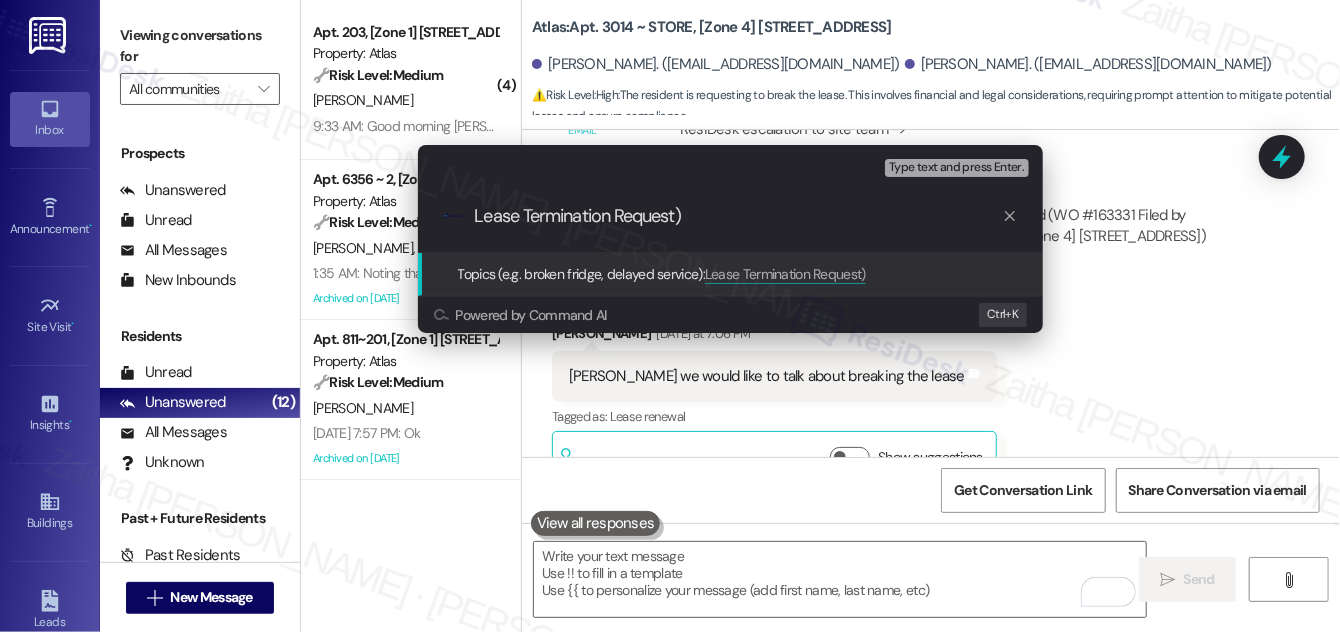 type on "Lease Termination Request" 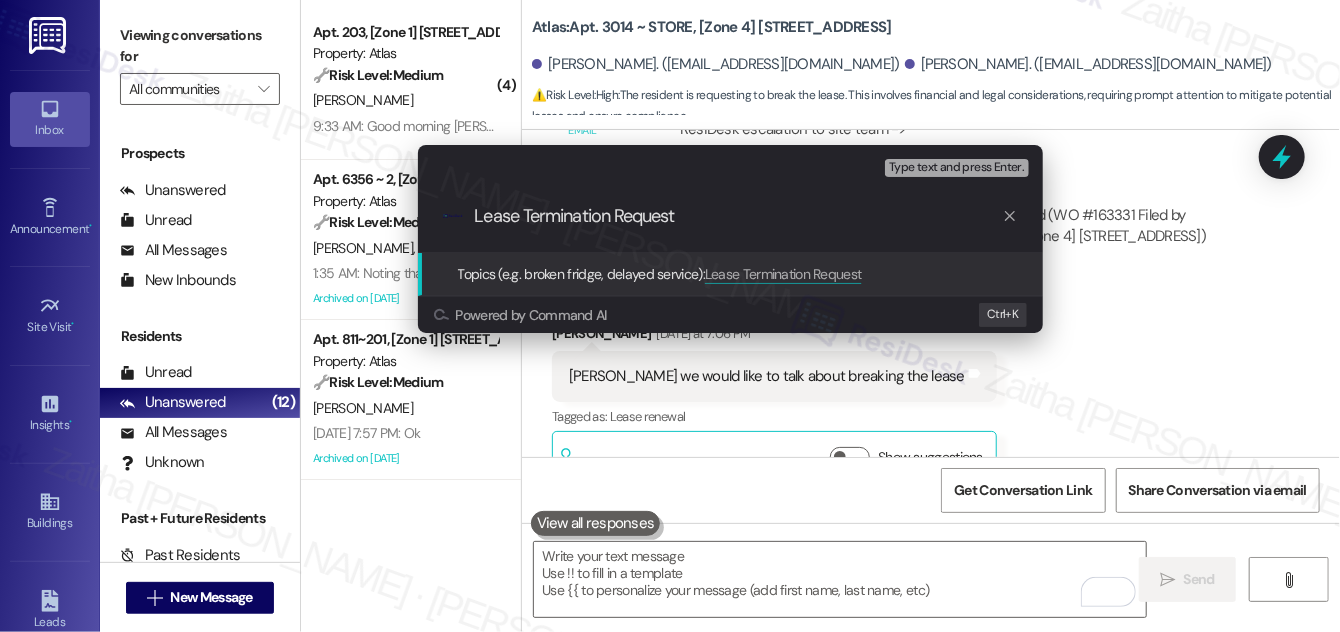 type 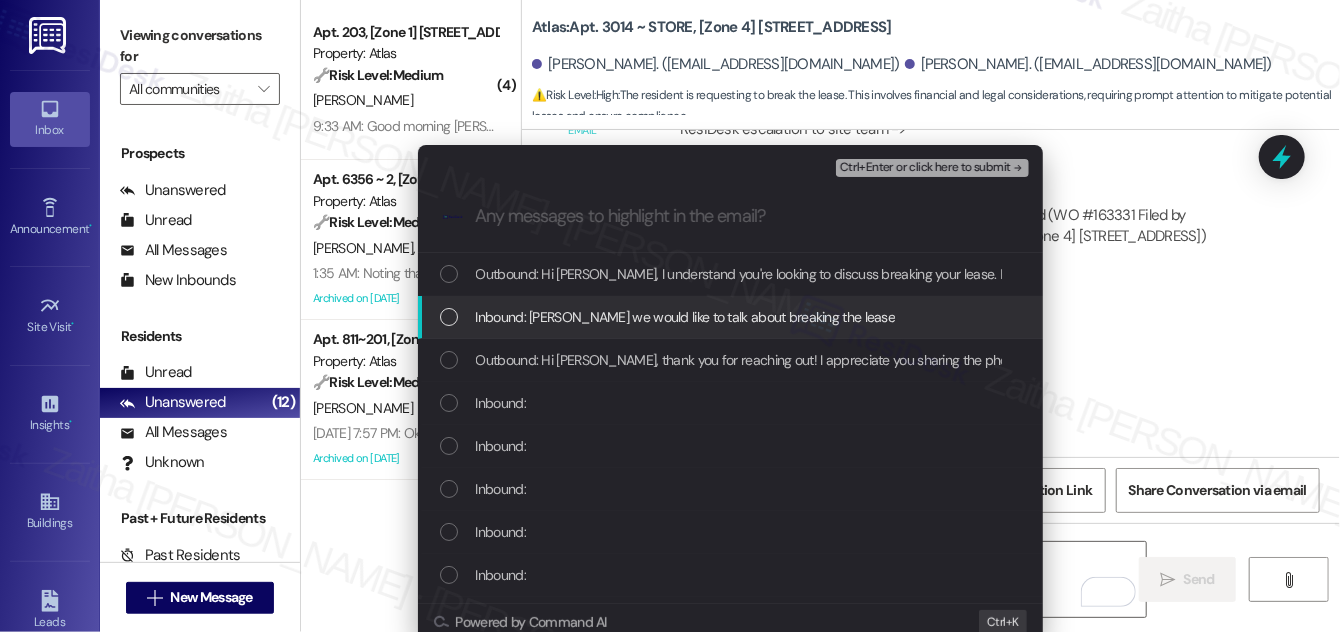 click at bounding box center (449, 317) 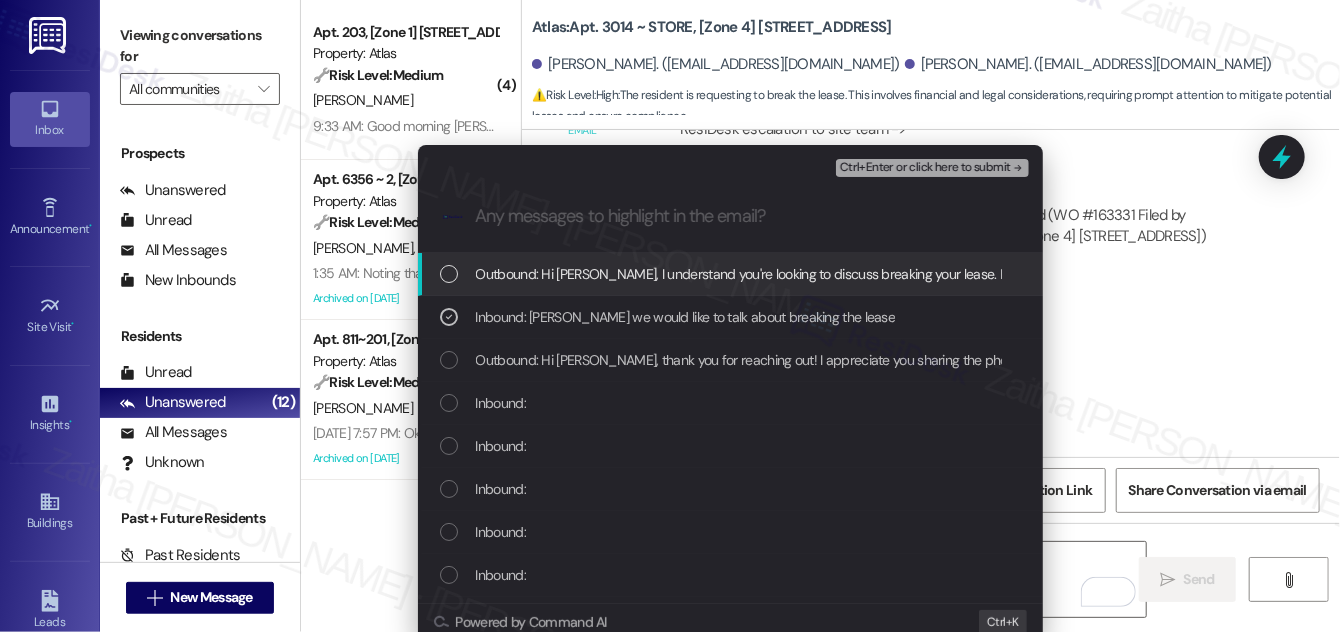click on "Ctrl+Enter or click here to submit" at bounding box center (925, 168) 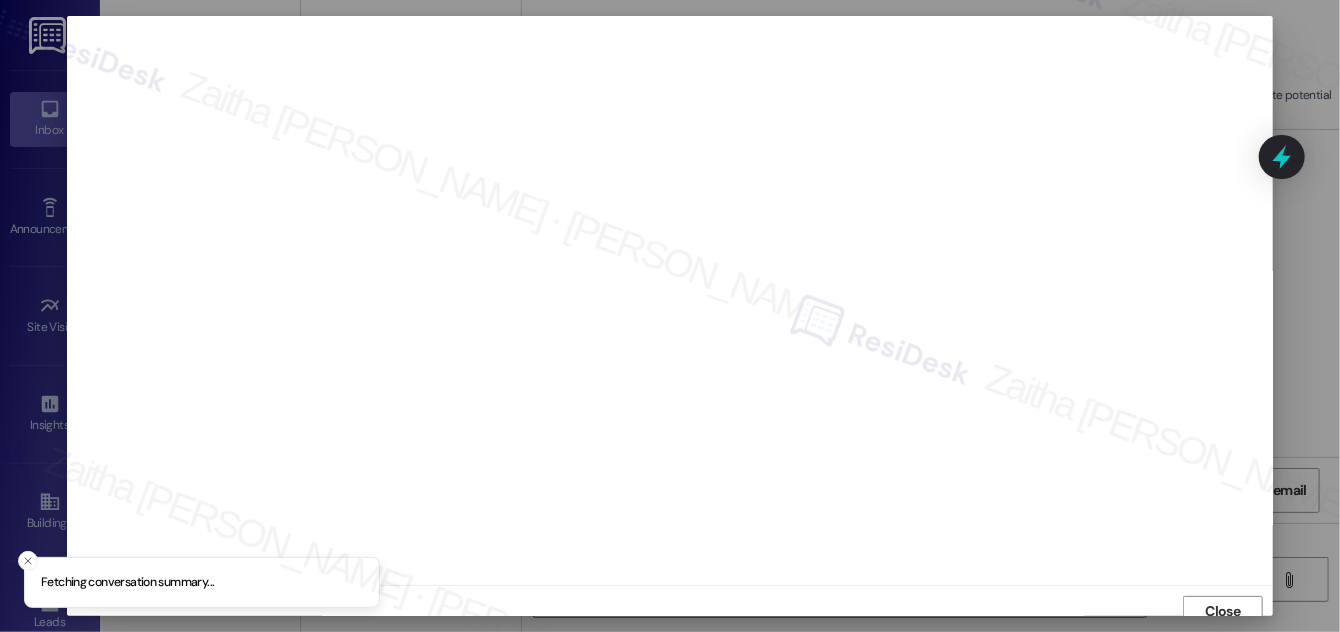 scroll, scrollTop: 11, scrollLeft: 0, axis: vertical 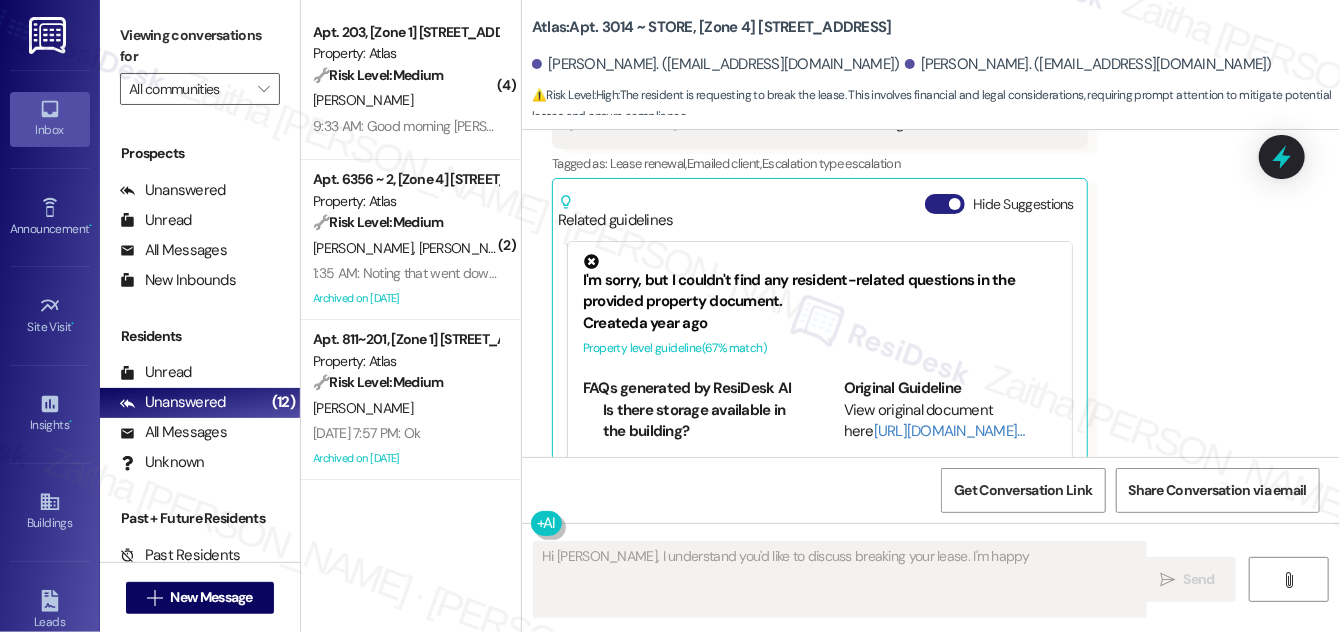 click on "Hide Suggestions" at bounding box center [945, 204] 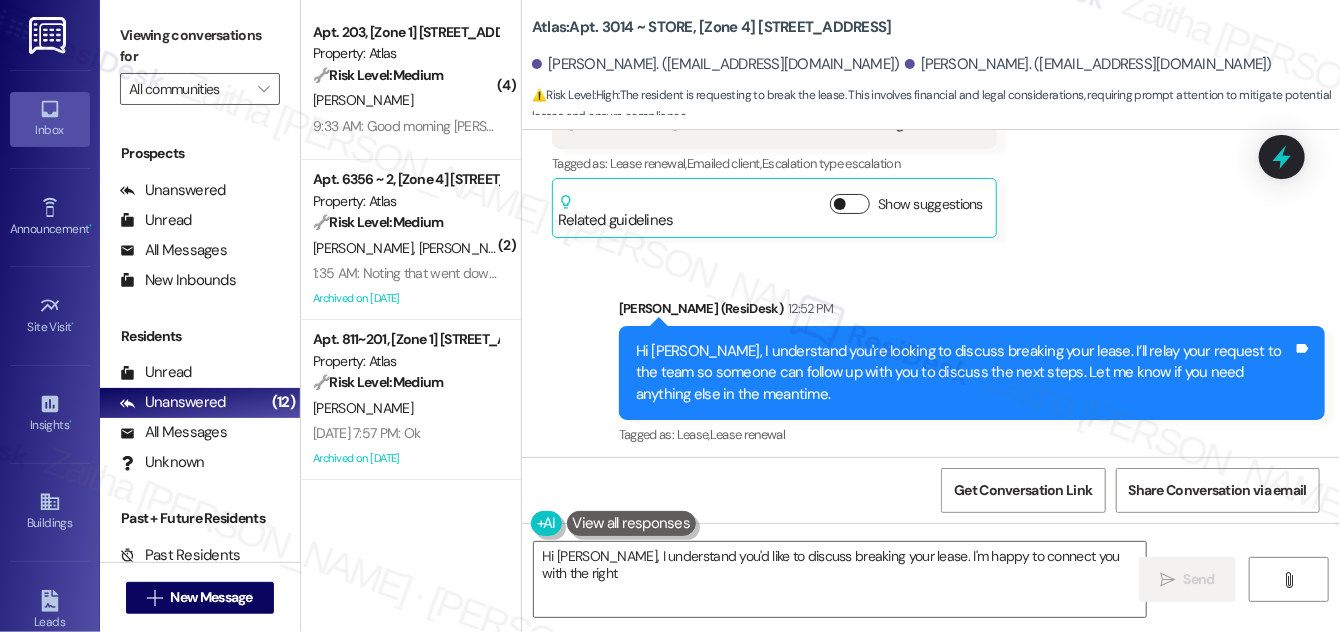 scroll, scrollTop: 7781, scrollLeft: 0, axis: vertical 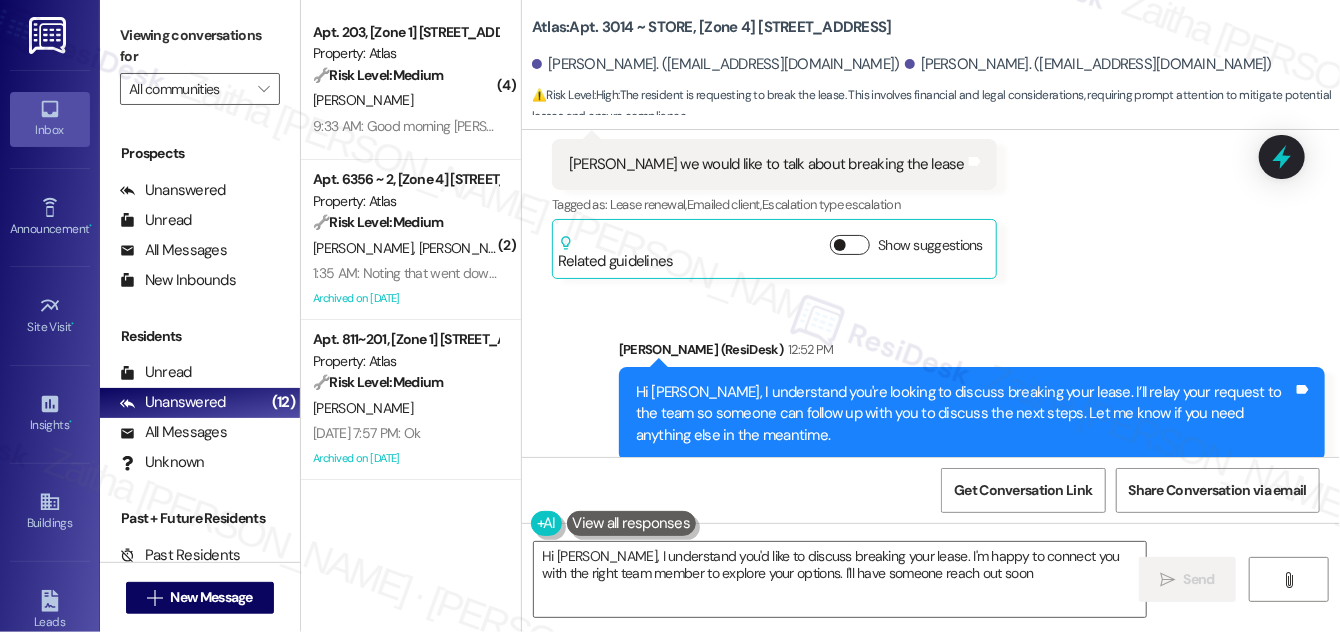 type on "Hi [PERSON_NAME], I understand you'd like to discuss breaking your lease. I'm happy to connect you with the right team member to explore your options. I'll have someone reach out soon!" 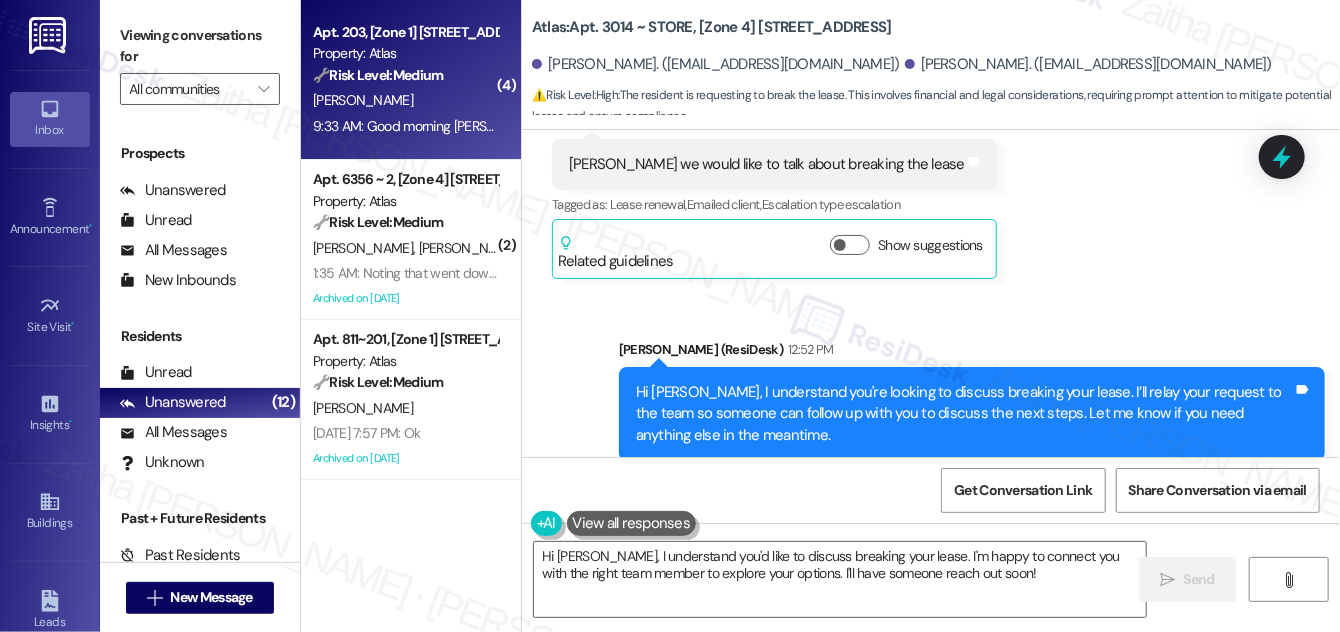 click on "[PERSON_NAME]" at bounding box center [405, 100] 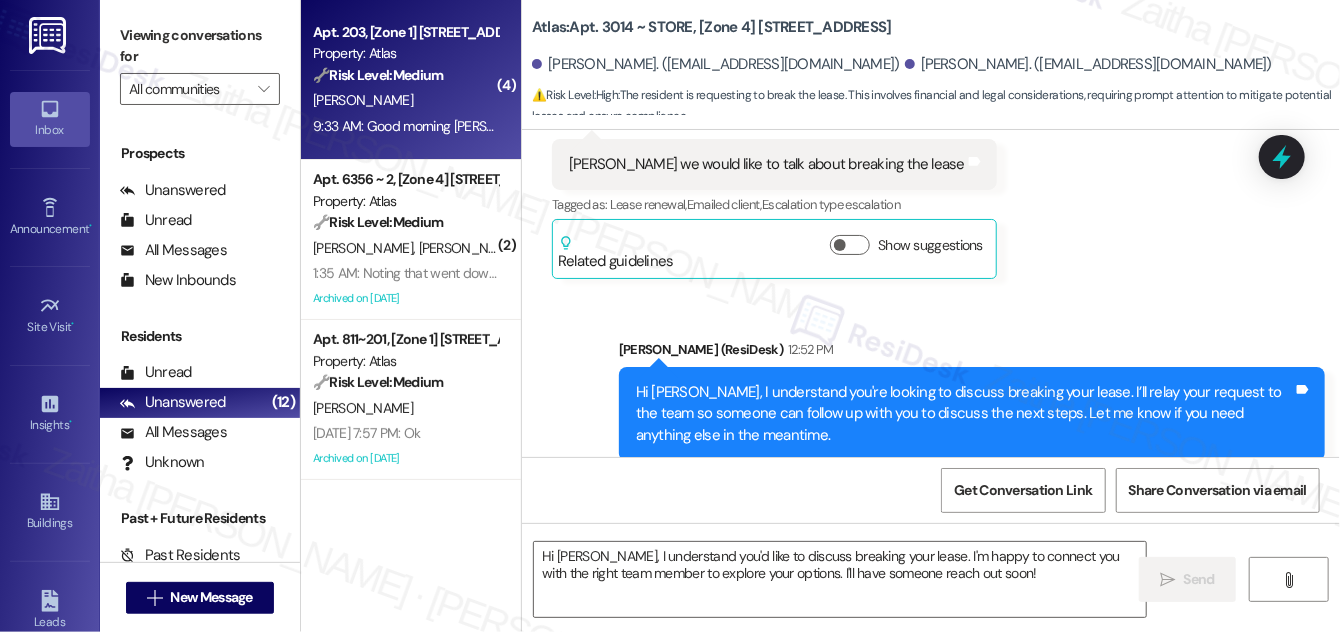 type on "Fetching suggested responses. Please feel free to read through the conversation in the meantime." 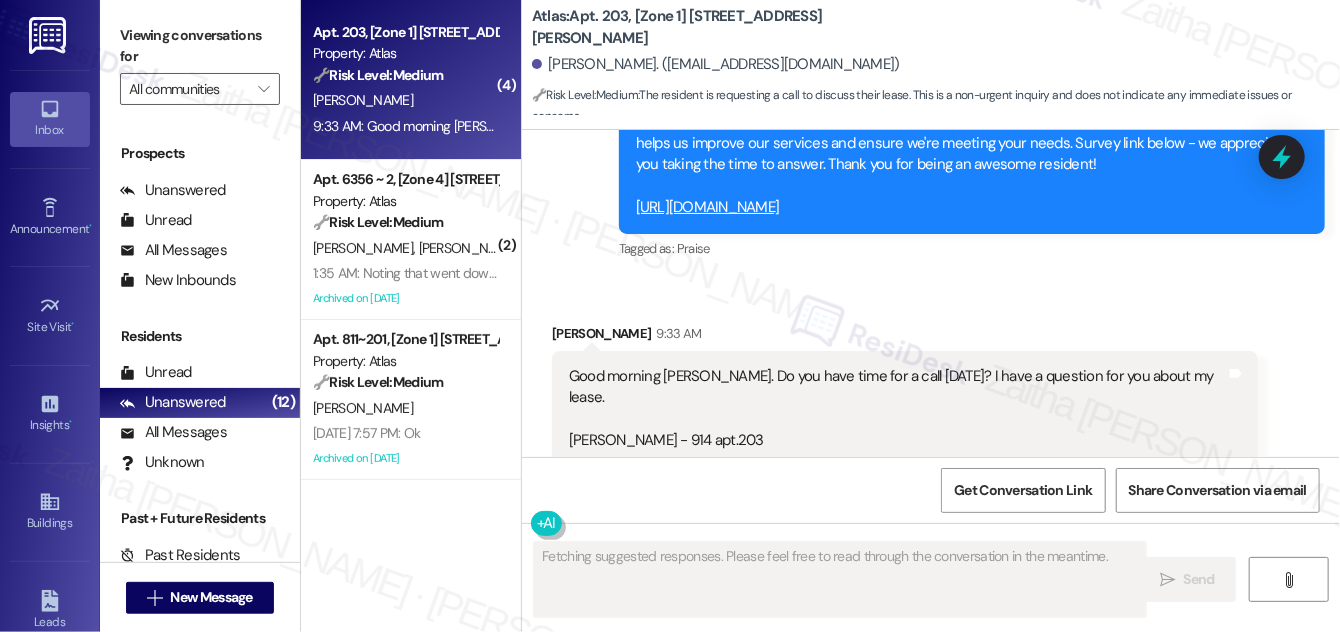scroll, scrollTop: 2930, scrollLeft: 0, axis: vertical 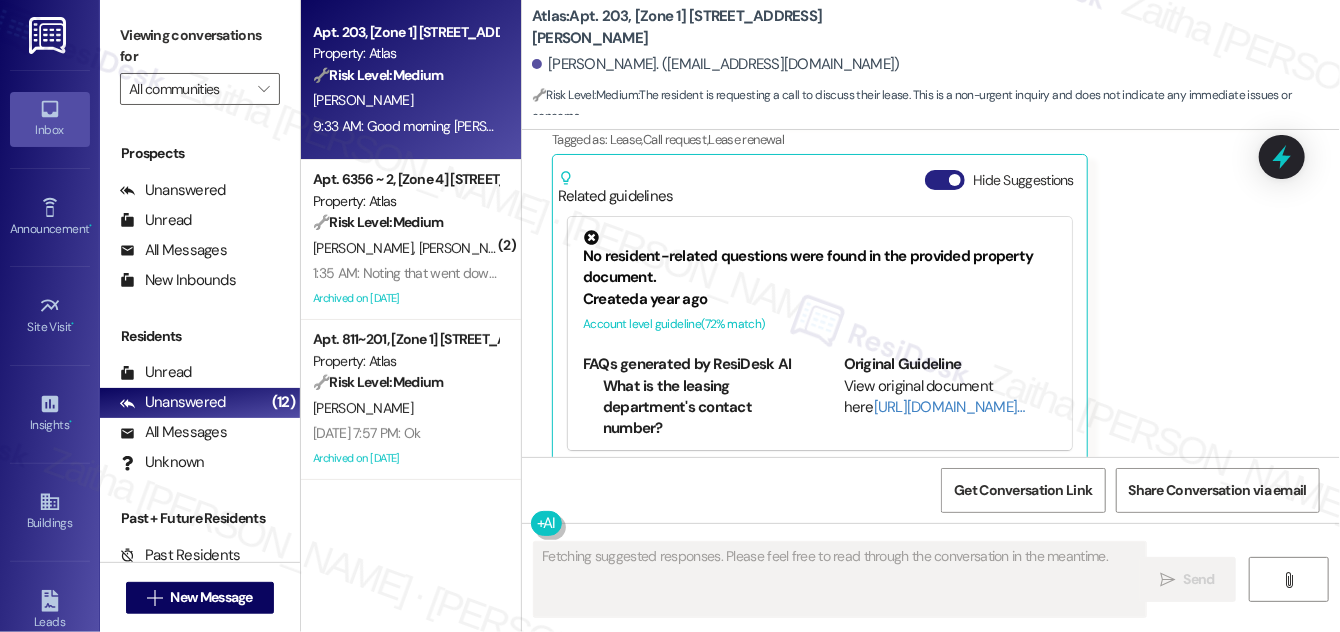 click on "Related guidelines Hide Suggestions" at bounding box center [820, 183] 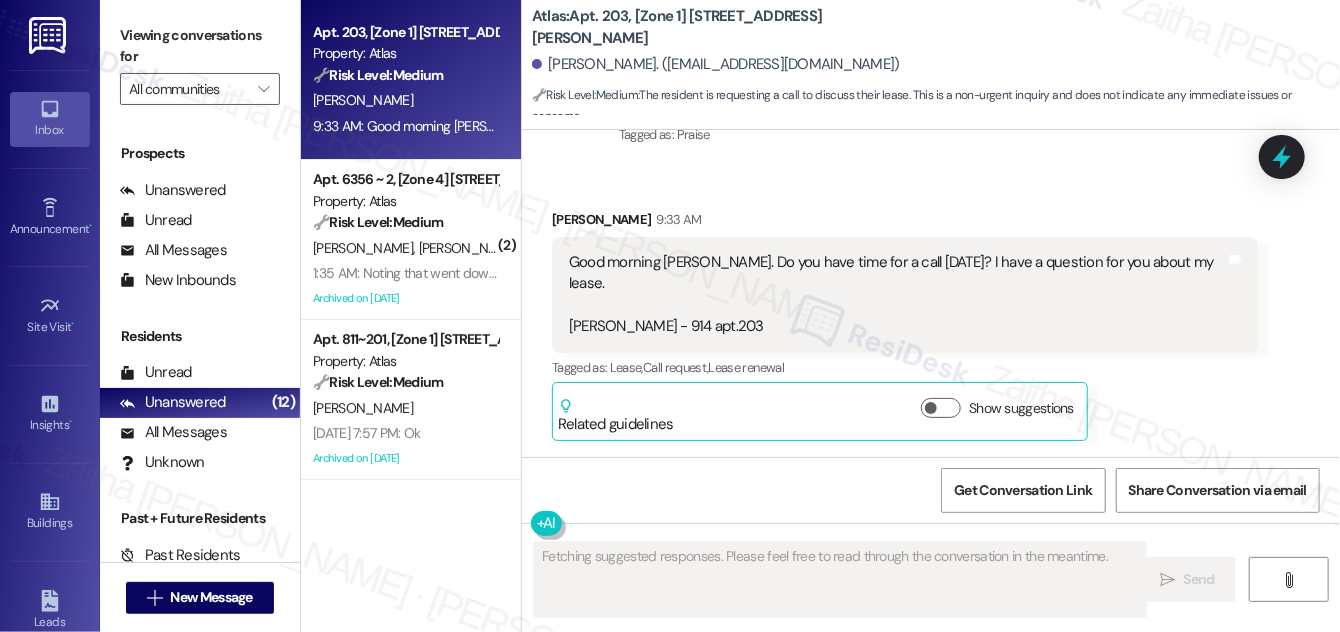 scroll, scrollTop: 2679, scrollLeft: 0, axis: vertical 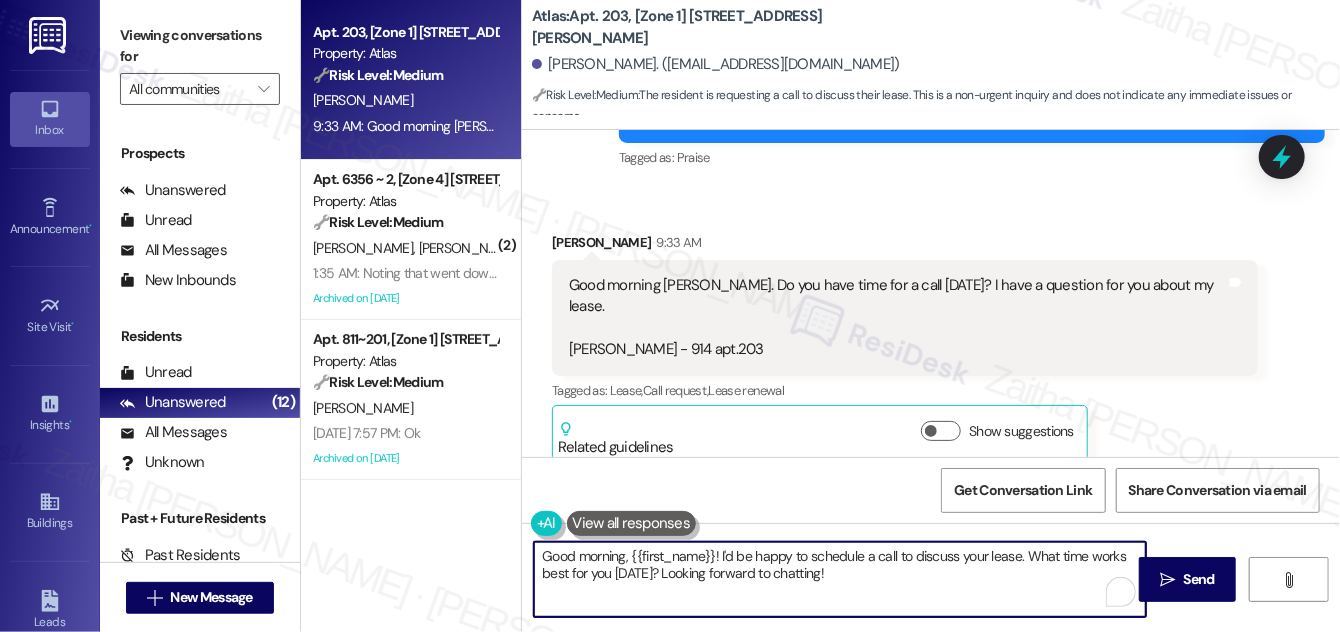 drag, startPoint x: 721, startPoint y: 554, endPoint x: 864, endPoint y: 584, distance: 146.11298 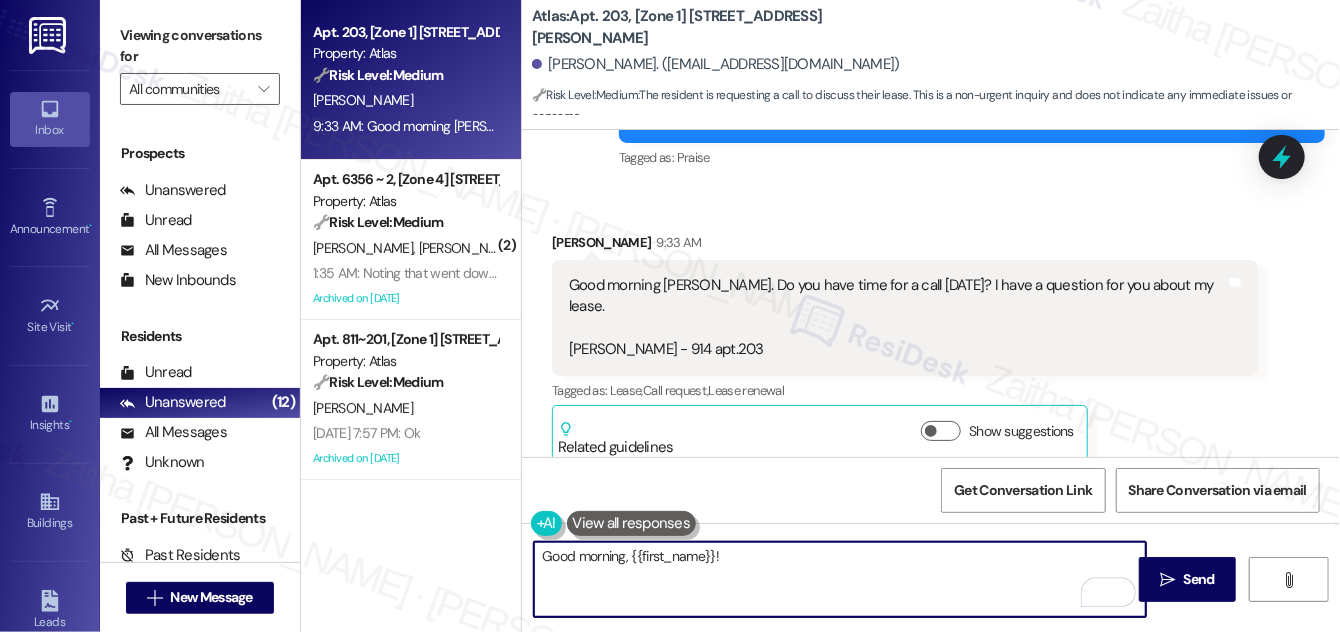 type on "Good morning, {{first_name}}!" 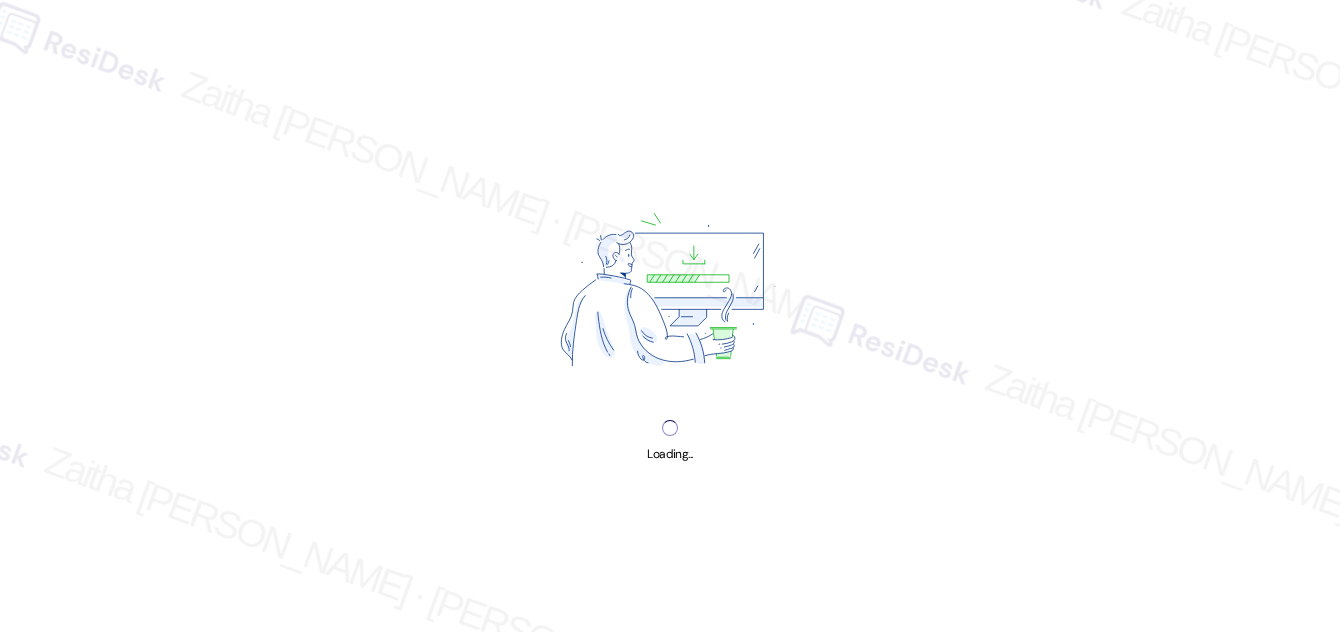 scroll, scrollTop: 0, scrollLeft: 0, axis: both 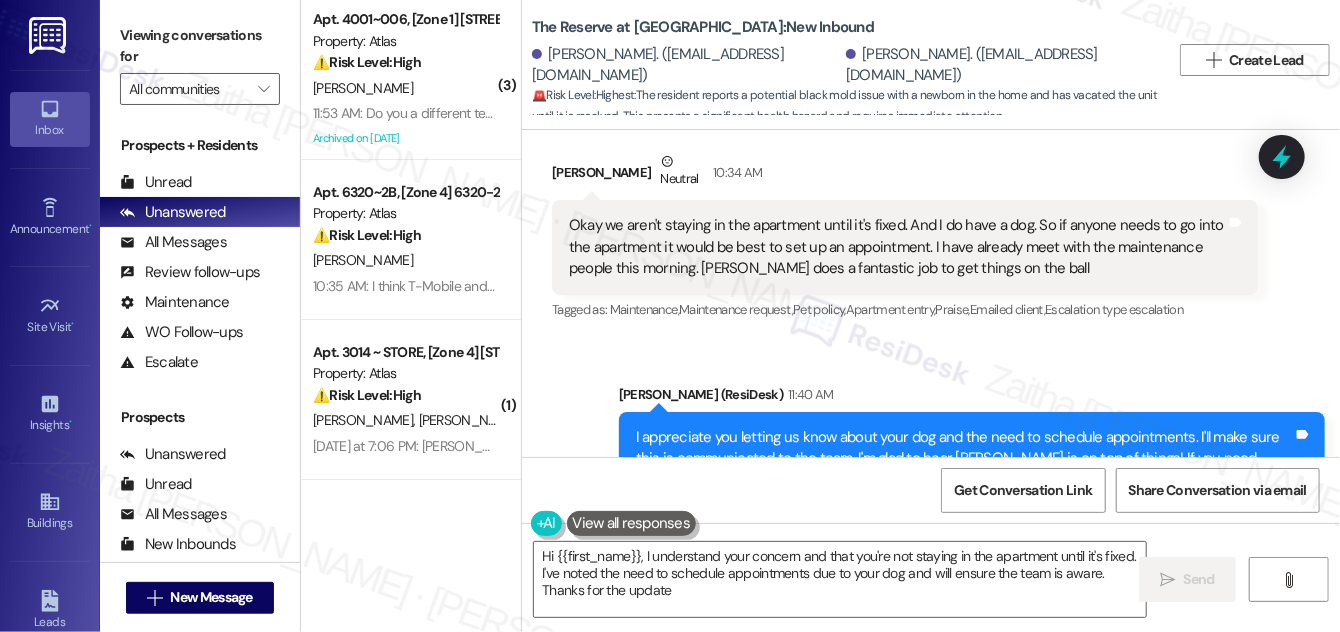 type on "Hi {{first_name}}, I understand your concern and that you're not staying in the apartment until it's fixed. I've noted the need to schedule appointments due to your dog and will ensure the team is aware. Thanks for the update!" 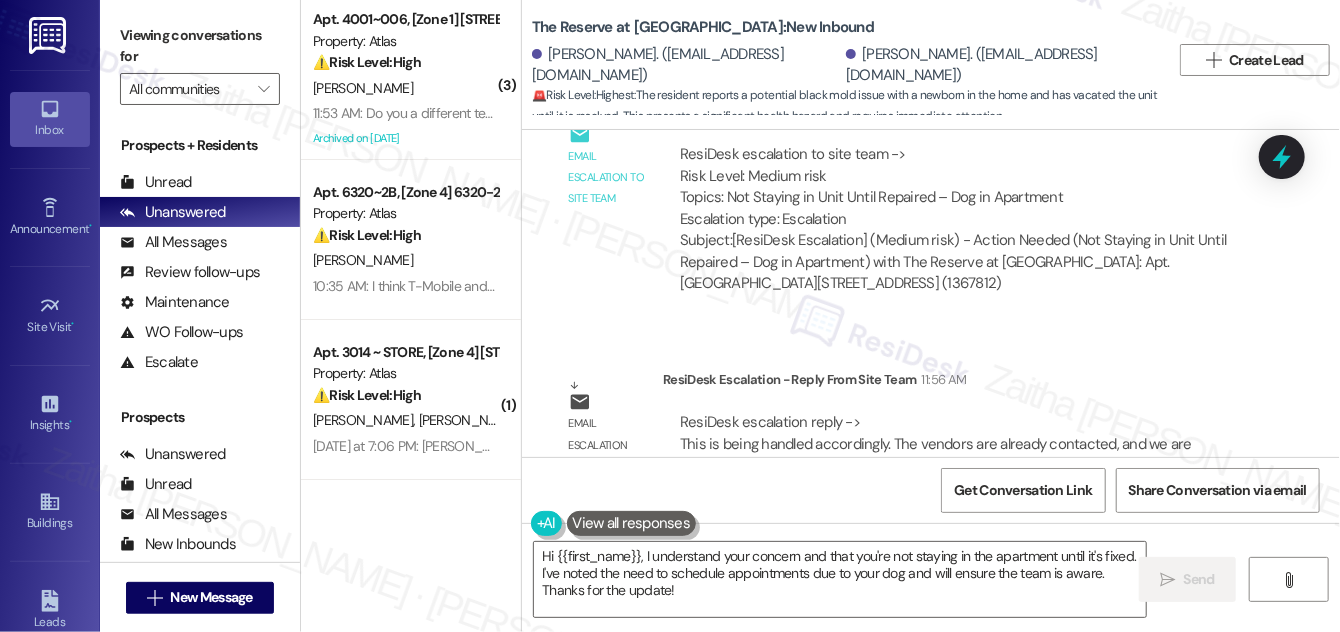 scroll, scrollTop: 4293, scrollLeft: 0, axis: vertical 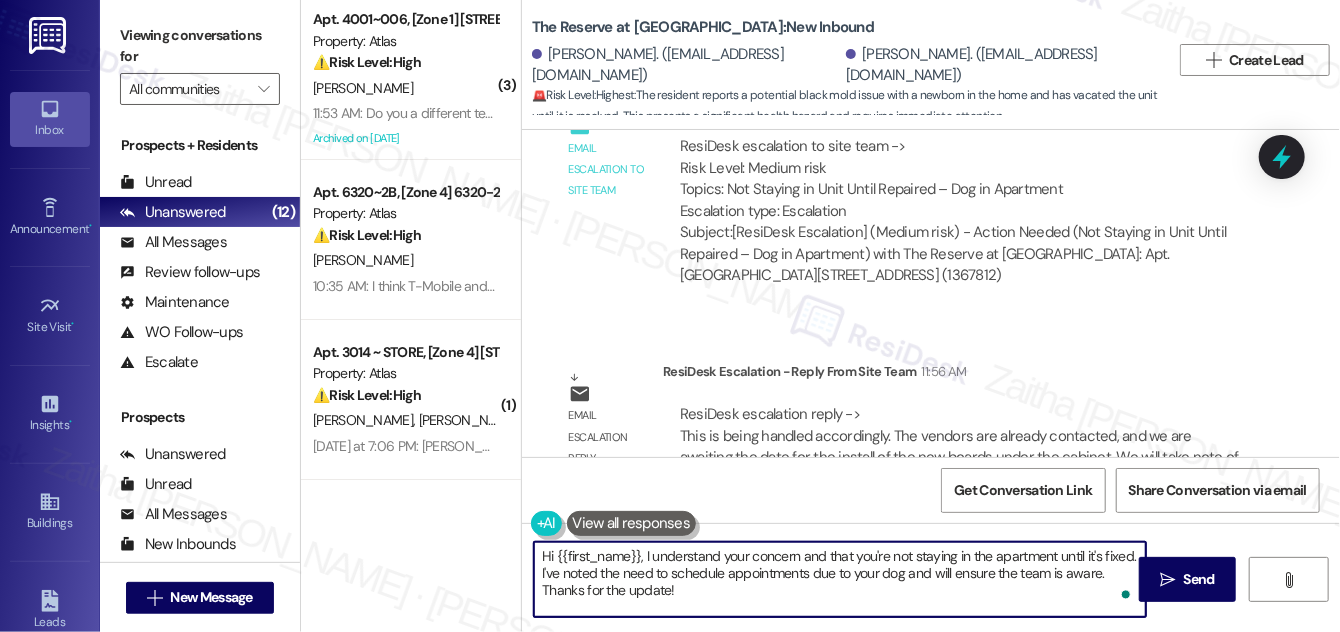 drag, startPoint x: 542, startPoint y: 554, endPoint x: 712, endPoint y: 596, distance: 175.11139 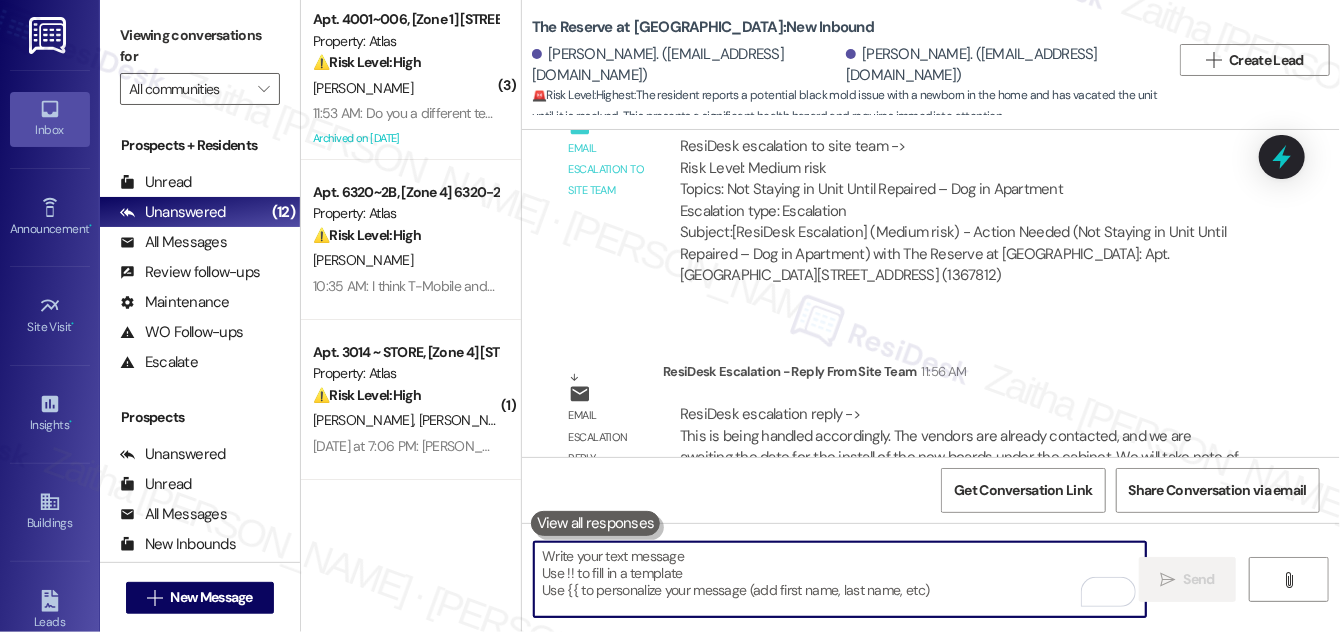 paste on "I wanted to inform you that our team is currently addressing your concern. We have already contacted the vendors and are now awaiting the installation date for the new boards to be placed under the cabinet. Additionally, we've taken note of your dog for when the work is scheduled." 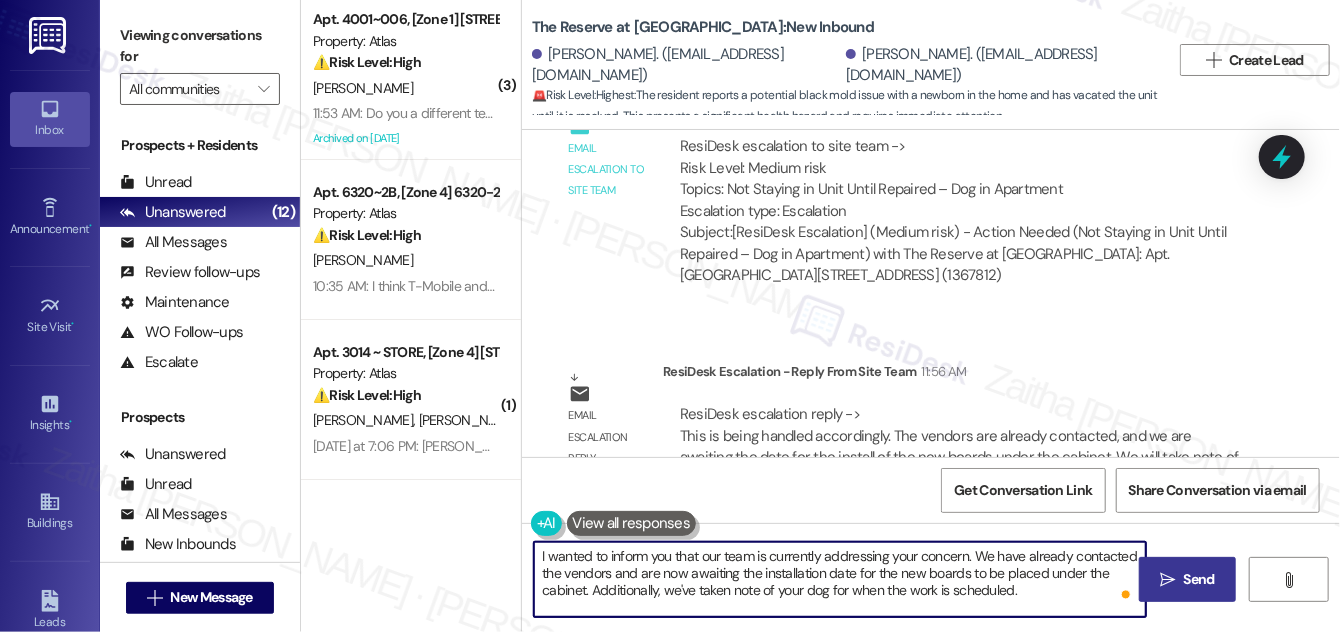 type on "I wanted to inform you that our team is currently addressing your concern. We have already contacted the vendors and are now awaiting the installation date for the new boards to be placed under the cabinet. Additionally, we've taken note of your dog for when the work is scheduled." 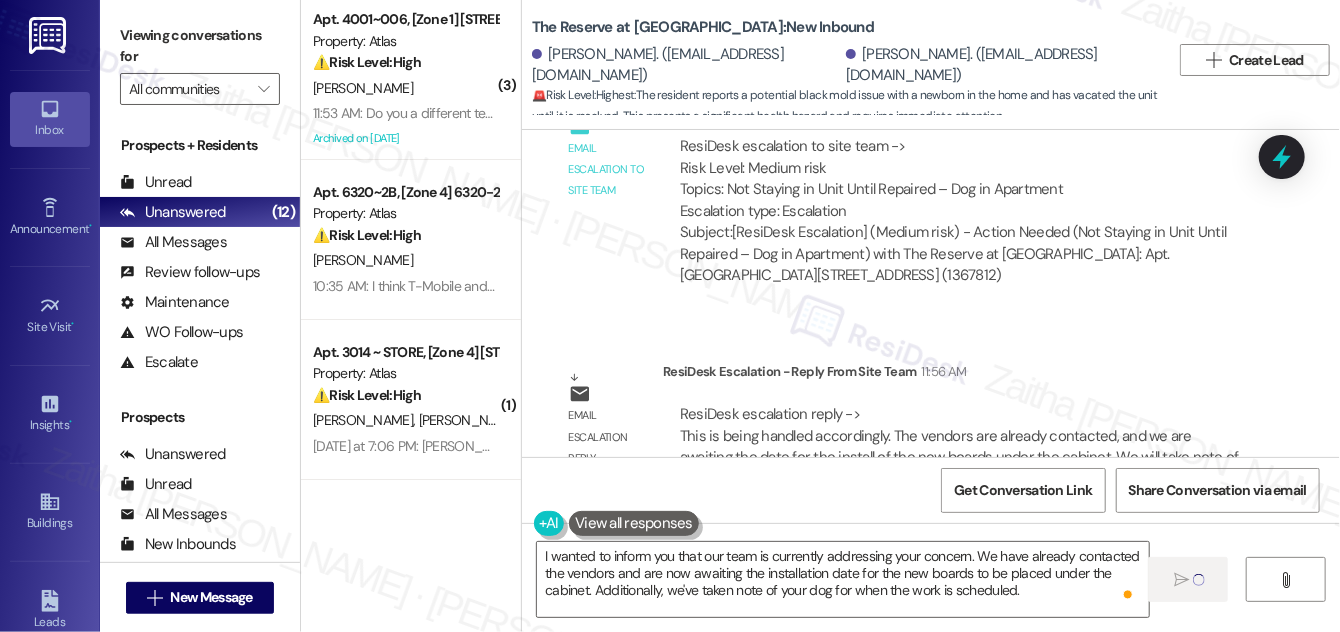type 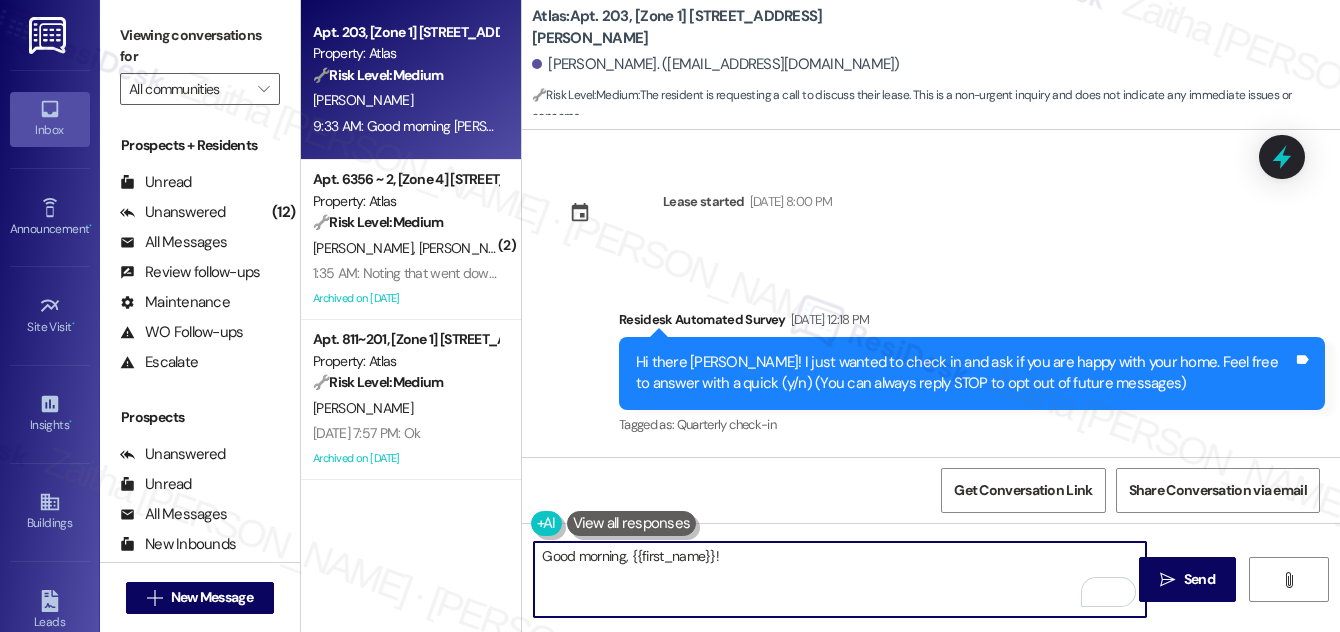 scroll, scrollTop: 0, scrollLeft: 0, axis: both 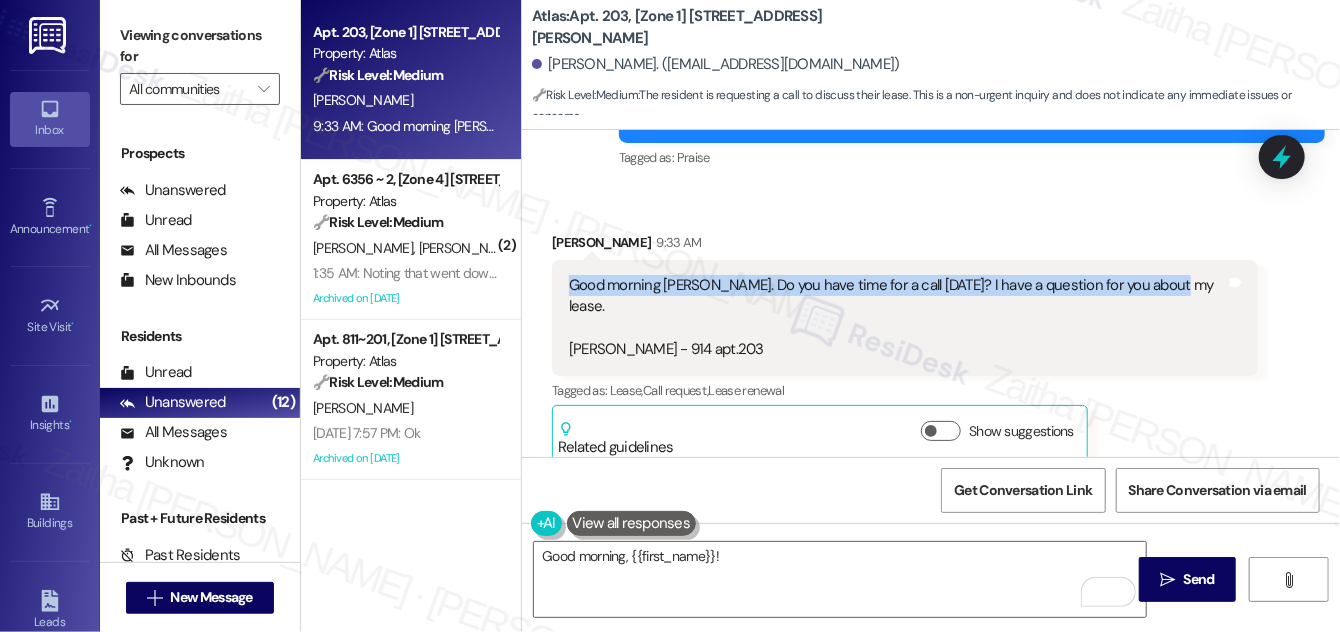 drag, startPoint x: 560, startPoint y: 279, endPoint x: 1164, endPoint y: 280, distance: 604.00085 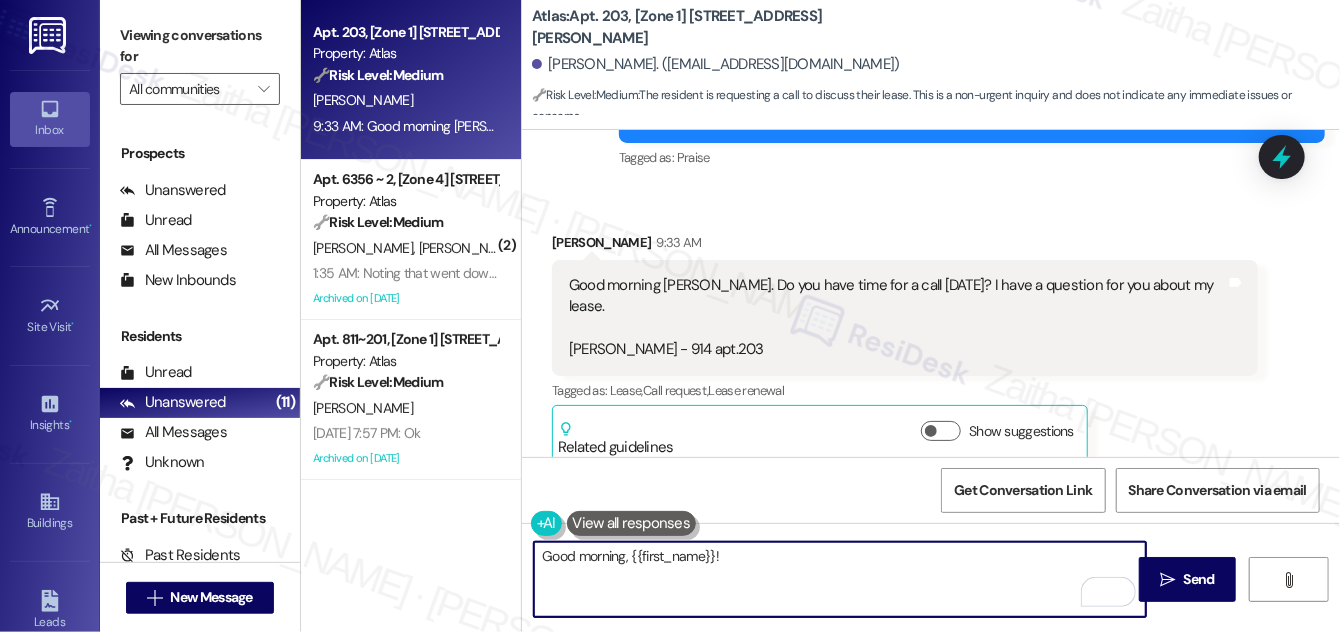 click on "Good morning, {{first_name}}!" at bounding box center [840, 579] 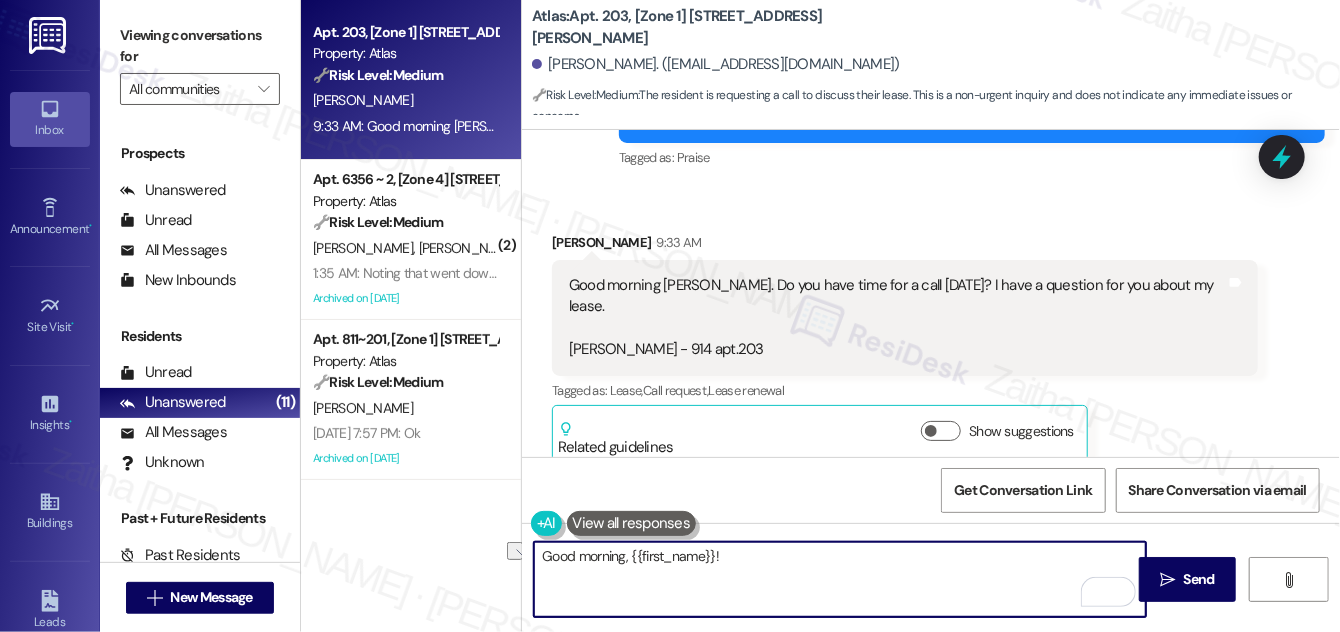 drag, startPoint x: 629, startPoint y: 557, endPoint x: 542, endPoint y: 562, distance: 87.14356 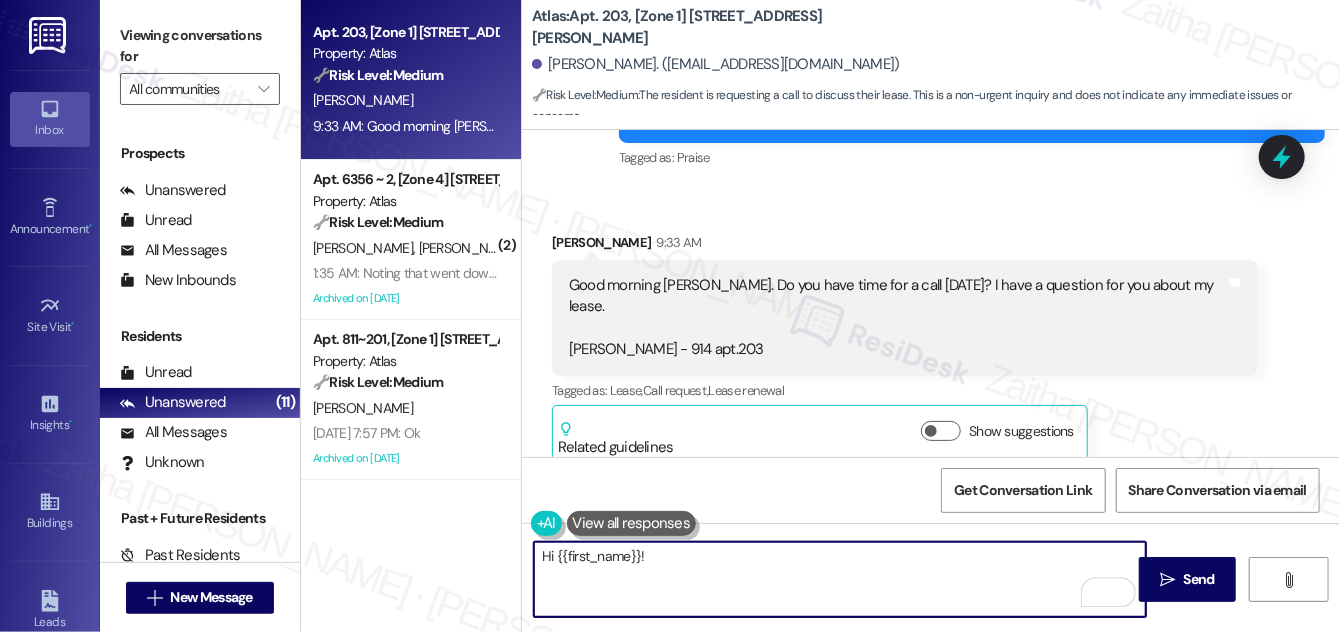 click on "Hi {{first_name}}!" at bounding box center [840, 579] 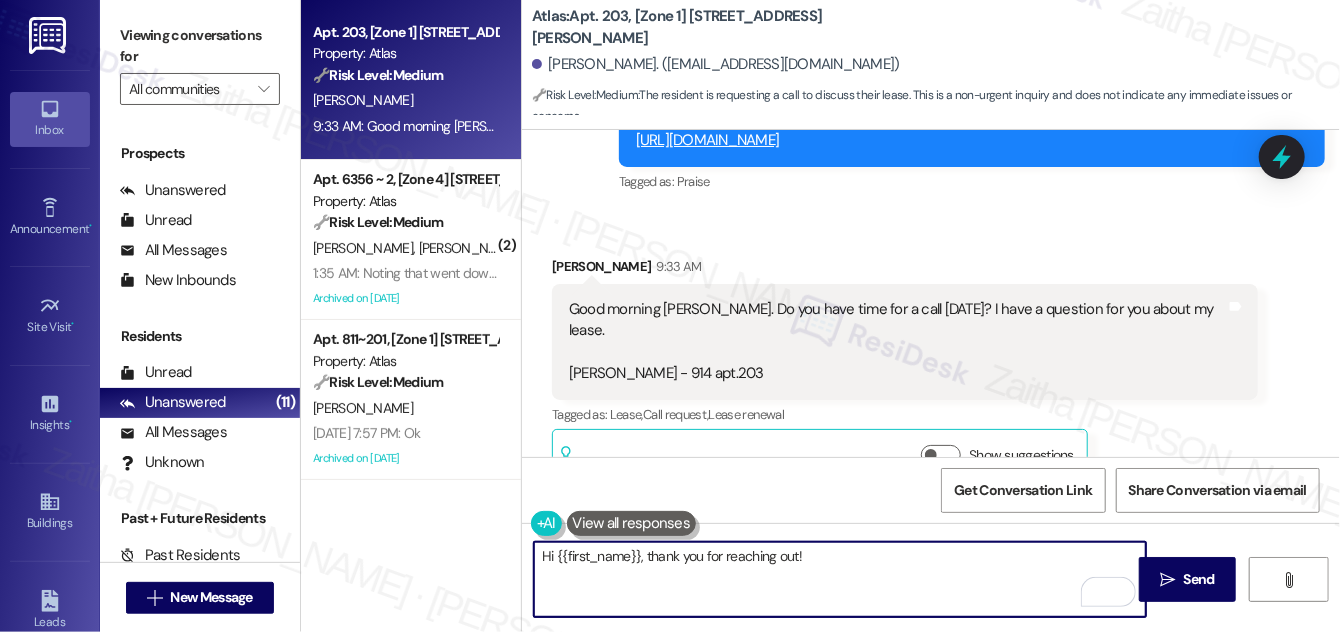 scroll, scrollTop: 2679, scrollLeft: 0, axis: vertical 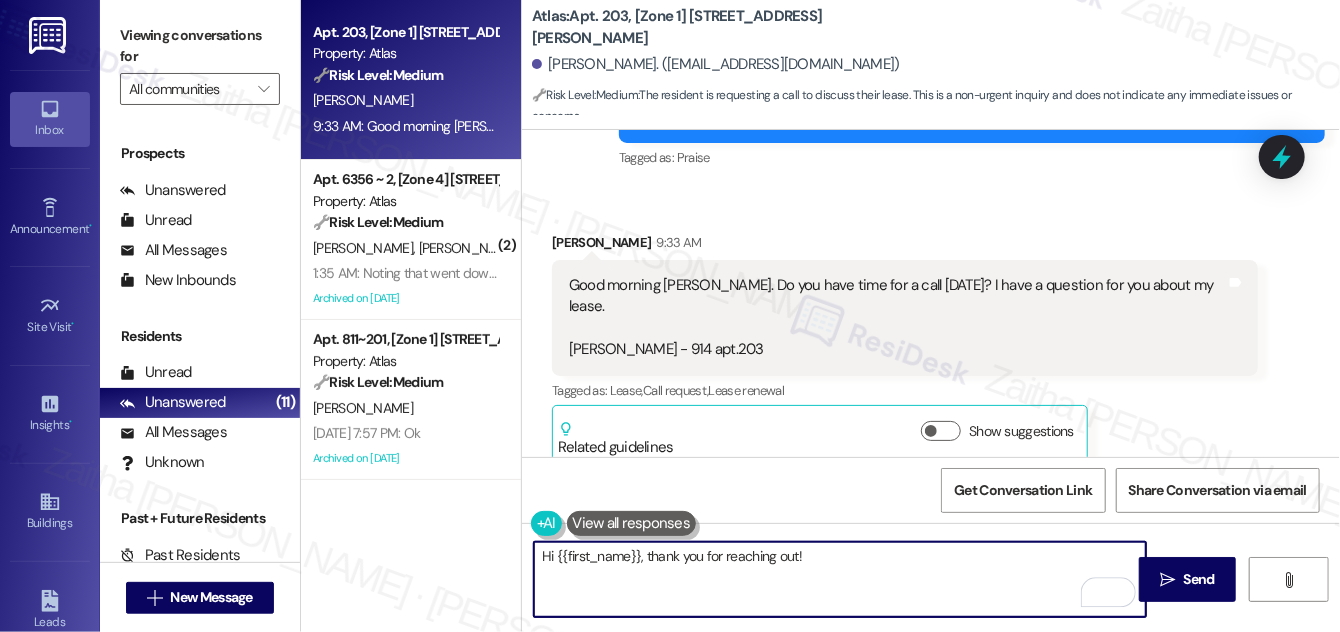 paste on "I'd be happy to help with your lease question." 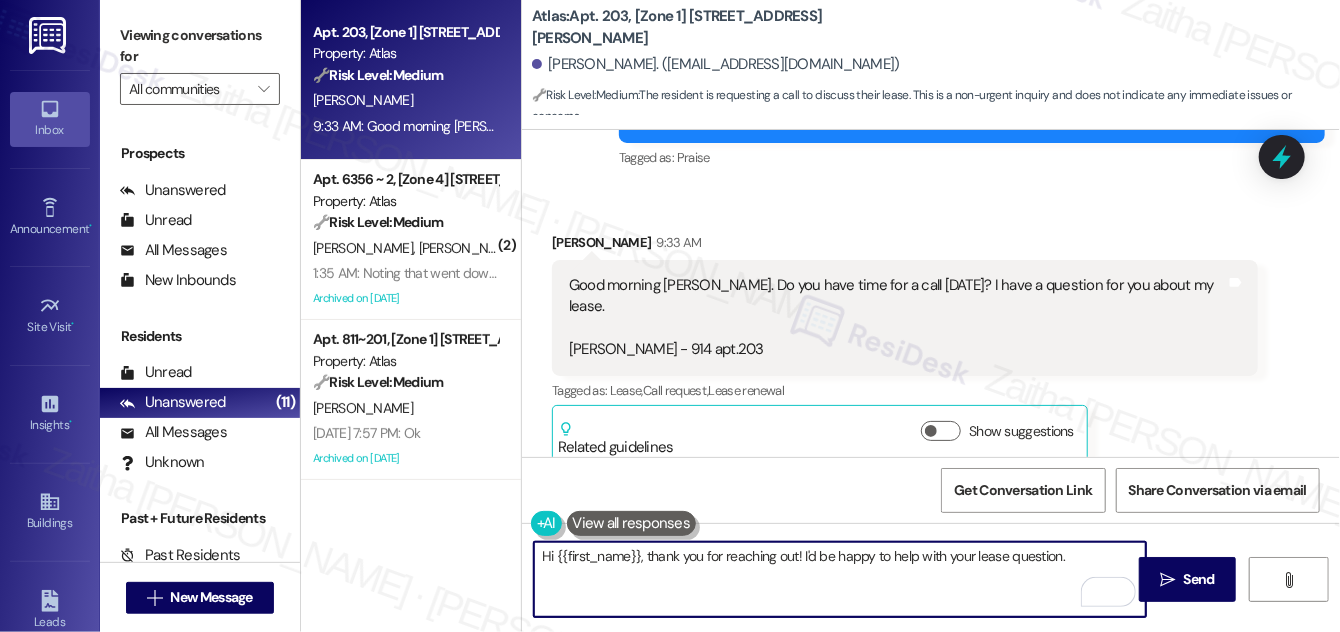 paste on "However, at the moment, I’m only able to communicate via text. This helps me keep track of all my conversations with residents. Please feel free to share any concerns or questions you have here through text." 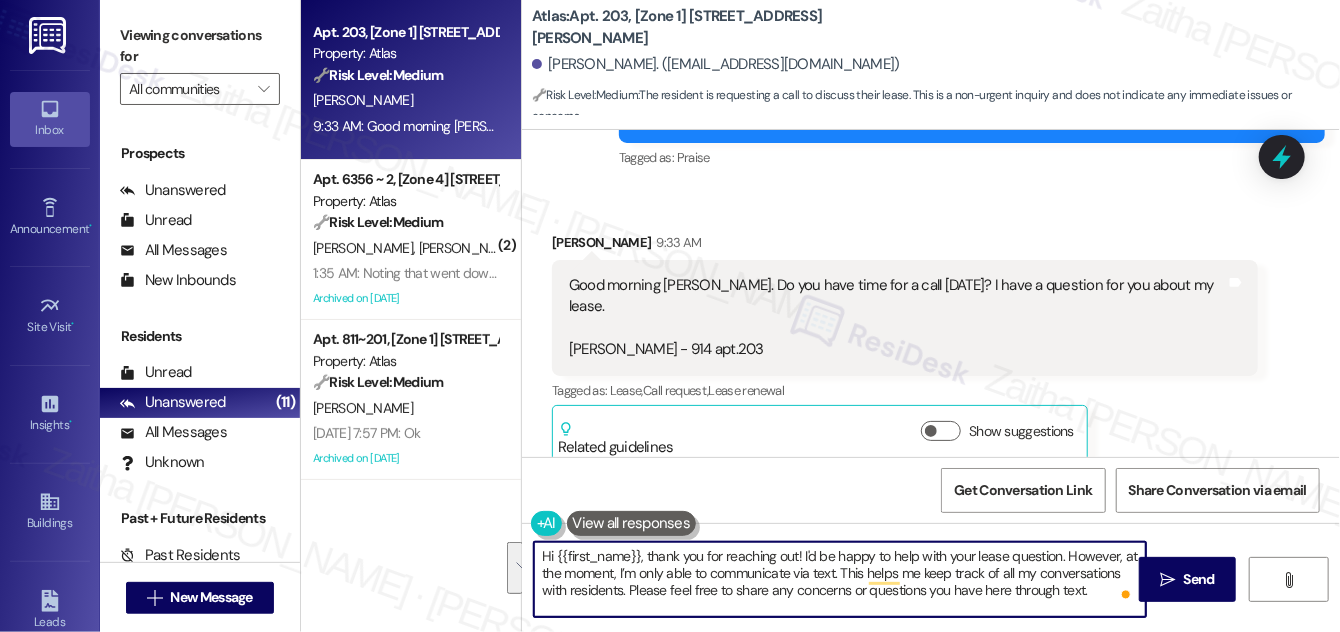 drag, startPoint x: 543, startPoint y: 555, endPoint x: 1094, endPoint y: 594, distance: 552.3785 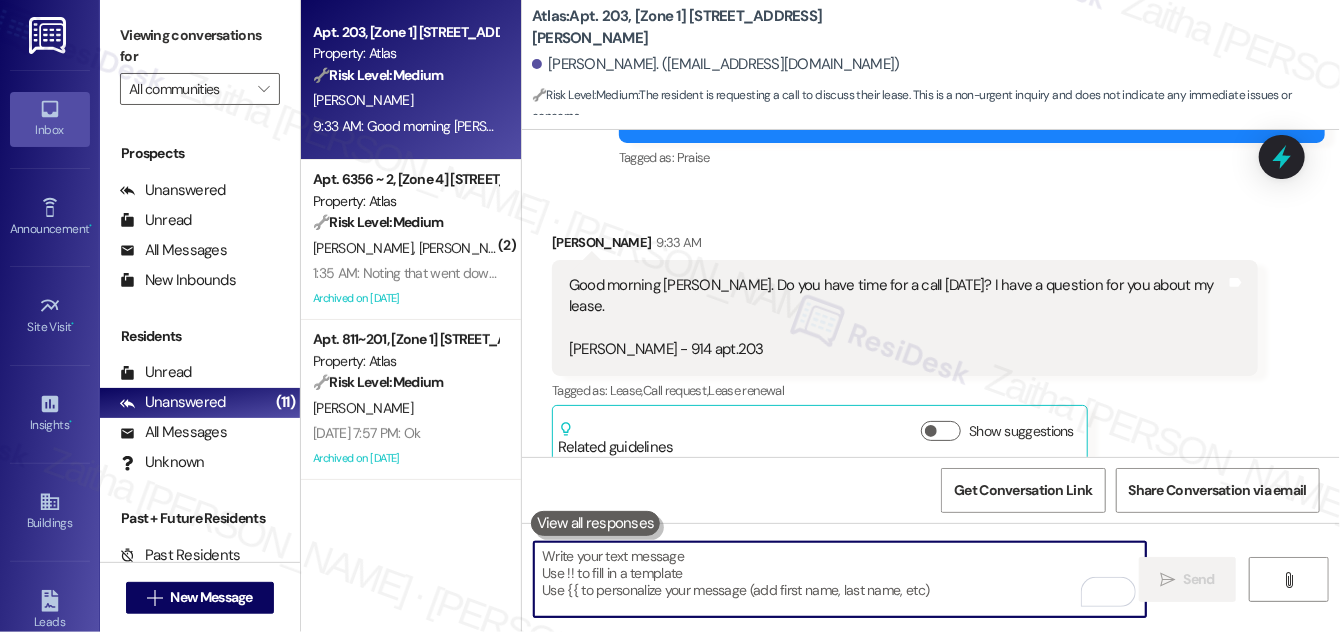 paste on "Hi {{first_name}}, thank you for reaching out! I’d be happy to help with your lease question. At the moment, I’m only able to communicate via text, as it helps me keep track of all conversations with residents. Please feel free to share any questions or concerns here." 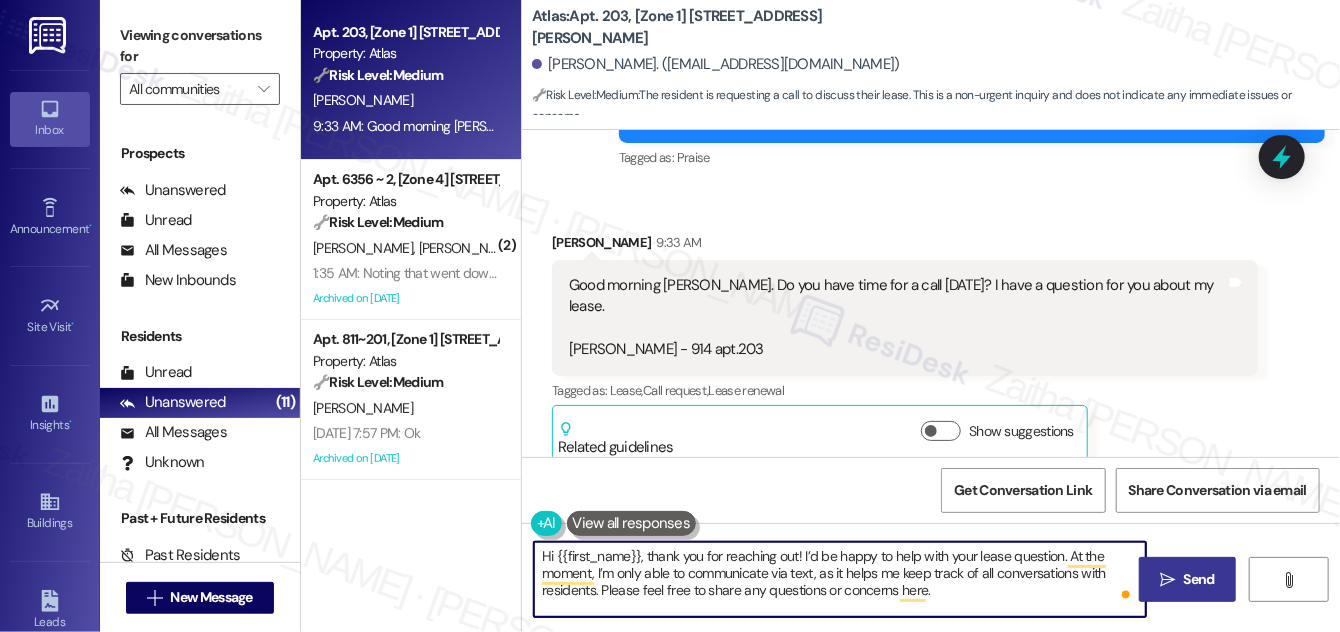 type on "Hi {{first_name}}, thank you for reaching out! I’d be happy to help with your lease question. At the moment, I’m only able to communicate via text, as it helps me keep track of all conversations with residents. Please feel free to share any questions or concerns here." 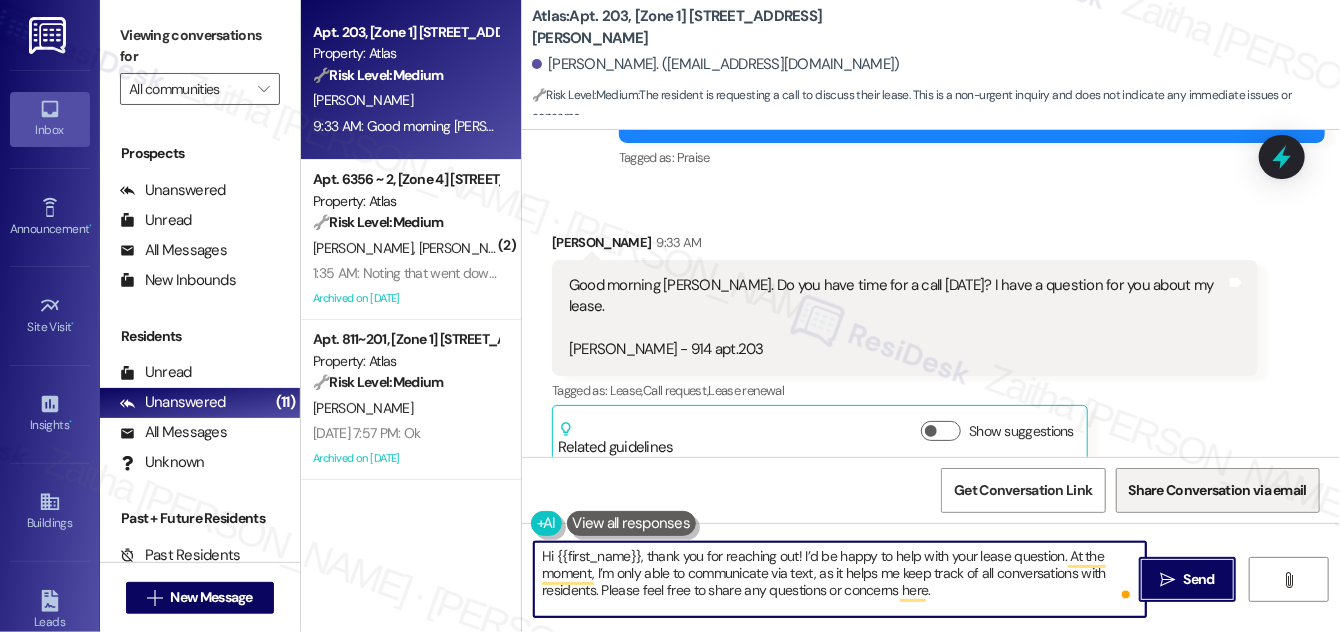 drag, startPoint x: 1192, startPoint y: 580, endPoint x: 1136, endPoint y: 510, distance: 89.64374 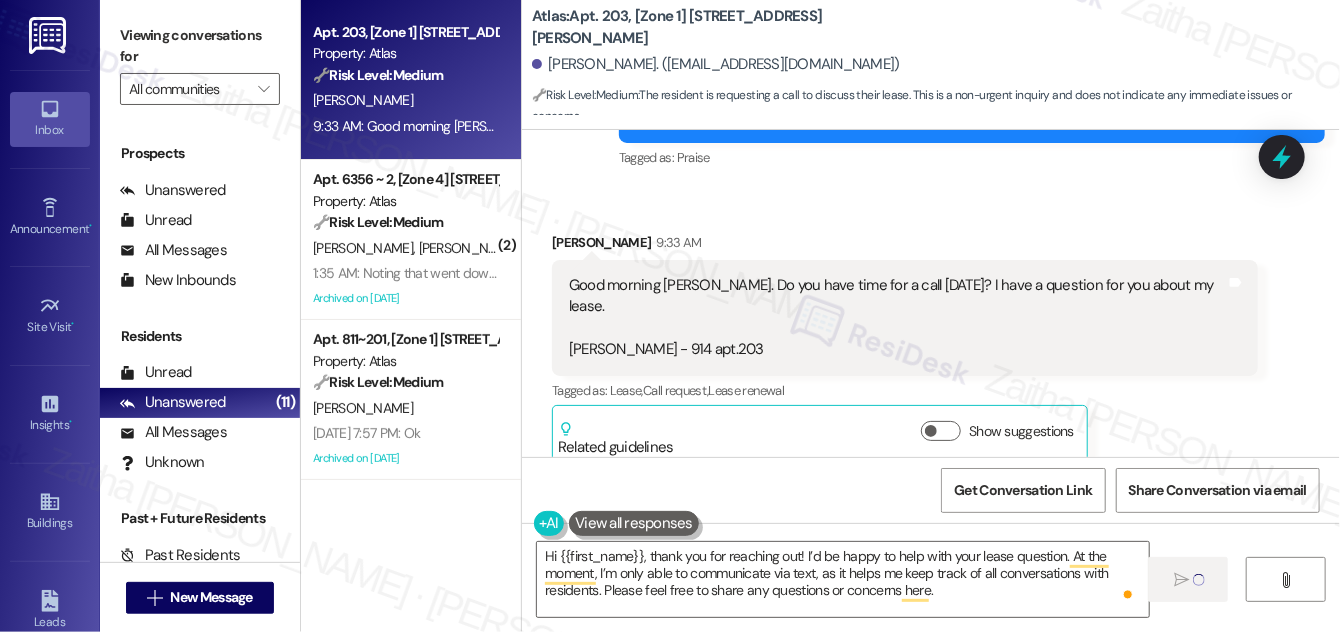 scroll, scrollTop: 2678, scrollLeft: 0, axis: vertical 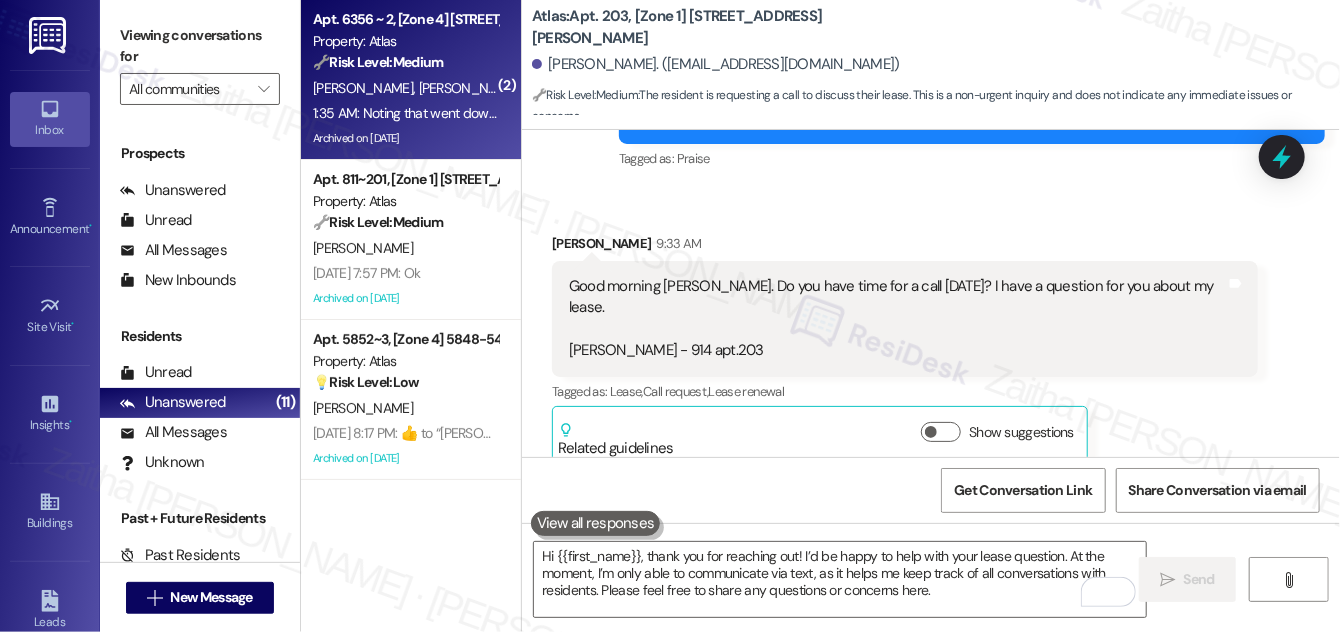 click on "R. Pule J. Barragan" at bounding box center [405, 88] 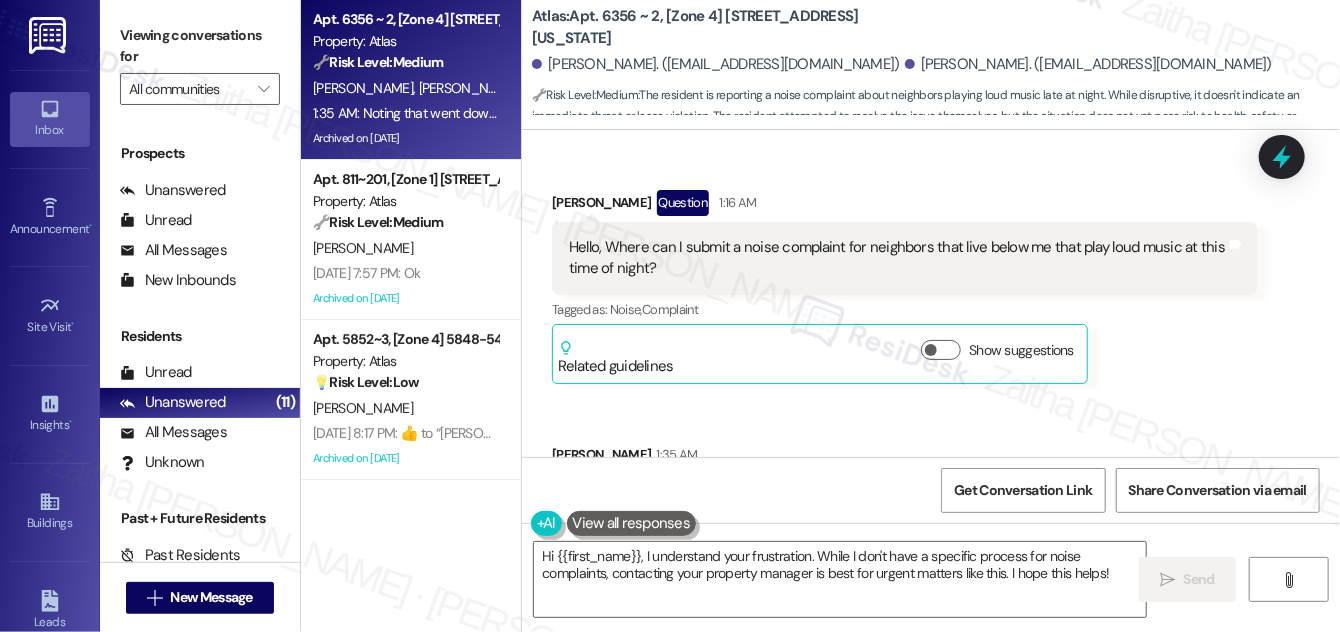 scroll, scrollTop: 11282, scrollLeft: 0, axis: vertical 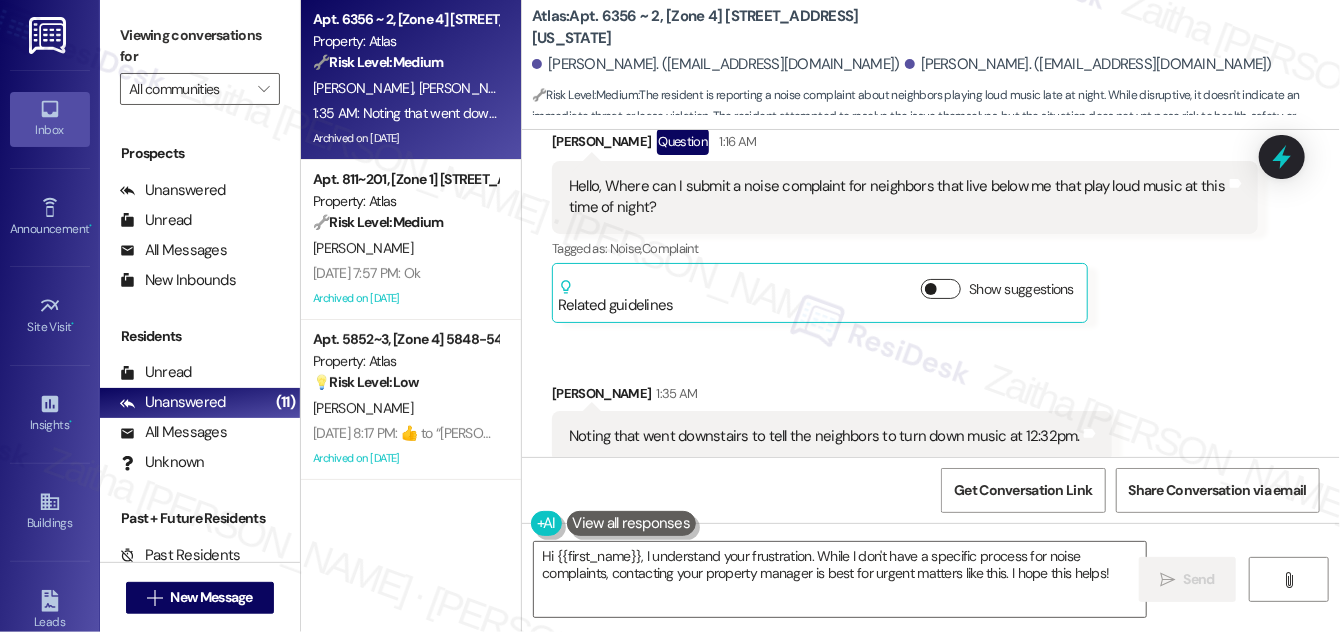 click on "Show suggestions" at bounding box center [941, 289] 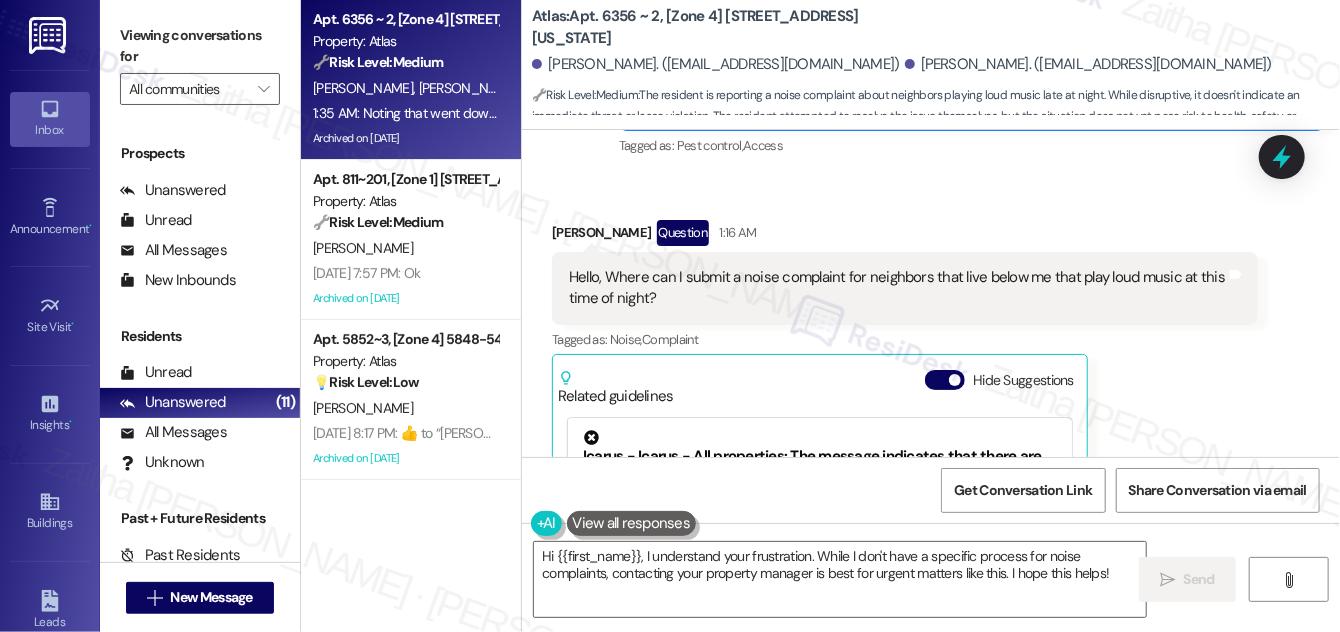 scroll, scrollTop: 11282, scrollLeft: 0, axis: vertical 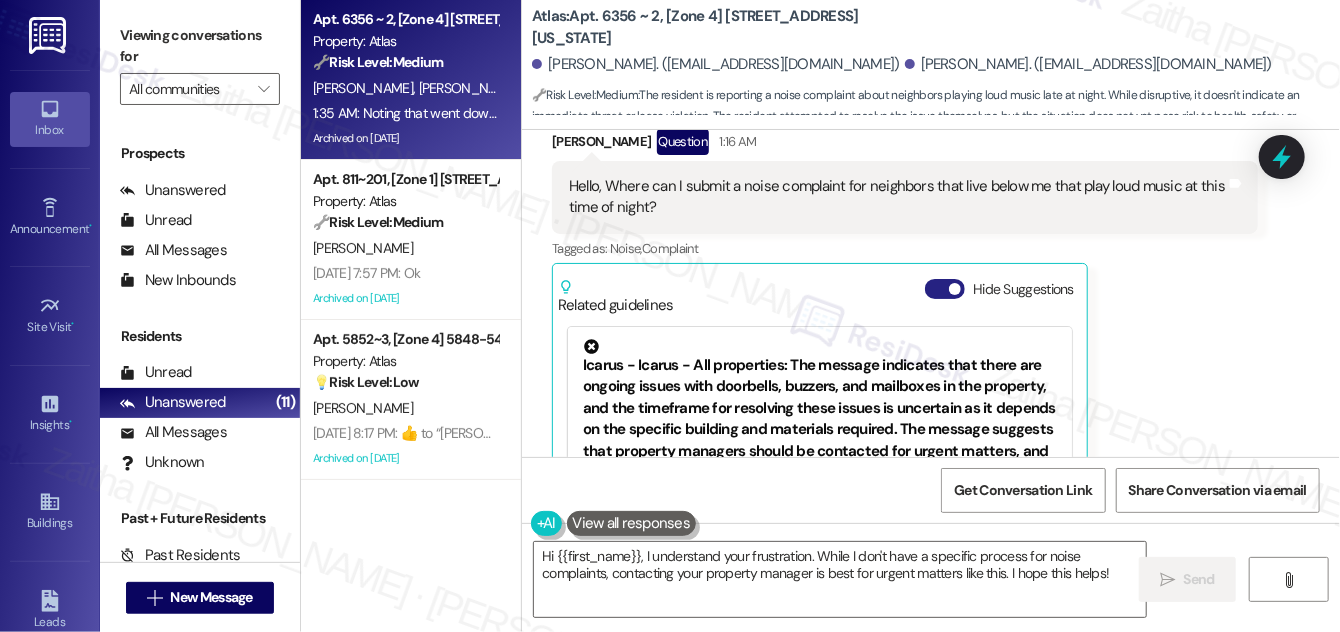 click on "Hide Suggestions" at bounding box center [945, 289] 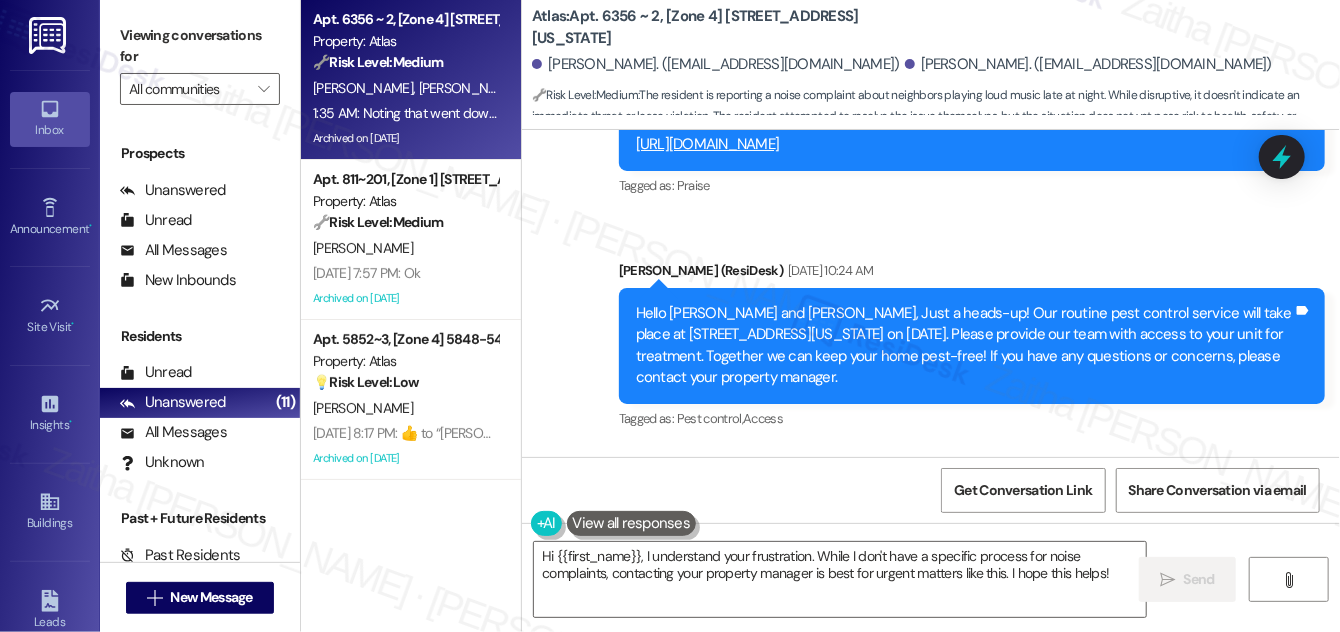 scroll, scrollTop: 11191, scrollLeft: 0, axis: vertical 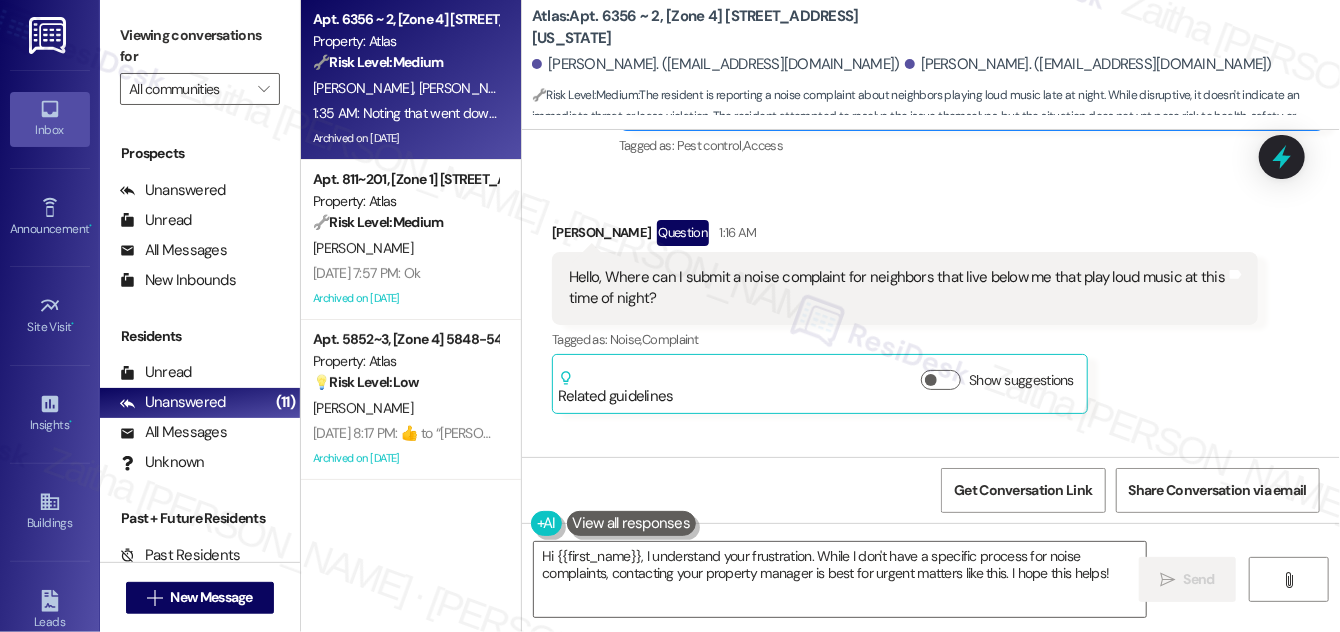 click on "Jennifer Barragan Question 1:16 AM" at bounding box center (905, 236) 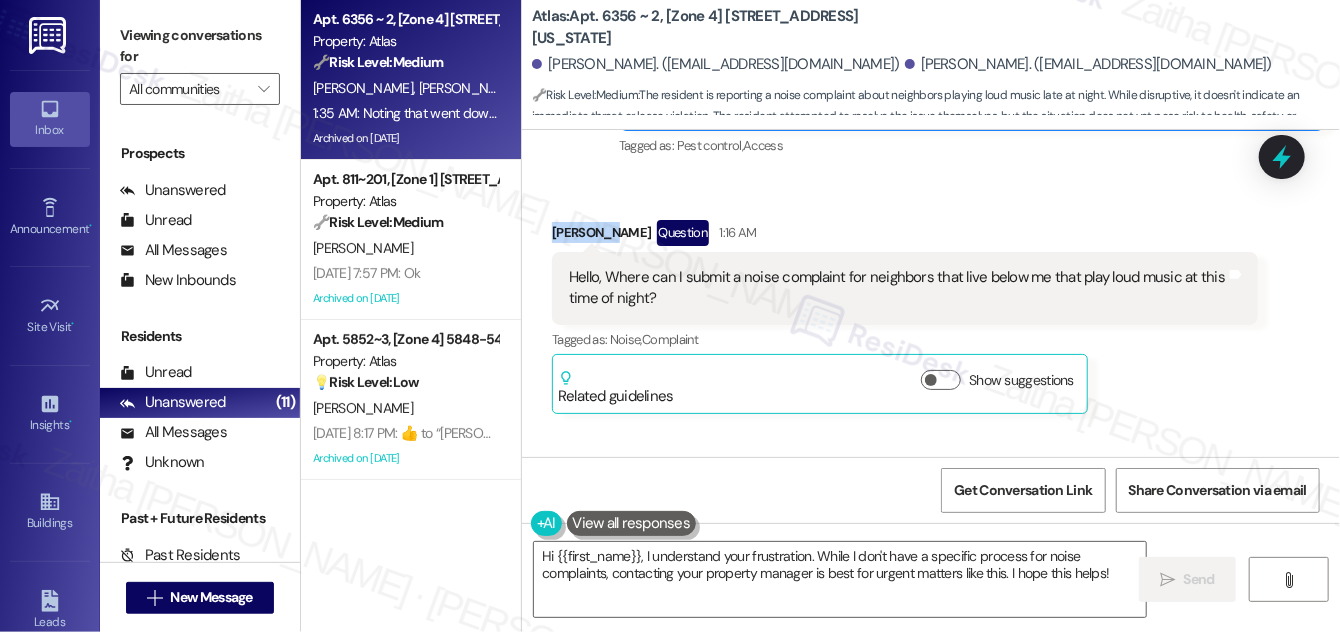 click on "Jennifer Barragan Question 1:16 AM" at bounding box center (905, 236) 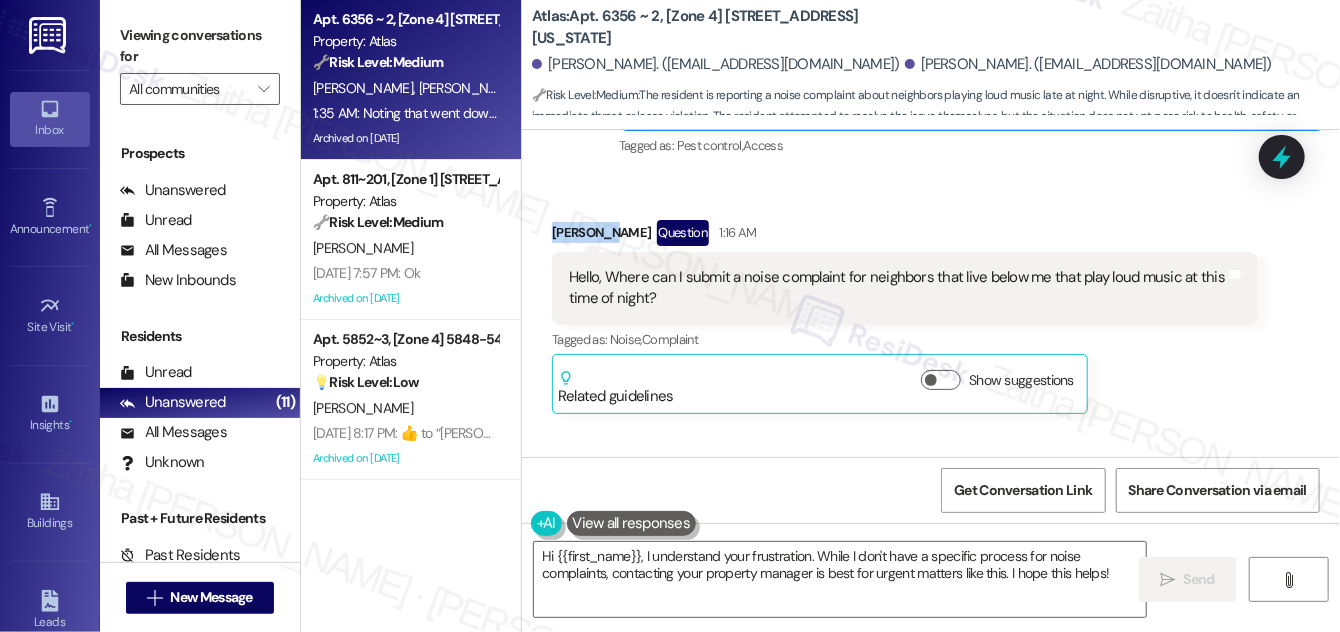 copy on "Jennifer" 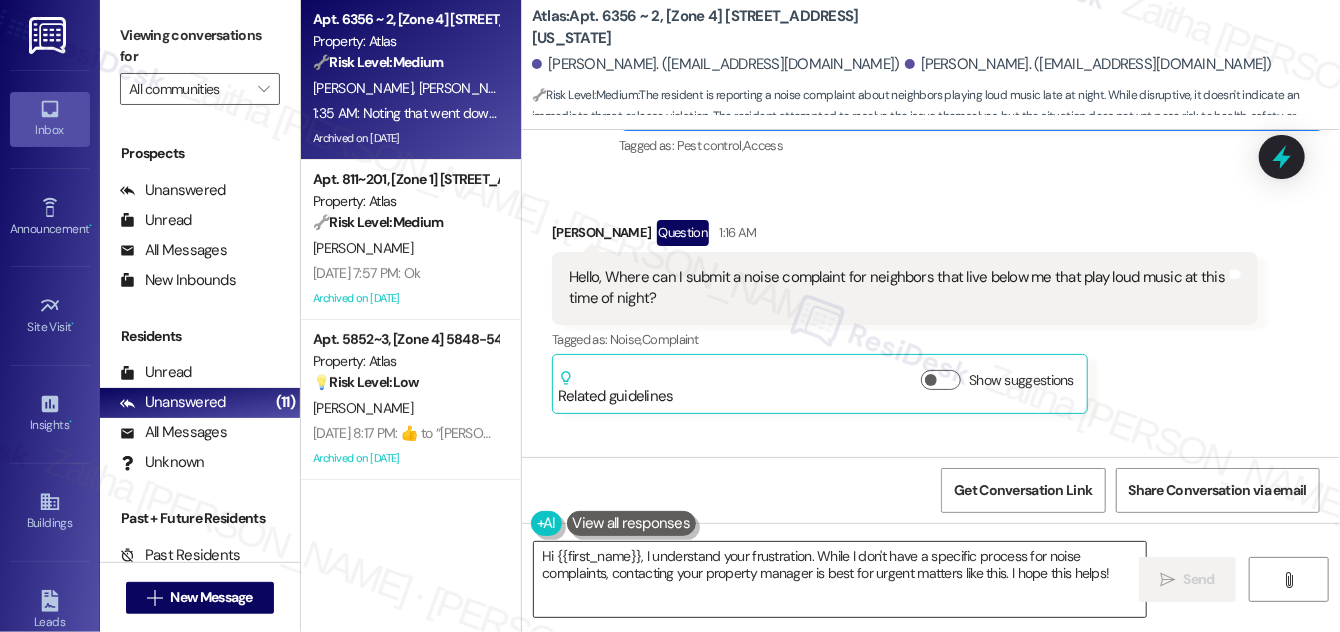 click on "Hi {{first_name}}, I understand your frustration. While I don't have a specific process for noise complaints, contacting your property manager is best for urgent matters like this. I hope this helps!" at bounding box center (840, 579) 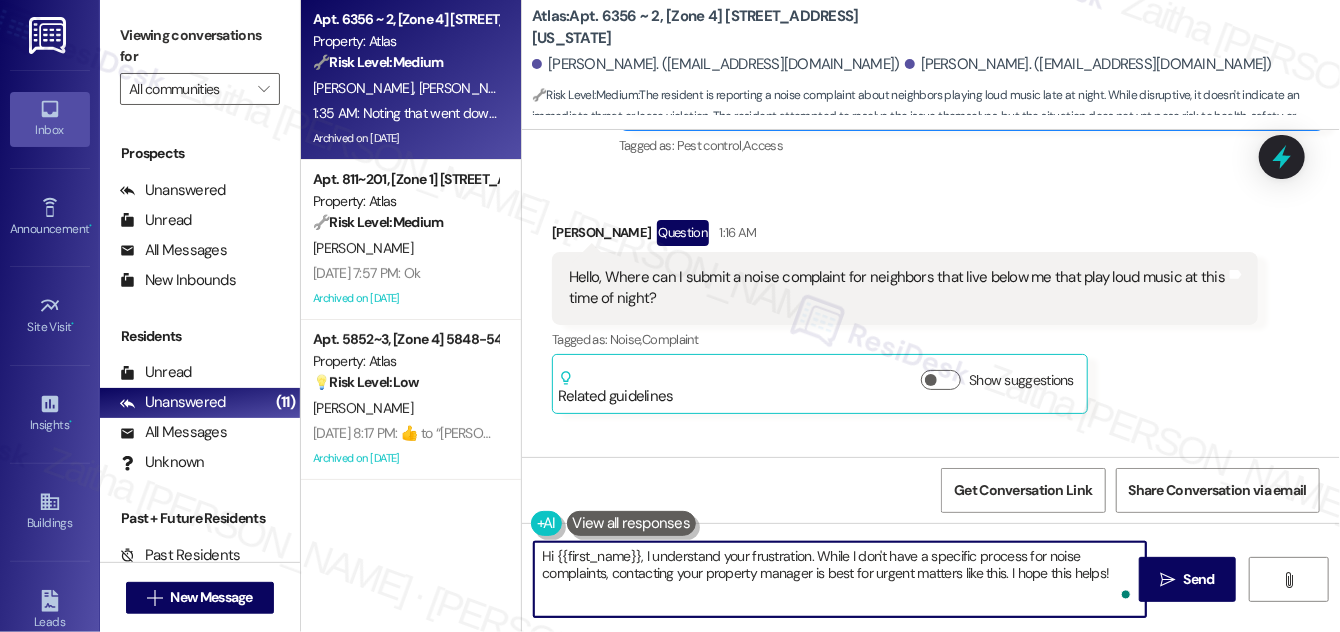 click on "Hi {{first_name}}, I understand your frustration. While I don't have a specific process for noise complaints, contacting your property manager is best for urgent matters like this. I hope this helps!" at bounding box center (840, 579) 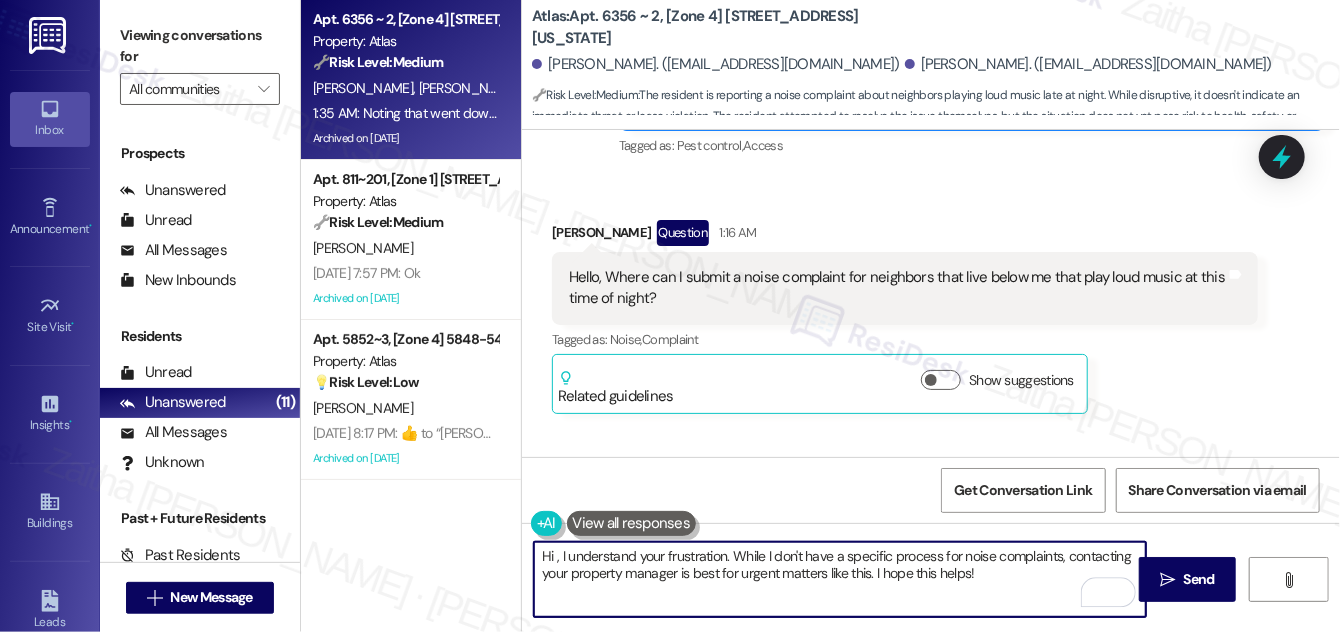 paste on "Jennifer" 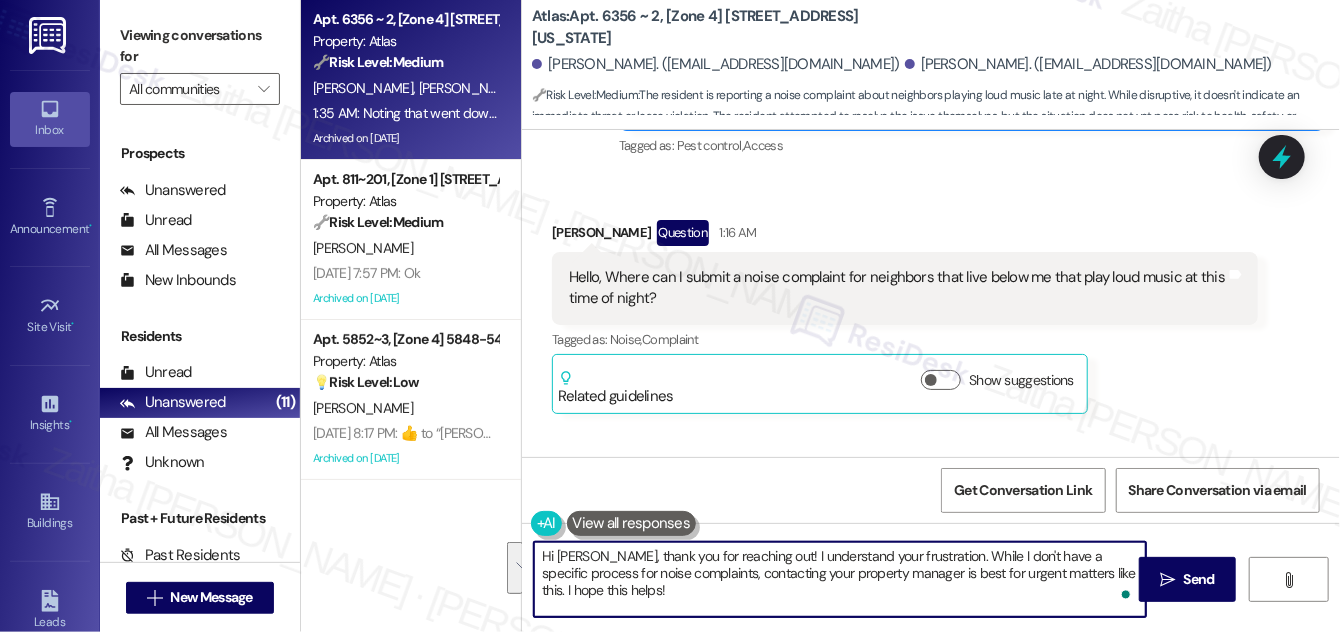 drag, startPoint x: 936, startPoint y: 552, endPoint x: 930, endPoint y: 583, distance: 31.575306 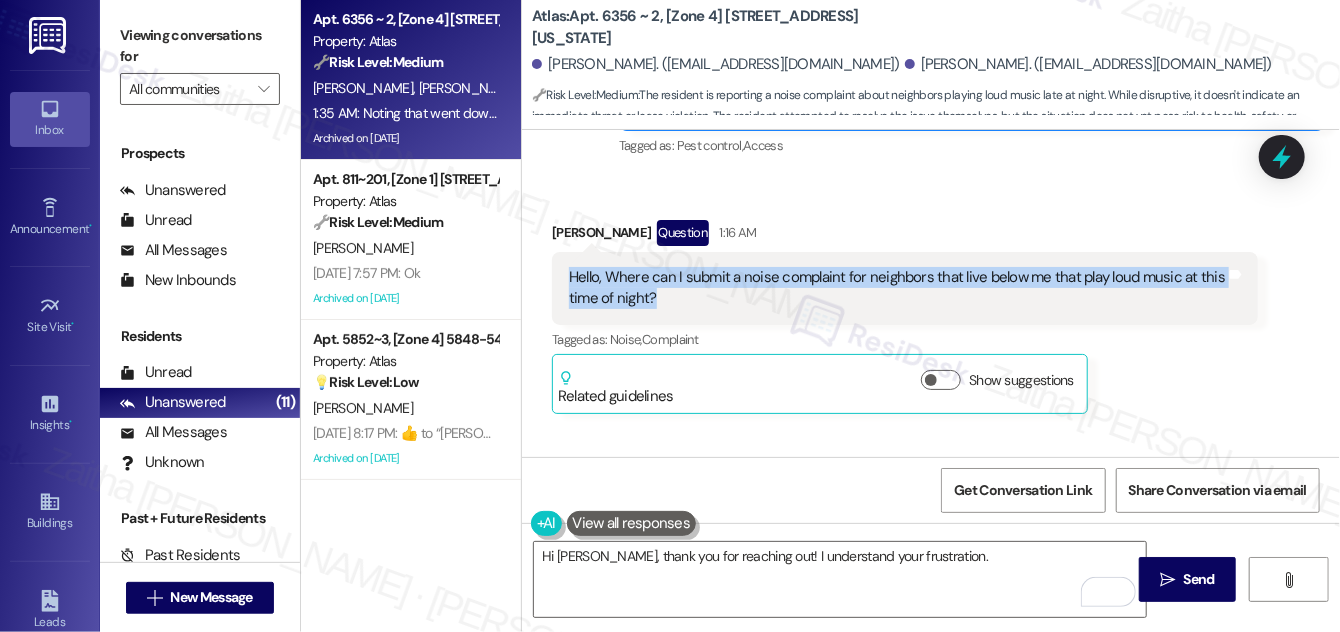 drag, startPoint x: 560, startPoint y: 225, endPoint x: 698, endPoint y: 249, distance: 140.07141 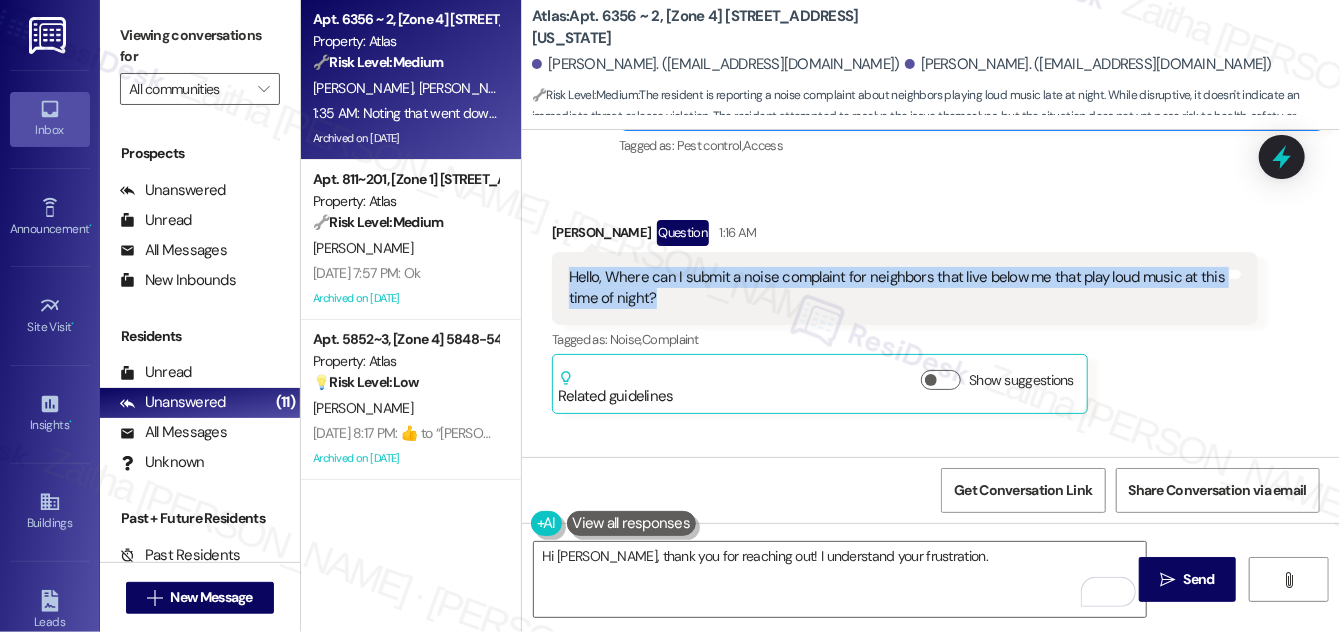 click on "Hello, Where can I submit a noise complaint for neighbors that live below me that play loud music at this time of night?" at bounding box center (897, 288) 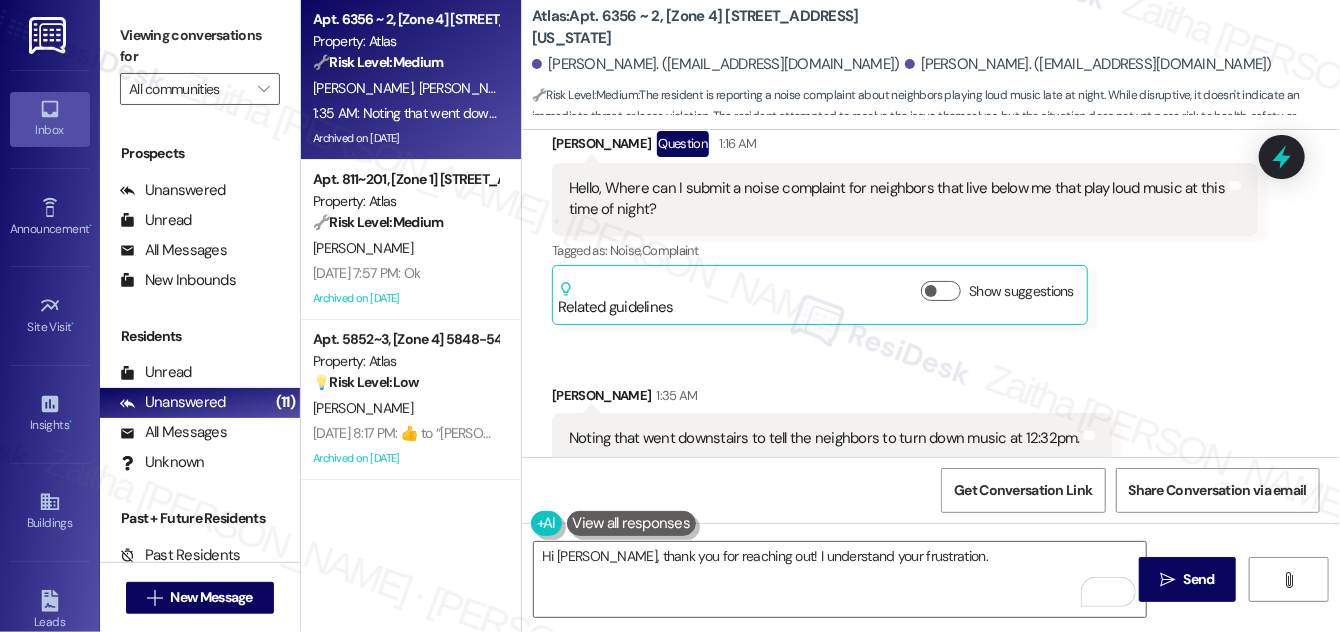 scroll, scrollTop: 11282, scrollLeft: 0, axis: vertical 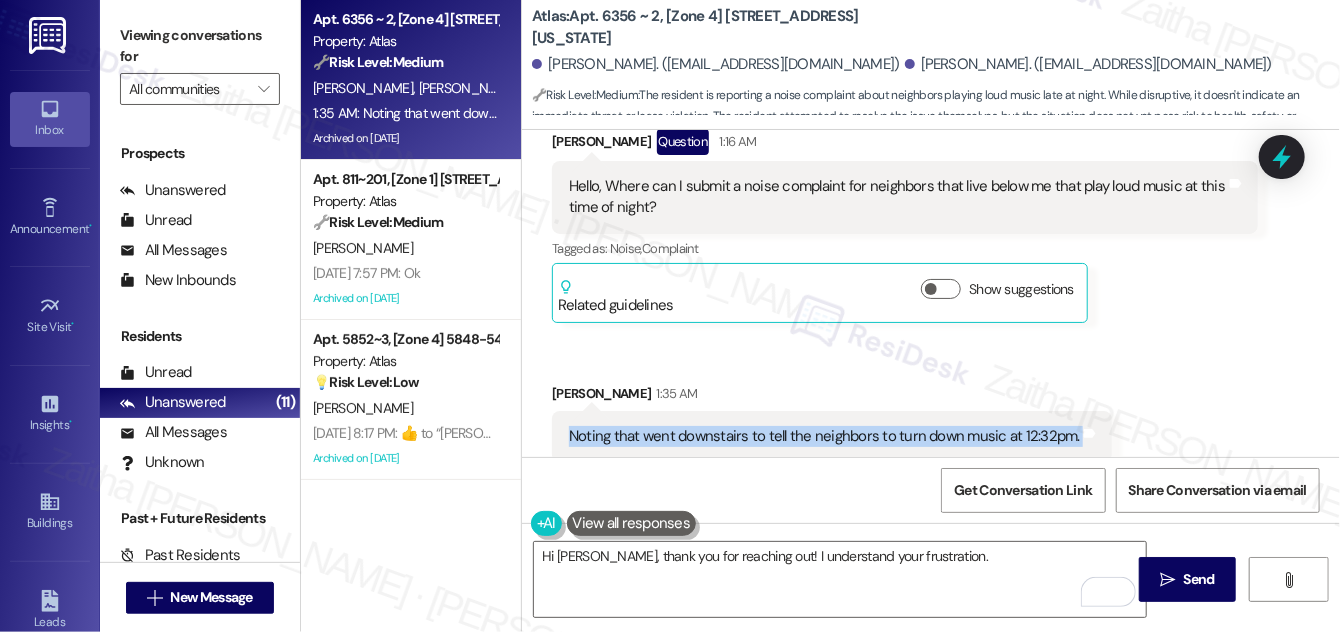 drag, startPoint x: 563, startPoint y: 388, endPoint x: 1112, endPoint y: 399, distance: 549.11017 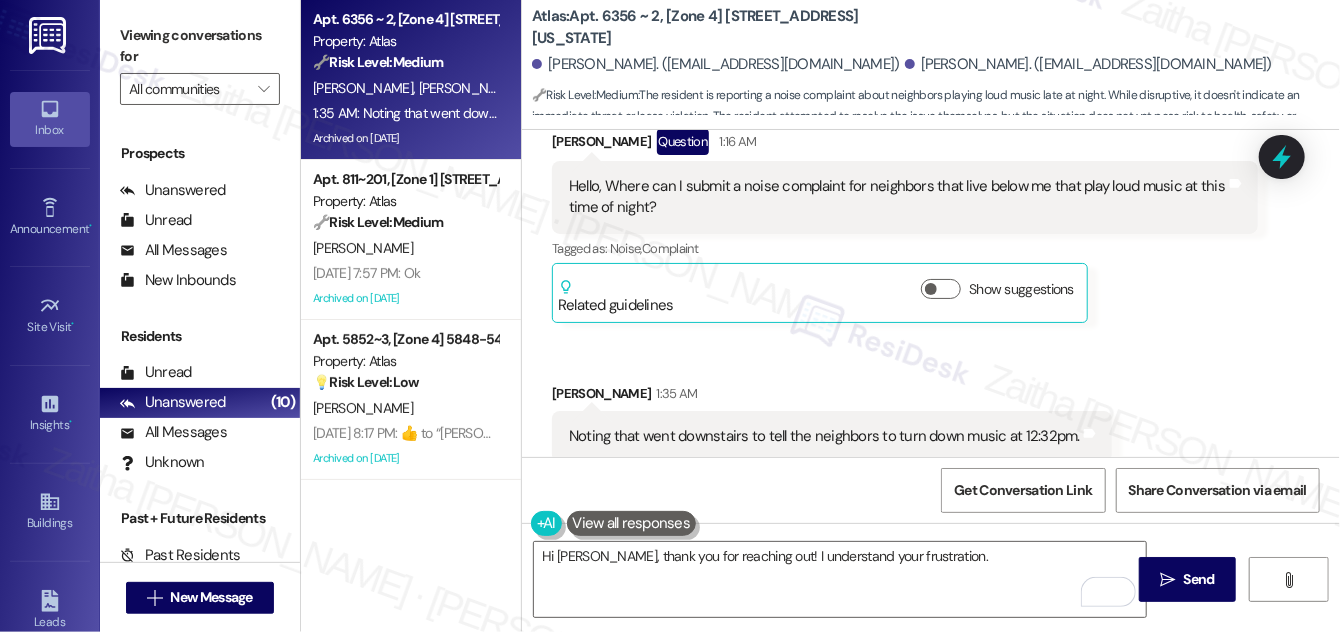 click on "Jennifer Barragan 1:35 AM" at bounding box center (832, 397) 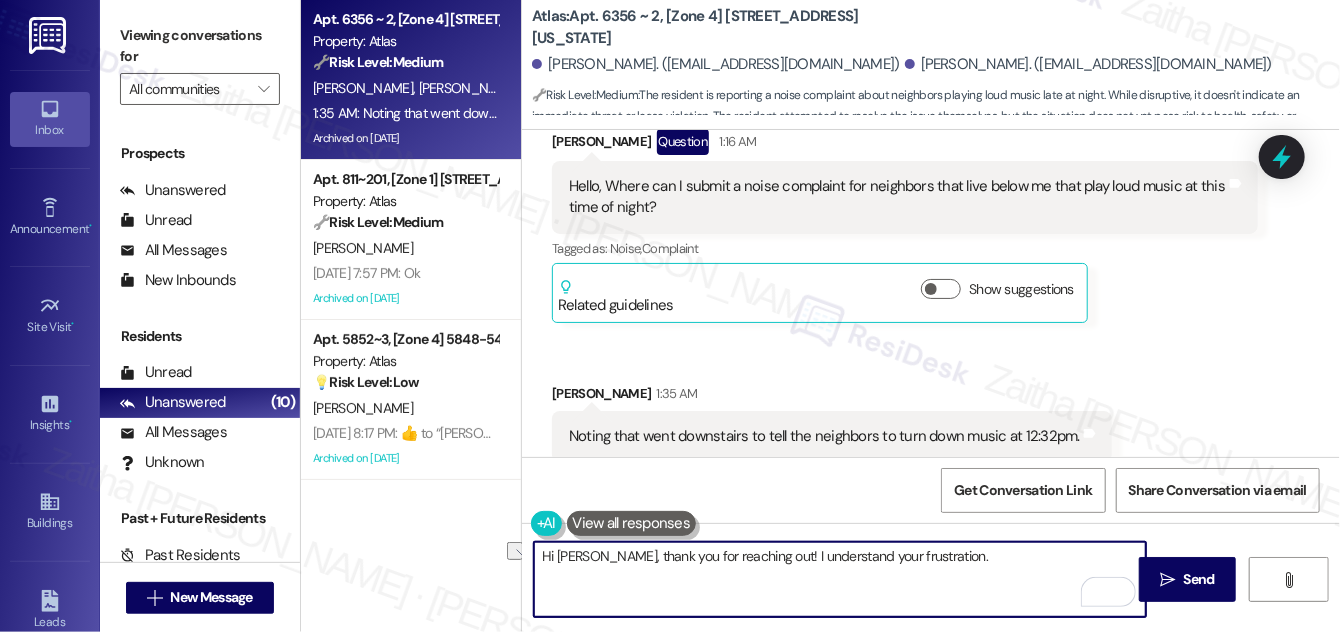 drag, startPoint x: 764, startPoint y: 554, endPoint x: 936, endPoint y: 559, distance: 172.07266 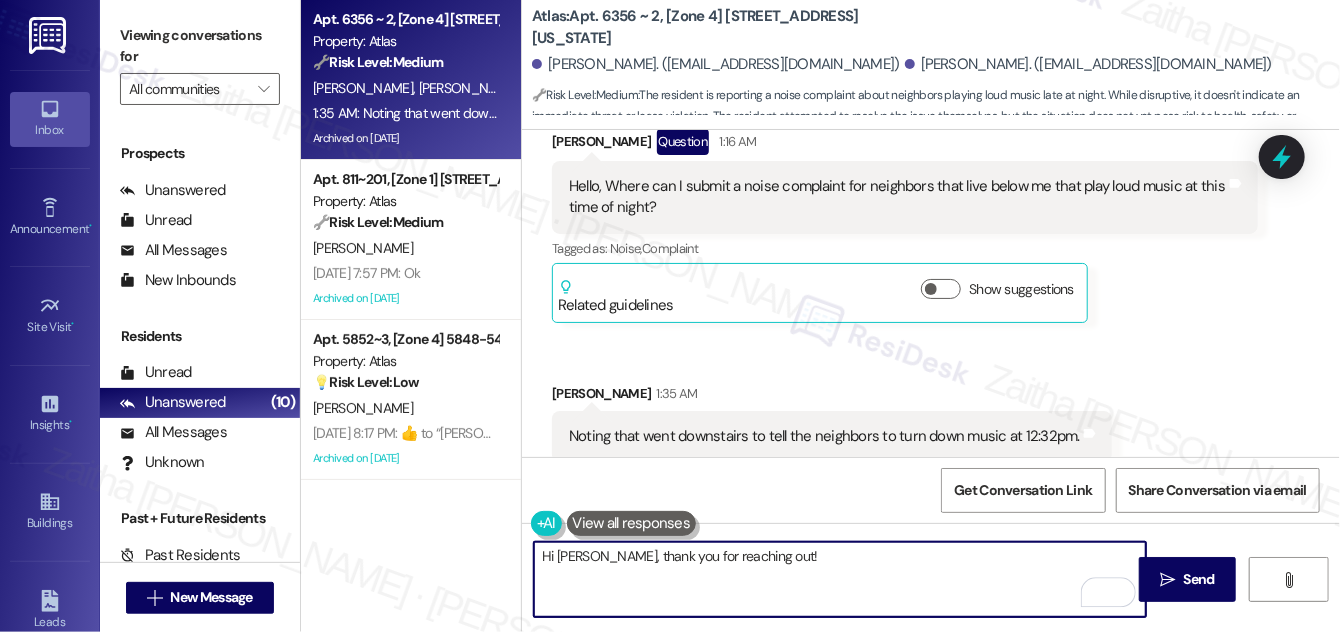 paste on "I’m sorry you’re dealing with this—loud music that late at night can be really frustrating. I’ll go ahead and pass this along to the team. If it was around 12:32 a.m., that’s definitely something we want to be aware of. Please continue to document any future disturbances as well." 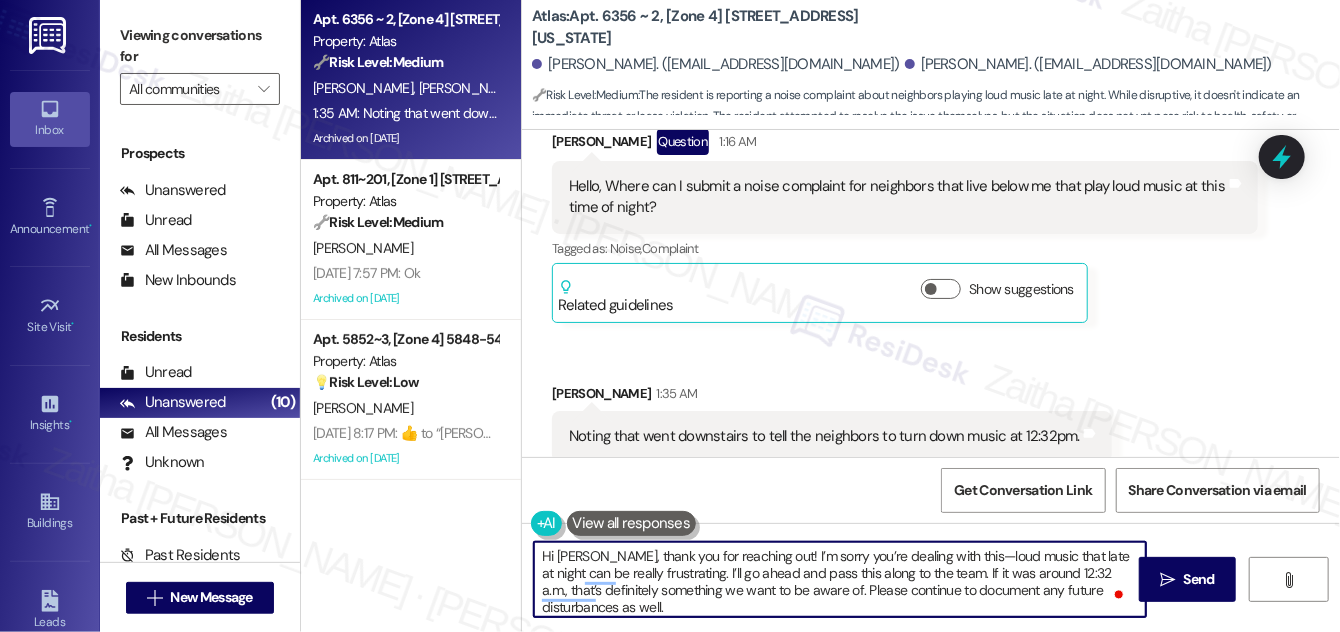 click on "Hi Jennifer, thank you for reaching out! I’m sorry you’re dealing with this—loud music that late at night can be really frustrating. I’ll go ahead and pass this along to the team. If it was around 12:32 a.m., that’s definitely something we want to be aware of. Please continue to document any future disturbances as well." at bounding box center (840, 579) 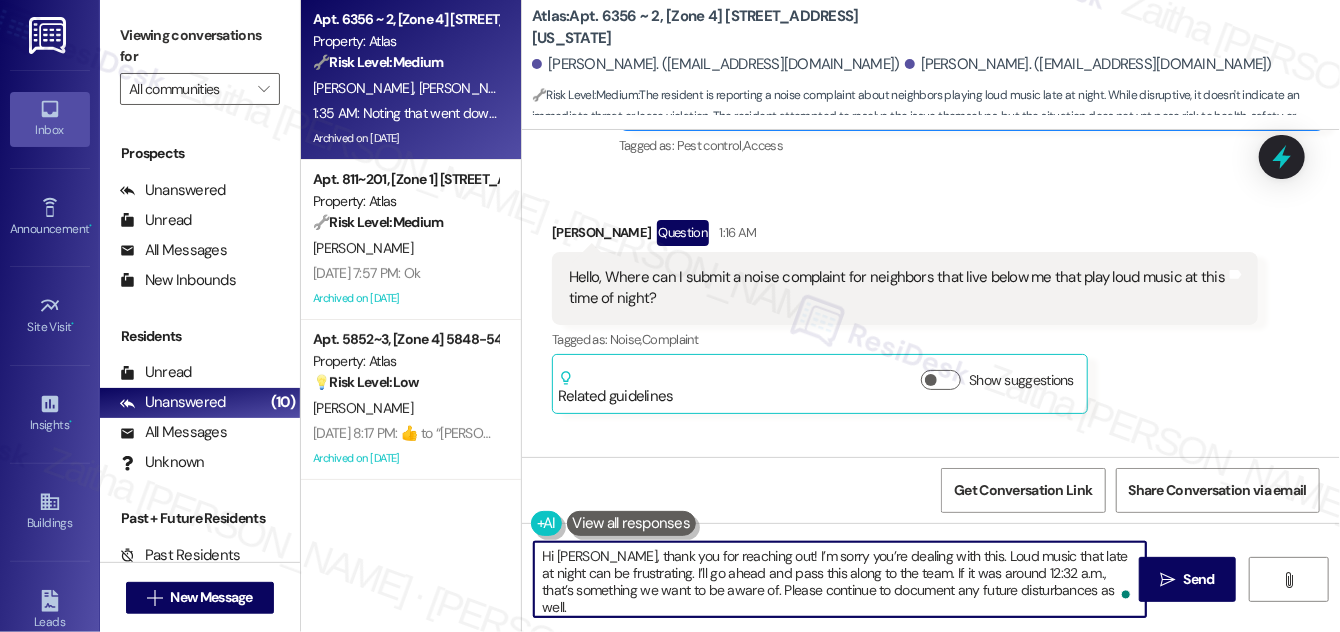 scroll, scrollTop: 11282, scrollLeft: 0, axis: vertical 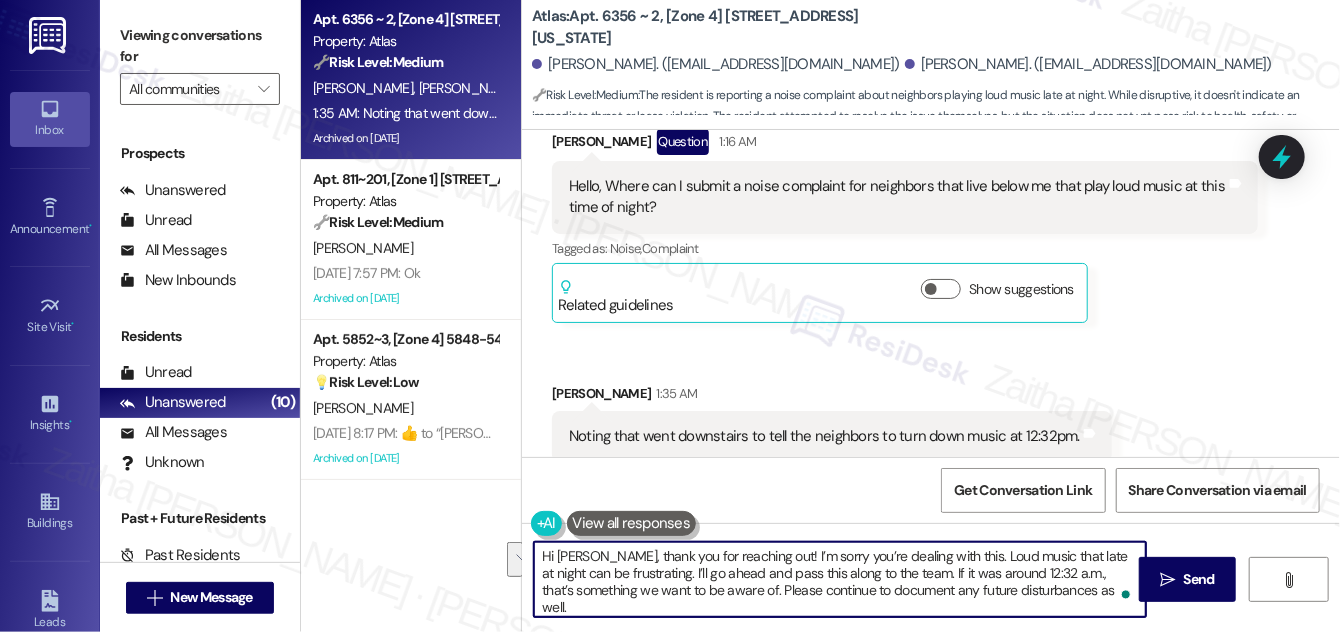 drag, startPoint x: 905, startPoint y: 570, endPoint x: 1114, endPoint y: 586, distance: 209.61154 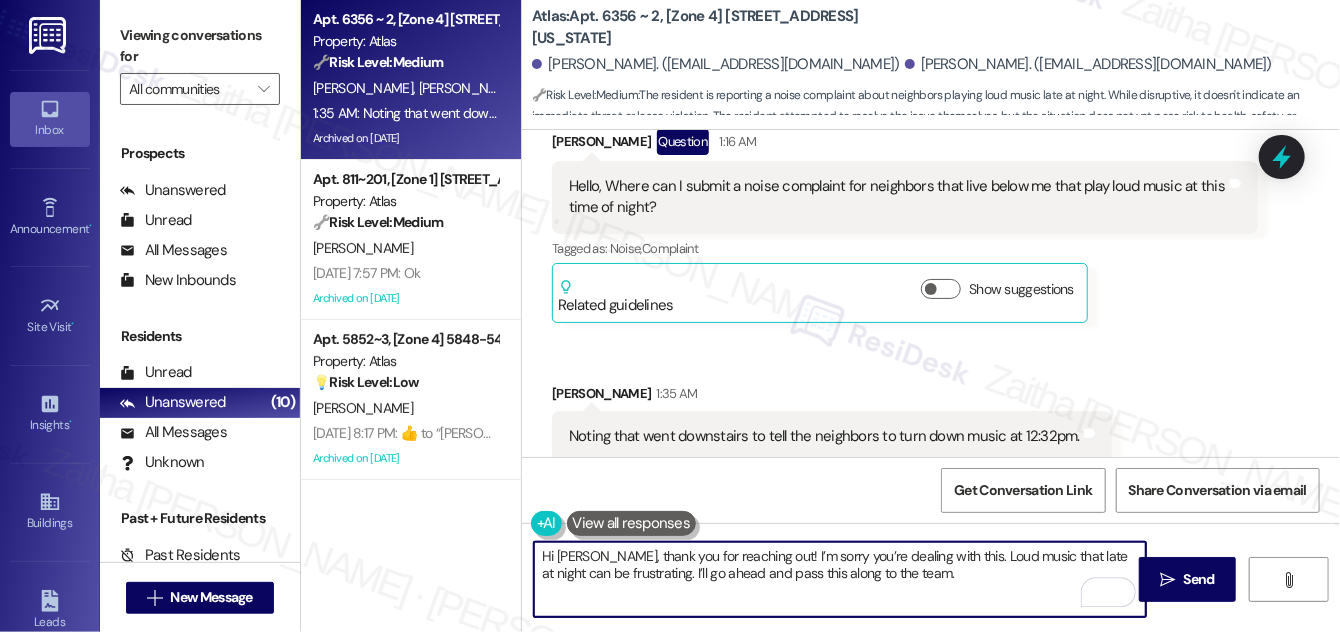 paste on "Just to confirm, was this around 12:32 a.m.? And has this been a recurring issue or was this a one-time disturbance? Please feel free to continue documenting any future incidents as well.
Ask ChatGPT" 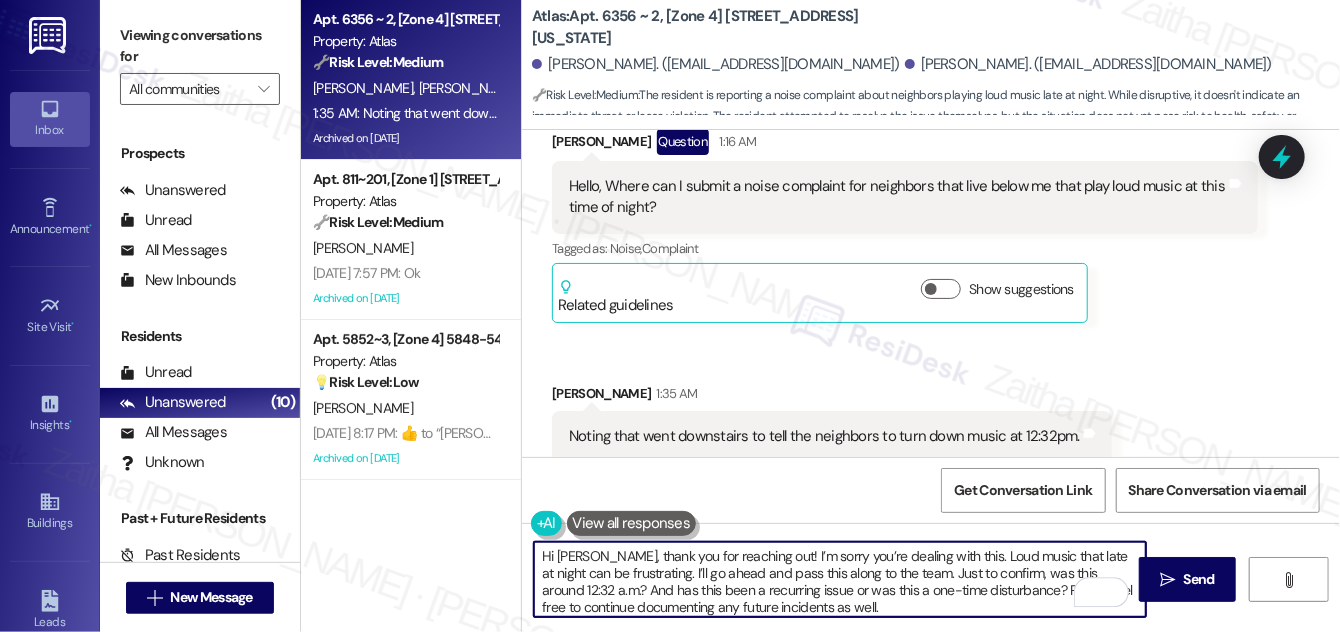 scroll, scrollTop: 186, scrollLeft: 0, axis: vertical 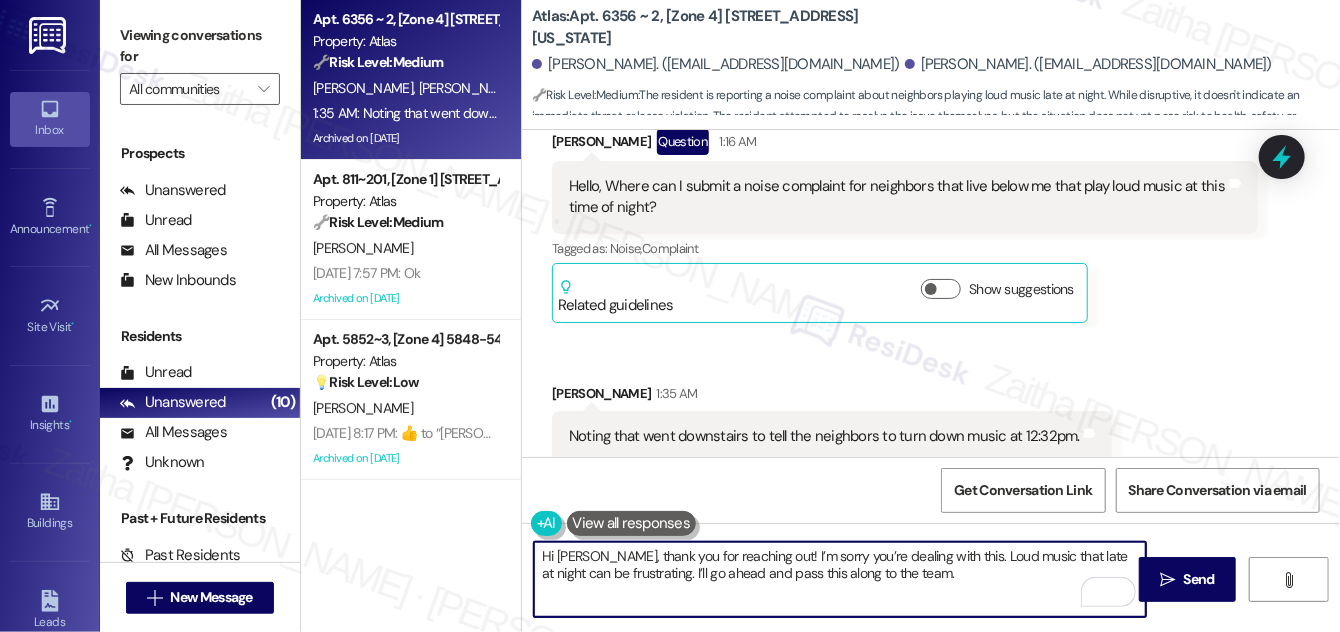 paste on "Just to confirm, was this around 12:32 a.m.? And has this been a recurring issue or was this a one-time disturbance? Please feel free to continue documenting any future incidents as well." 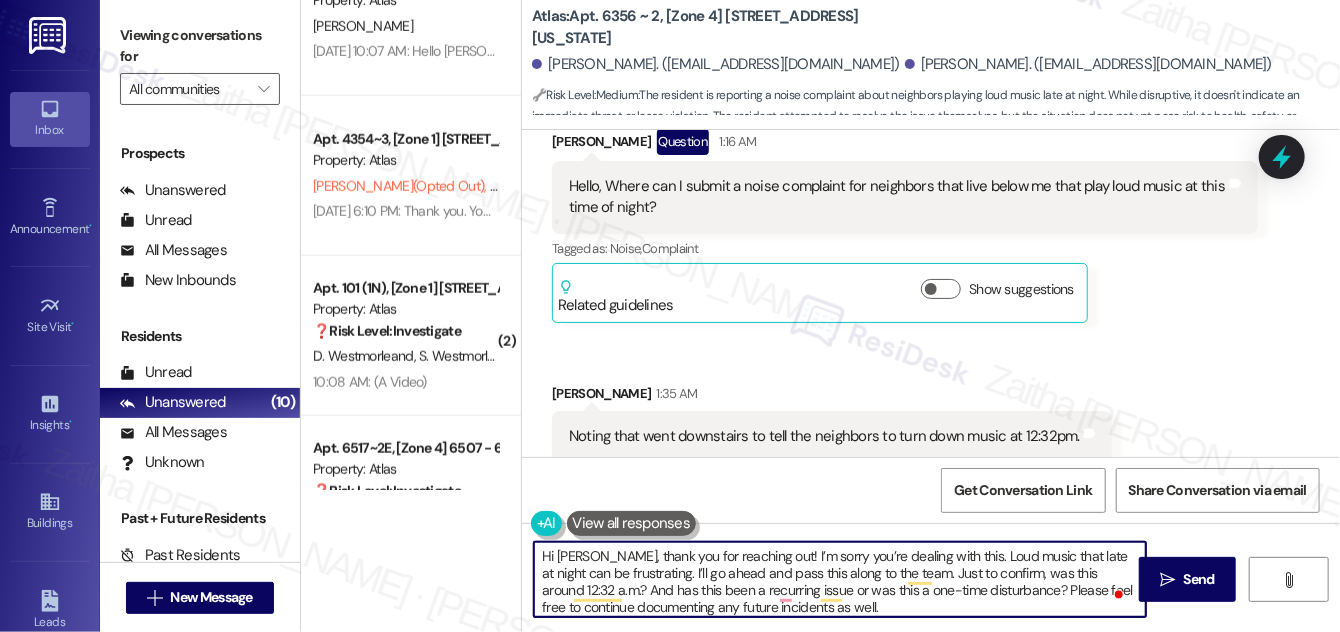scroll, scrollTop: 949, scrollLeft: 0, axis: vertical 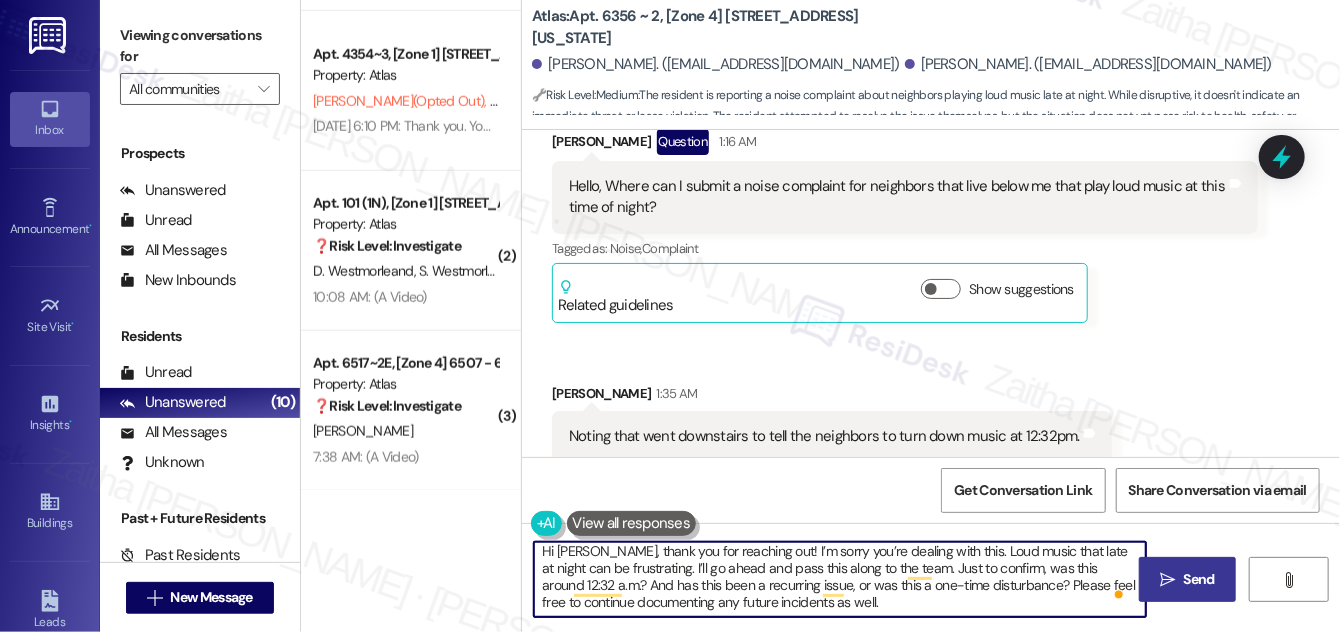 type on "Hi Jennifer, thank you for reaching out! I’m sorry you’re dealing with this. Loud music that late at night can be frustrating. I’ll go ahead and pass this along to the team. Just to confirm, was this around 12:32 a.m.? And has this been a recurring issue, or was this a one-time disturbance? Please feel free to continue documenting any future incidents as well." 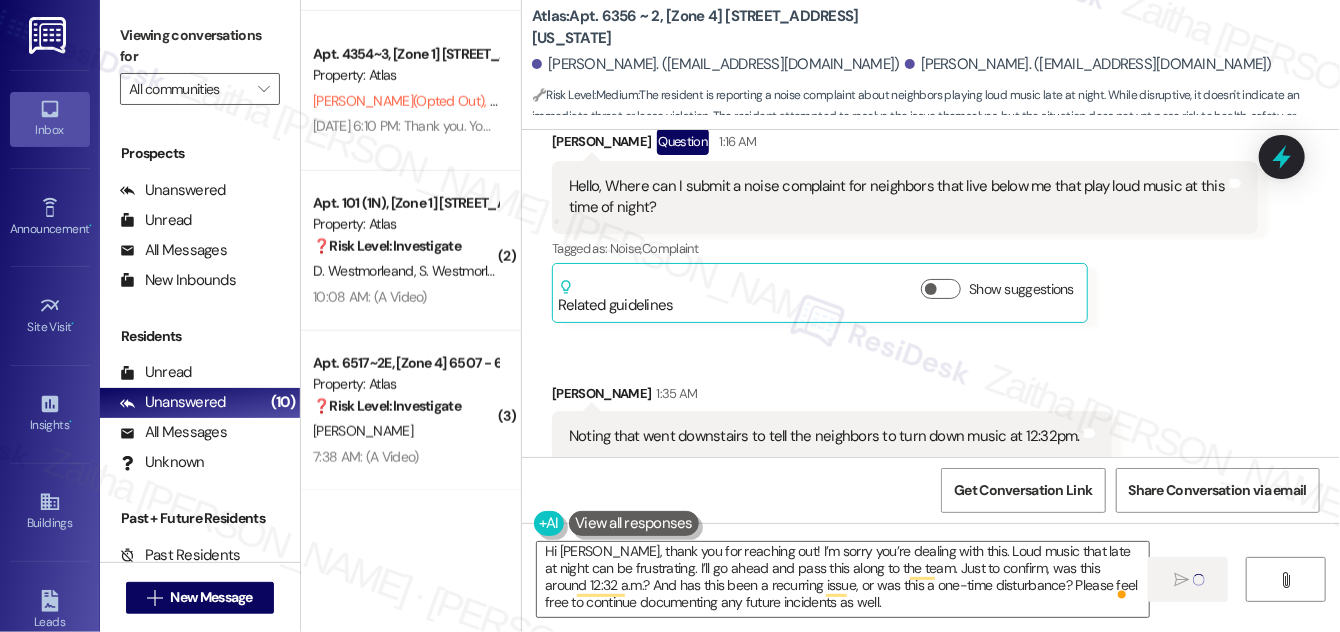 type 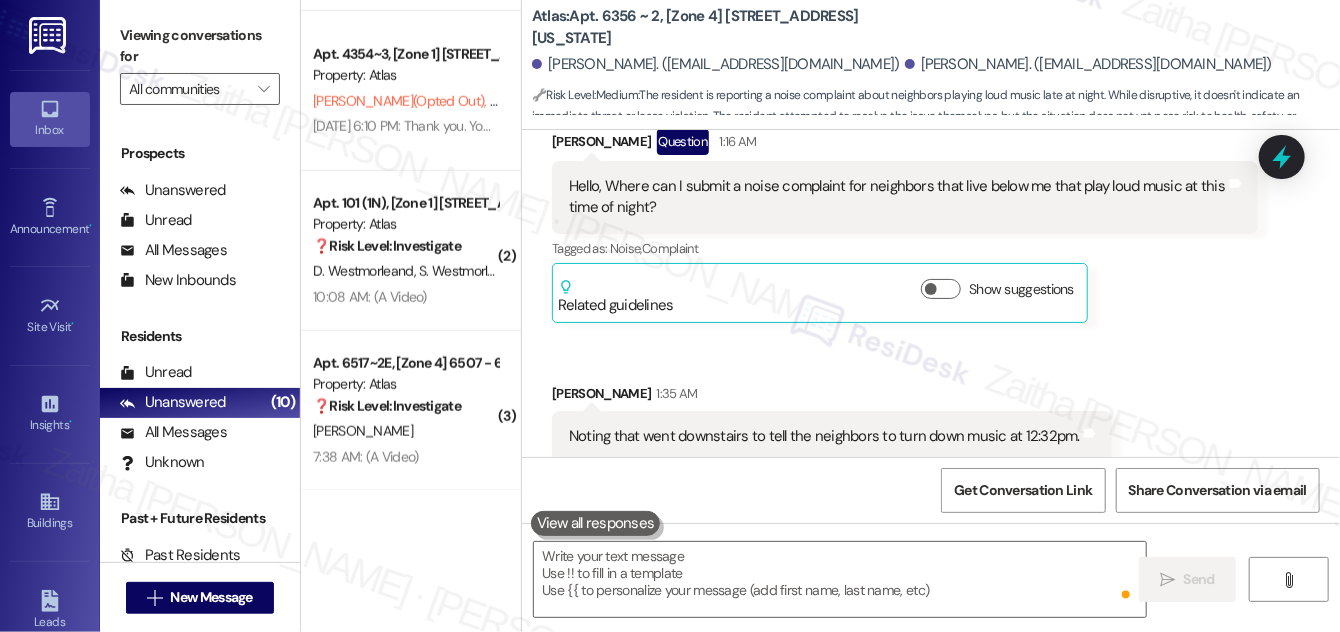 scroll, scrollTop: 0, scrollLeft: 0, axis: both 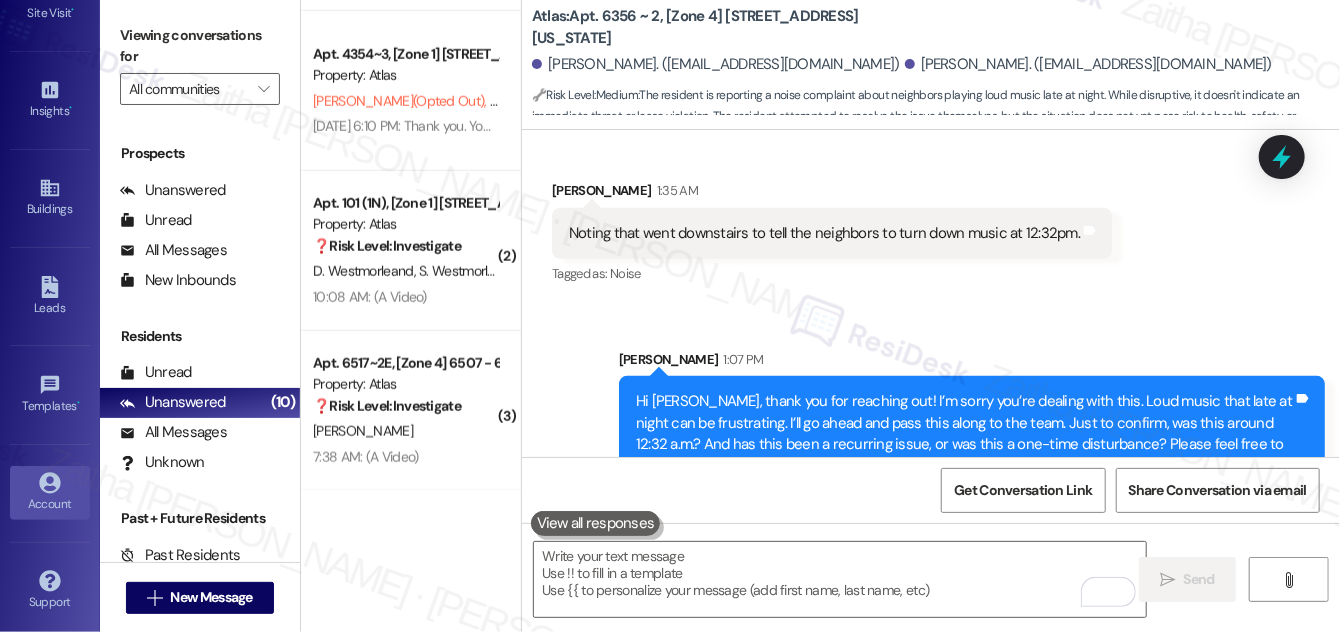 click 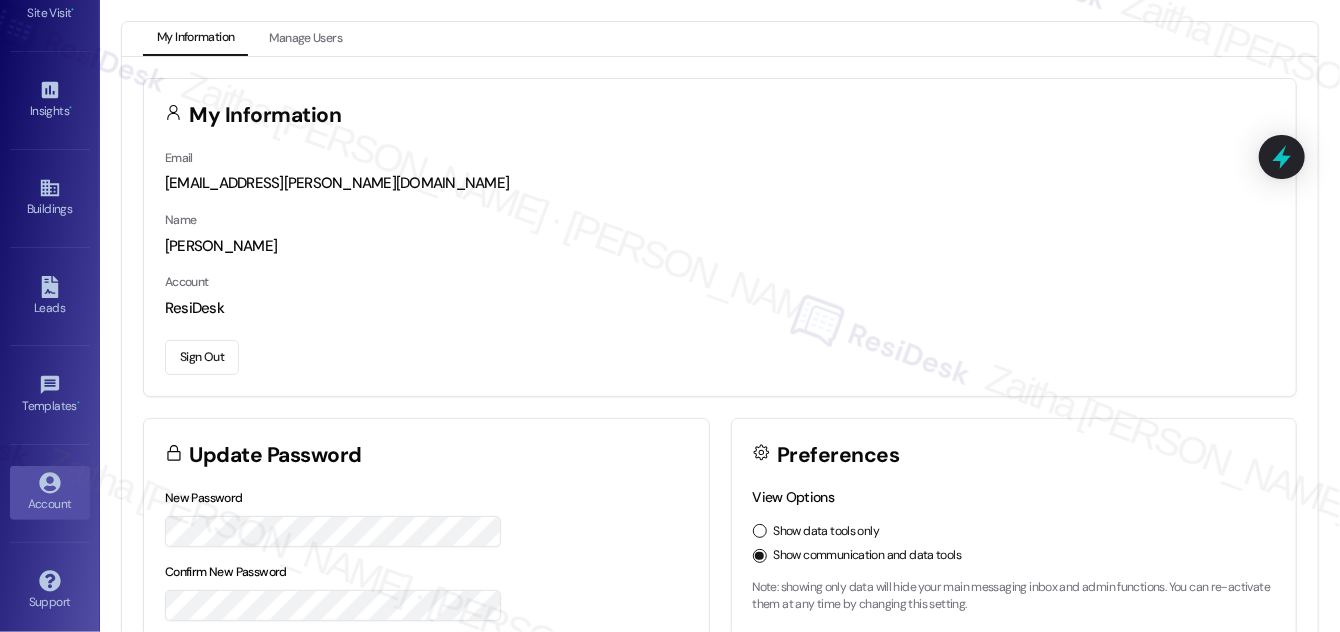 click on "Sign Out" at bounding box center (202, 357) 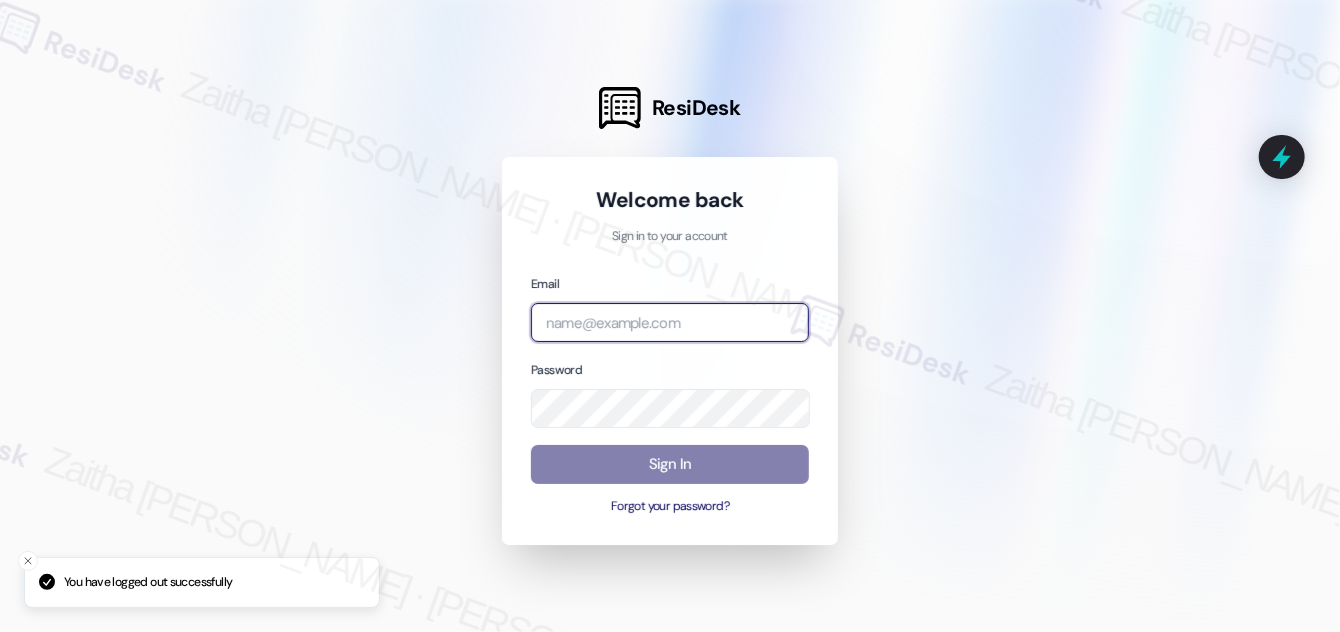 click at bounding box center (670, 322) 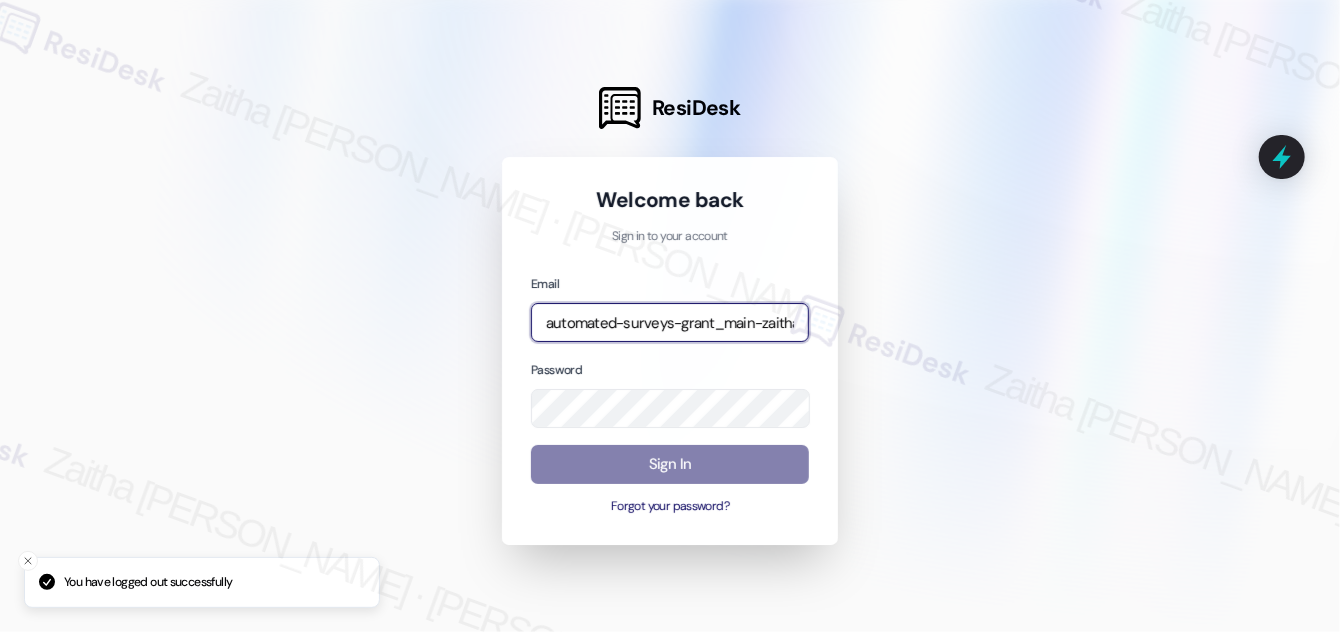 type on "automated-surveys-grant_main-zaitha.mae.garcia@grant_main.com" 